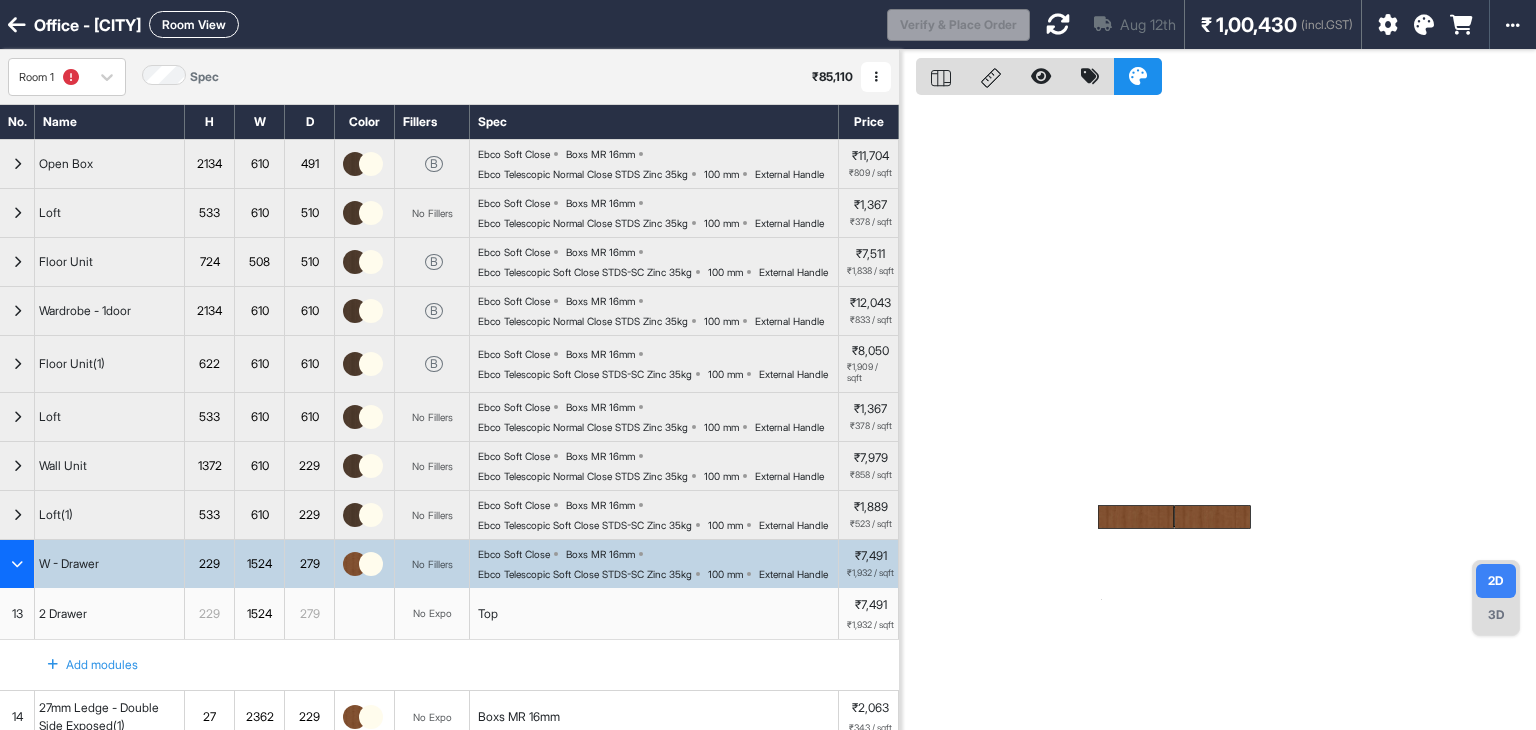 scroll, scrollTop: 0, scrollLeft: 0, axis: both 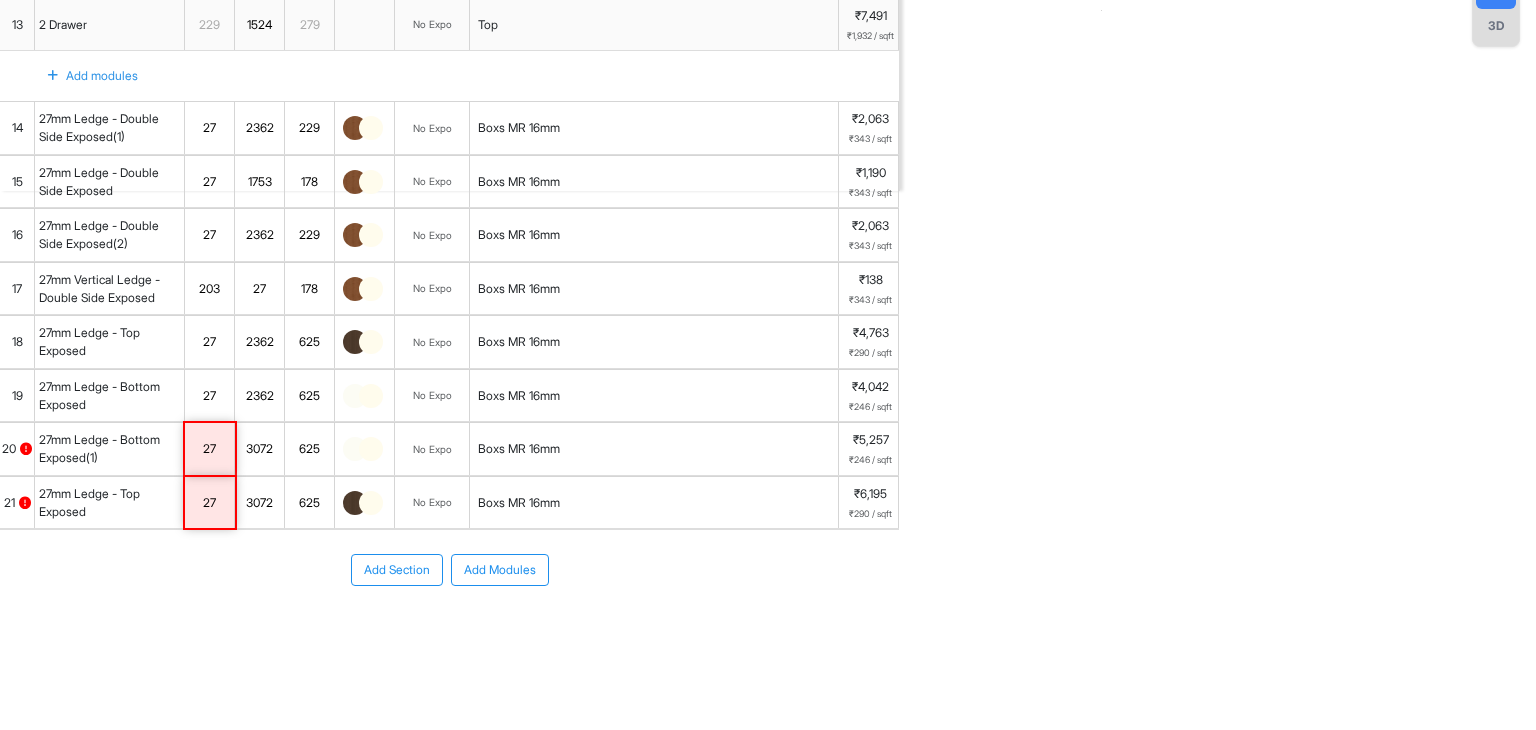 click at bounding box center [17, -25] 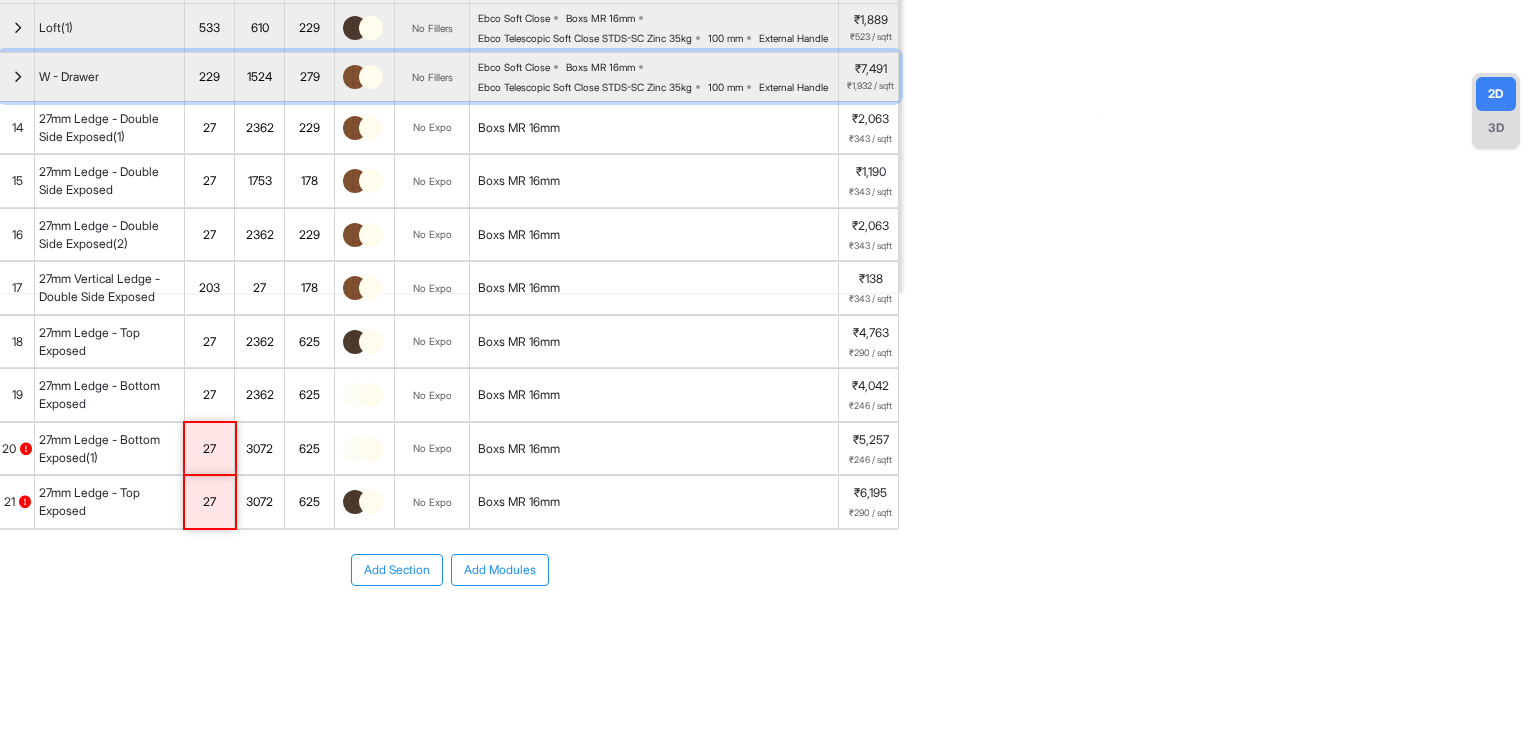 scroll, scrollTop: 654, scrollLeft: 0, axis: vertical 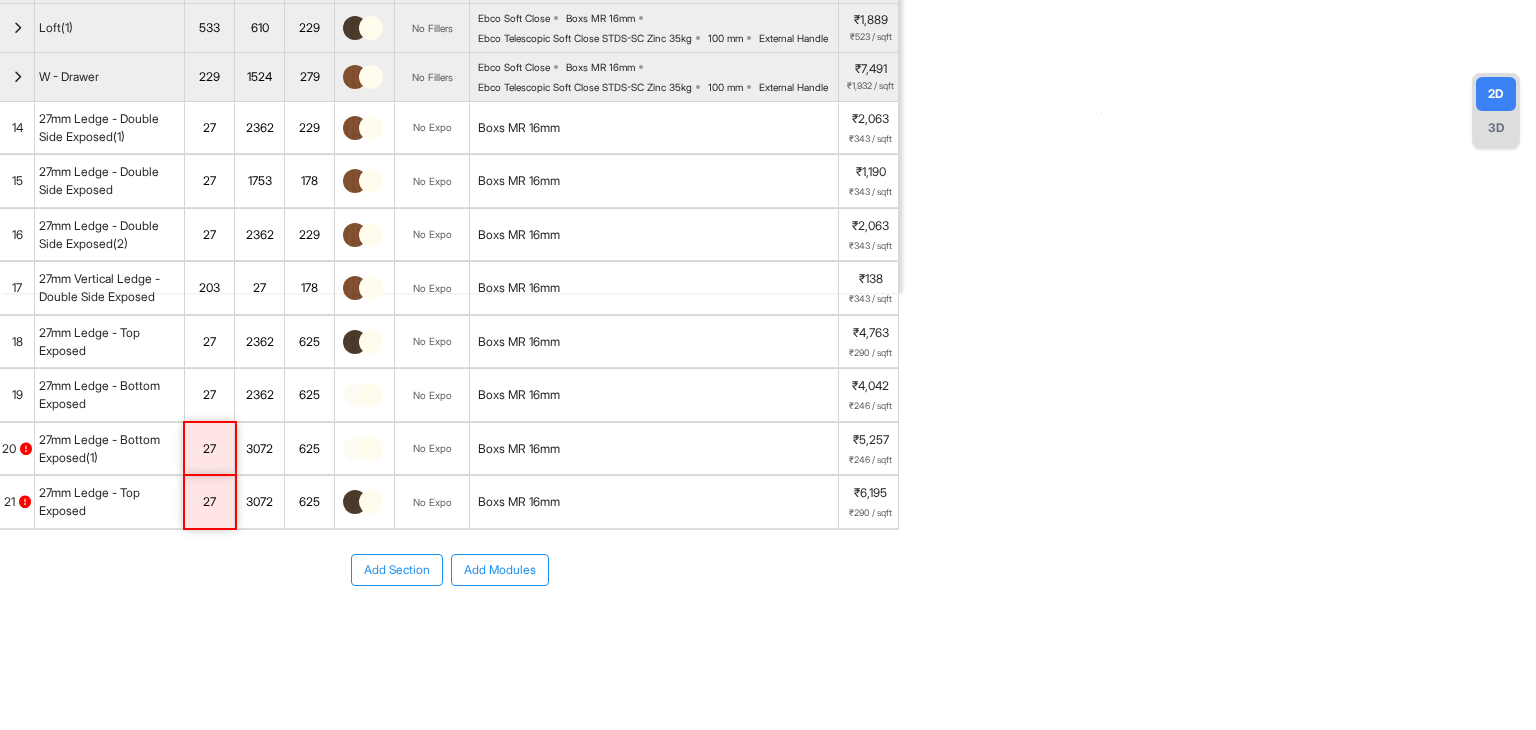 click on "Add Modules" at bounding box center [500, 570] 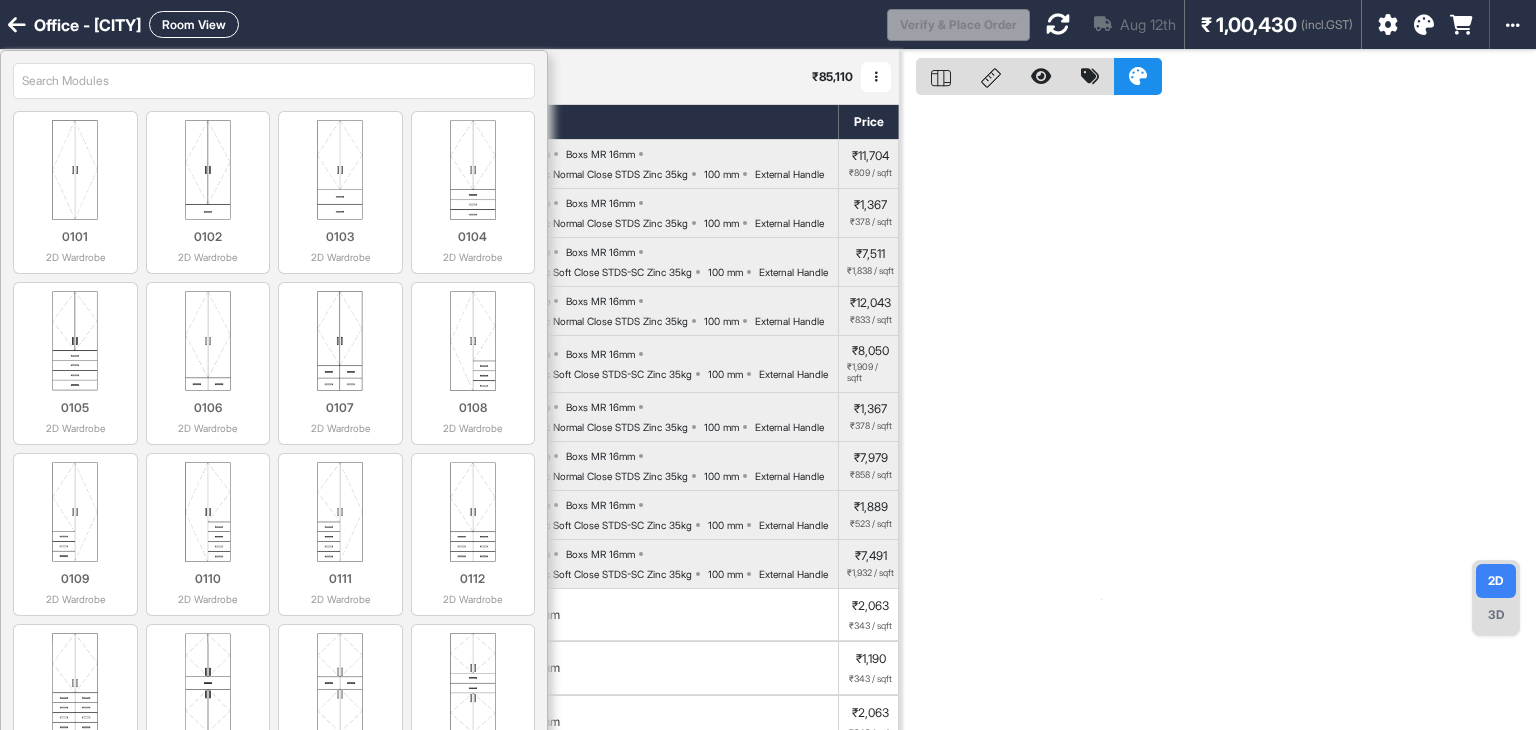 click at bounding box center [274, 81] 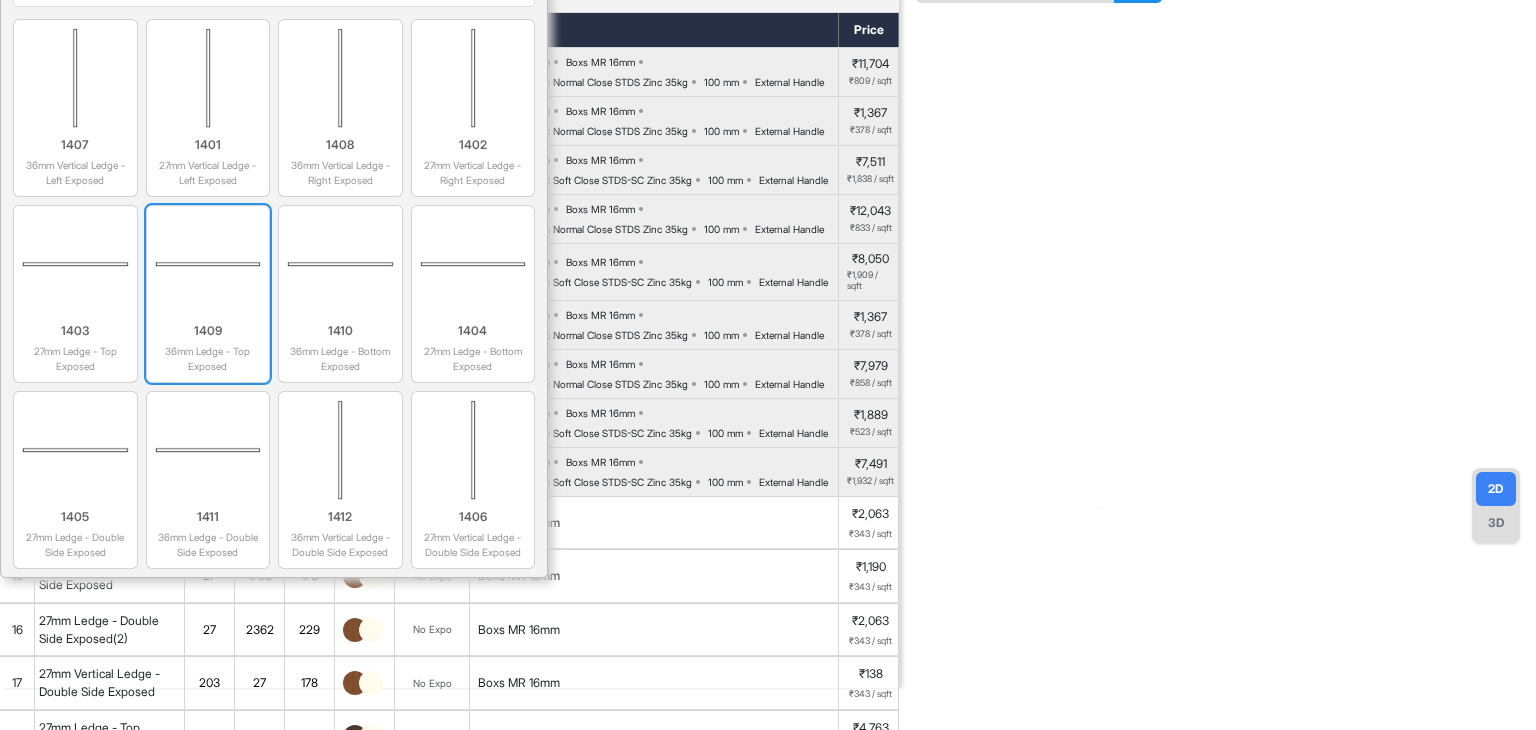 scroll, scrollTop: 100, scrollLeft: 0, axis: vertical 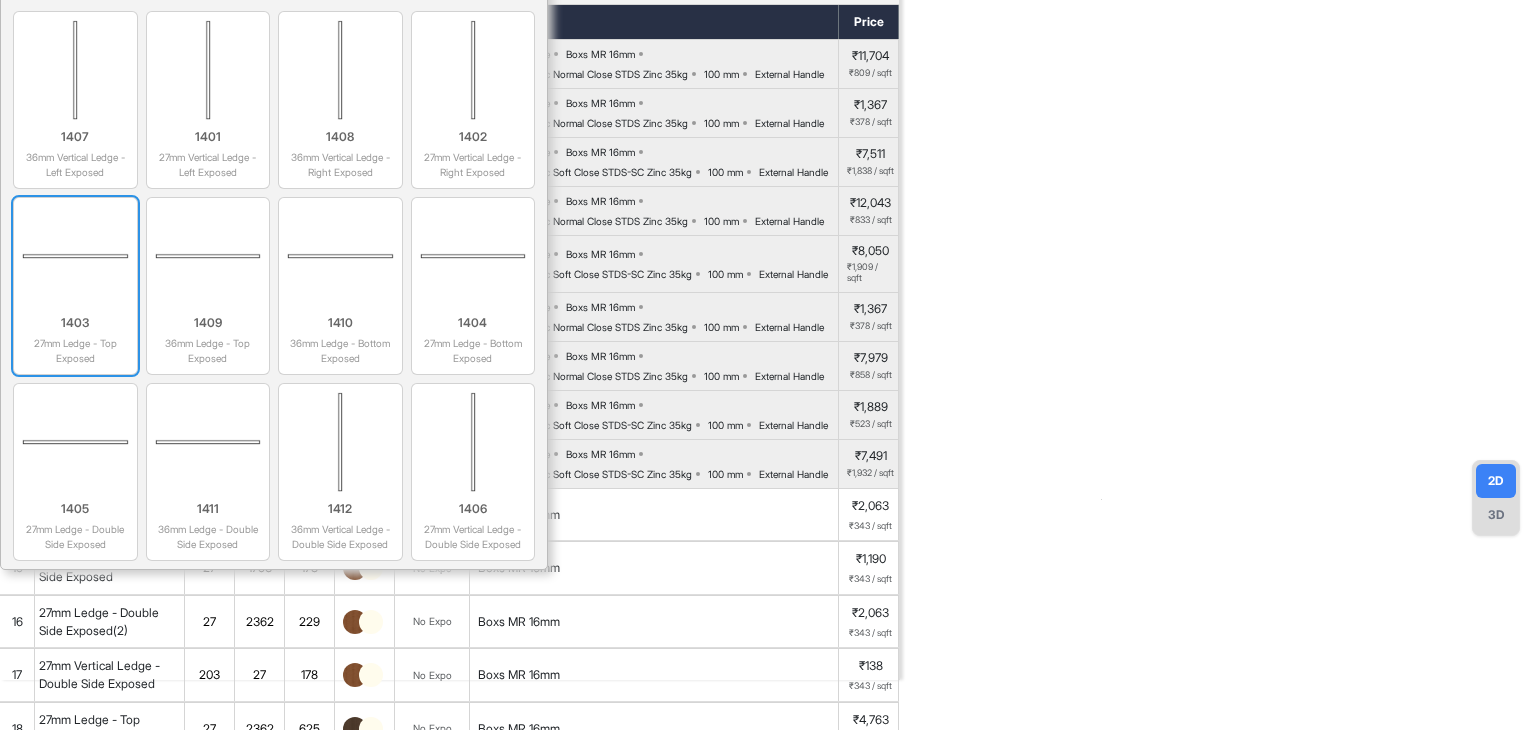 type on "ledge" 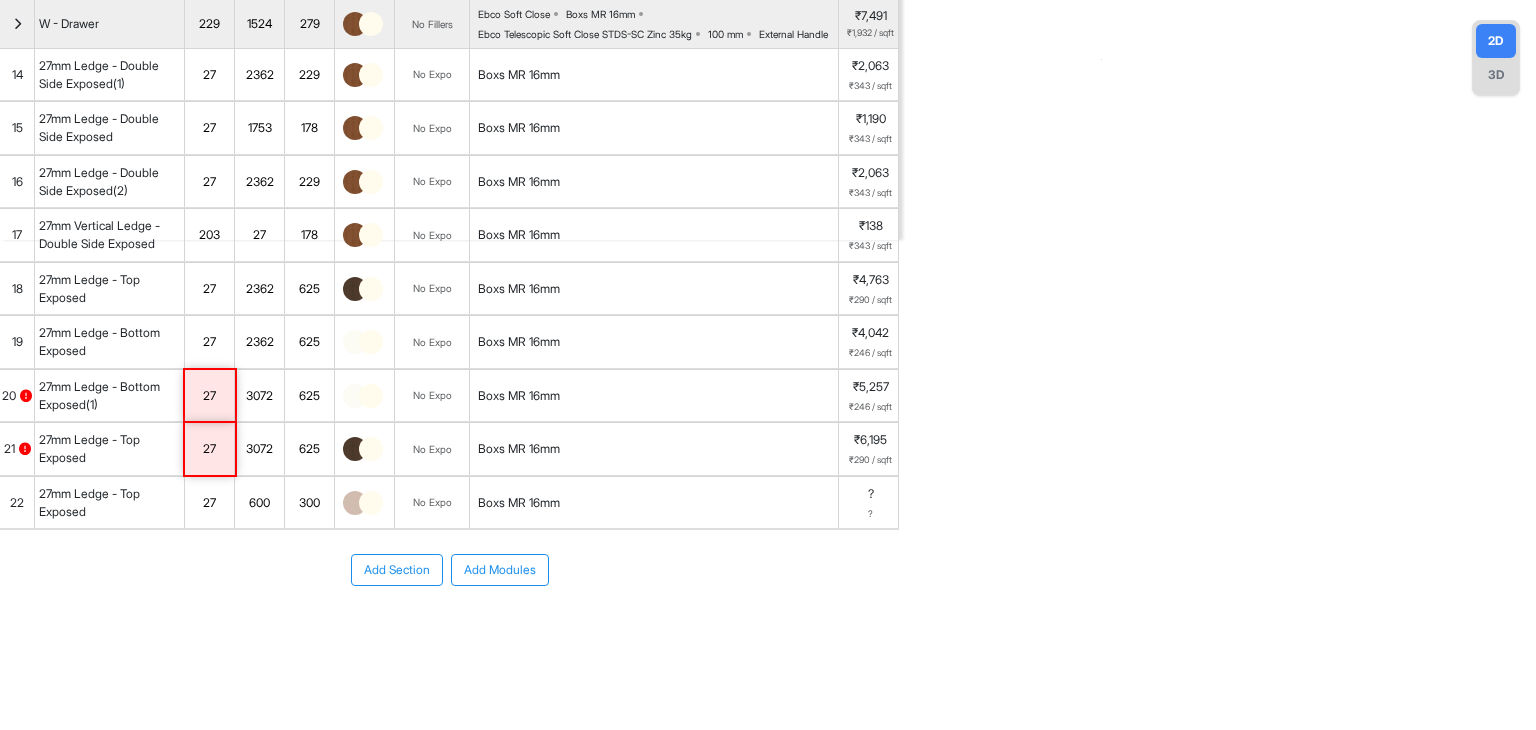 scroll, scrollTop: 700, scrollLeft: 0, axis: vertical 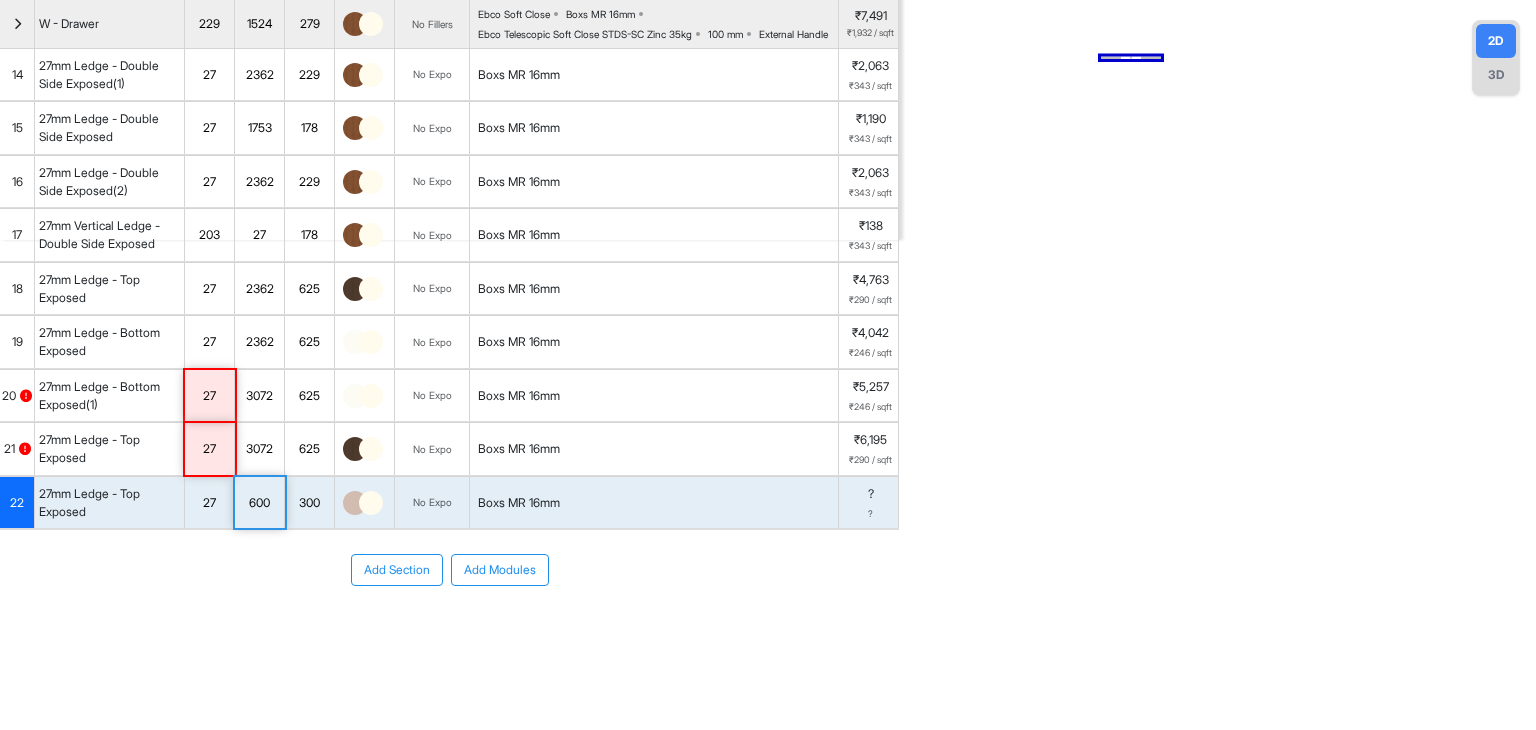 click on "600" at bounding box center (259, 503) 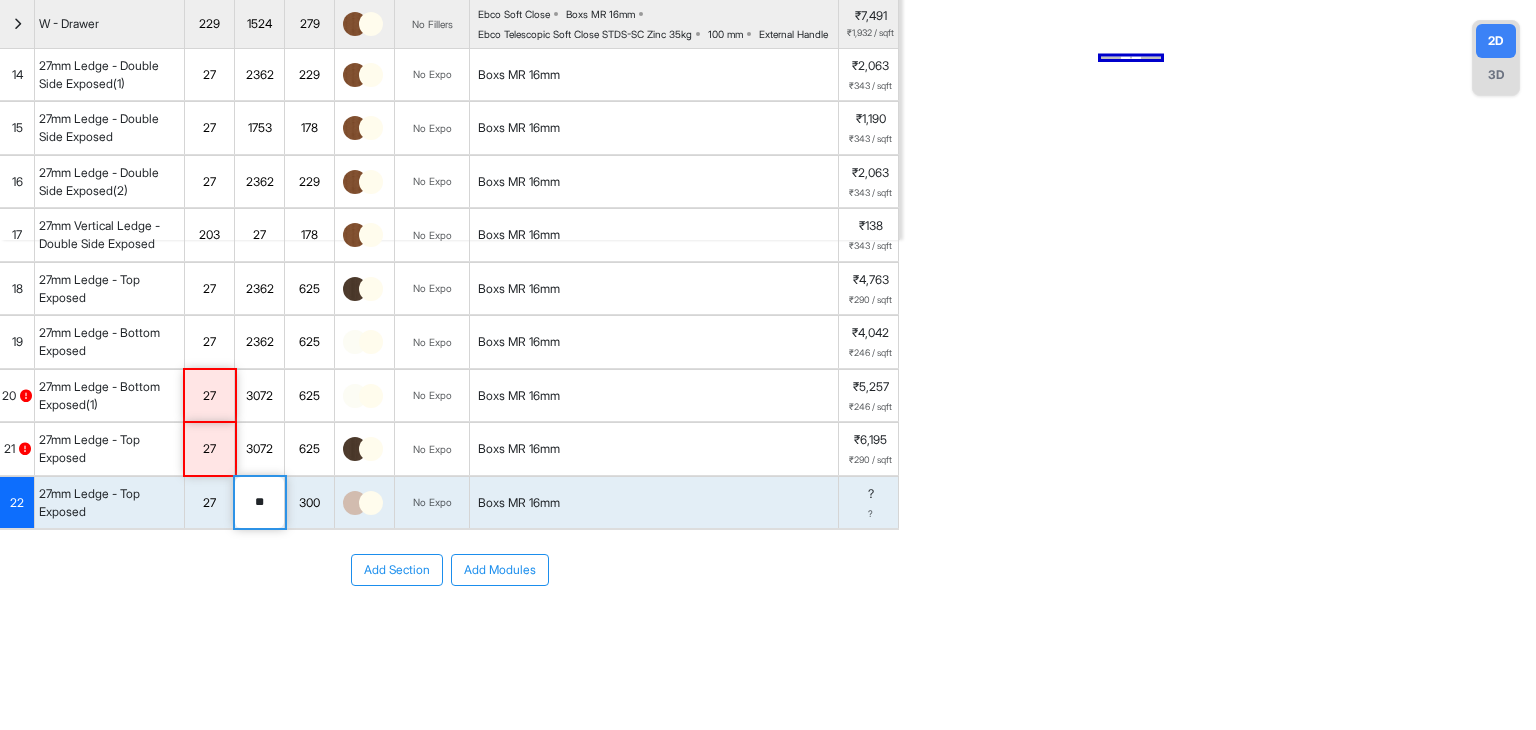 type on "*" 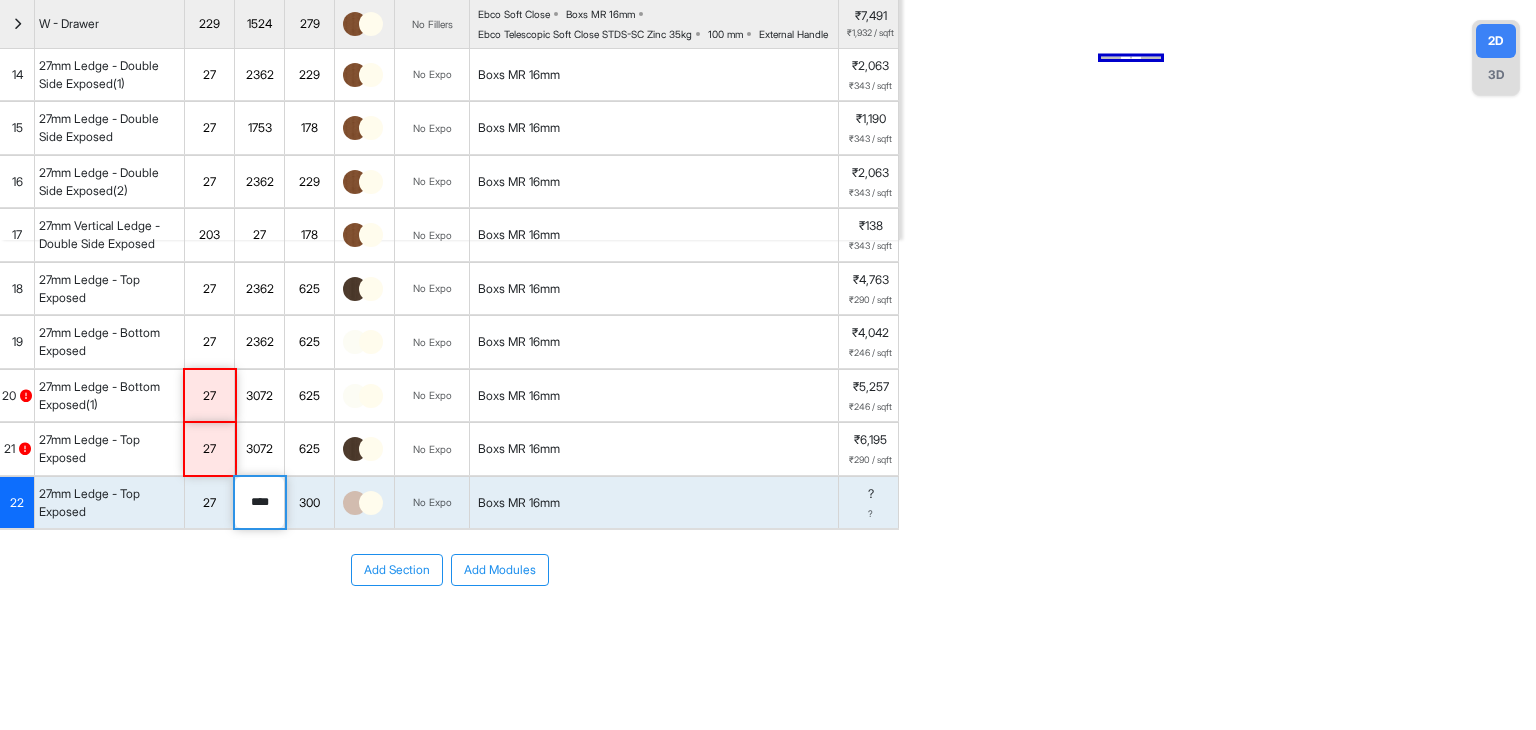 type on "****" 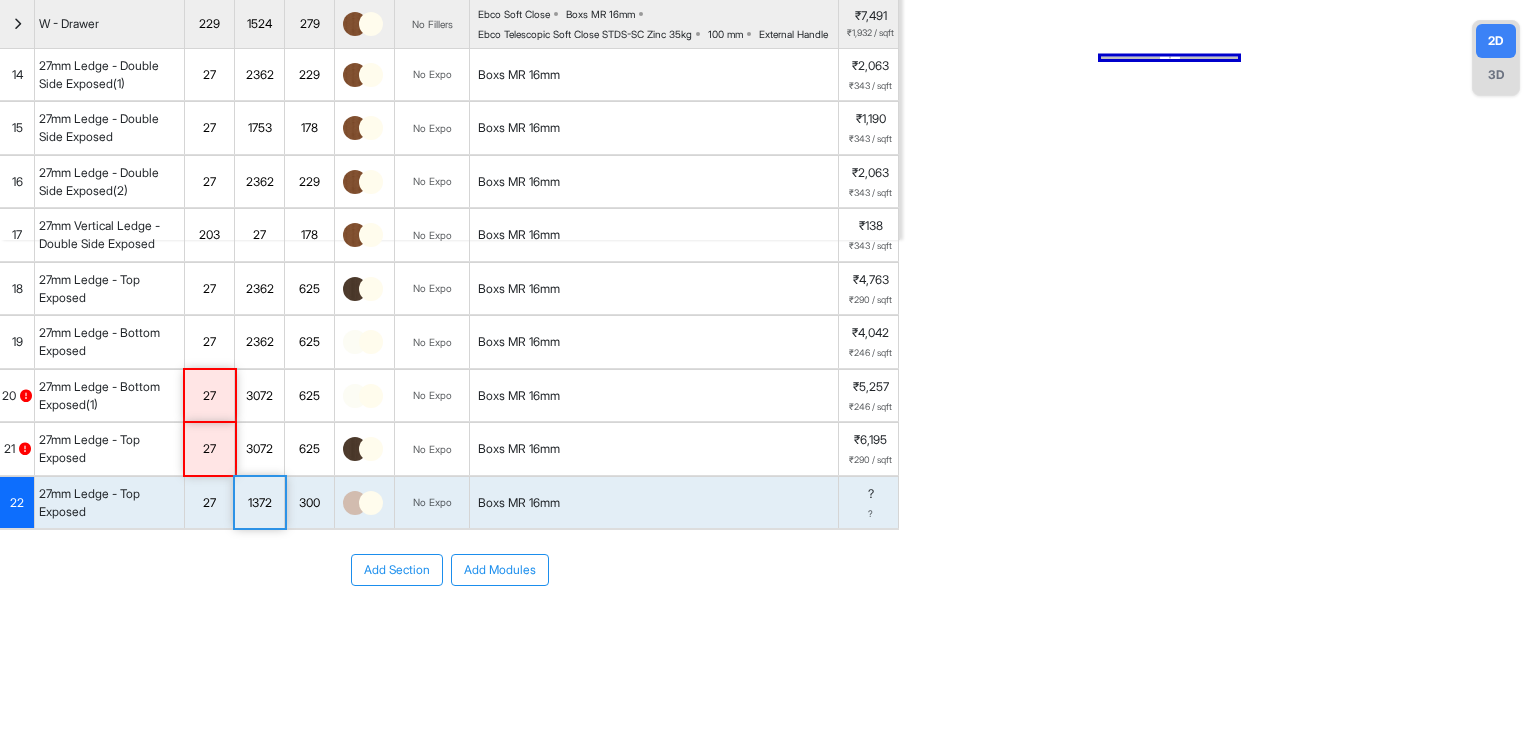 click on "300" at bounding box center [309, 503] 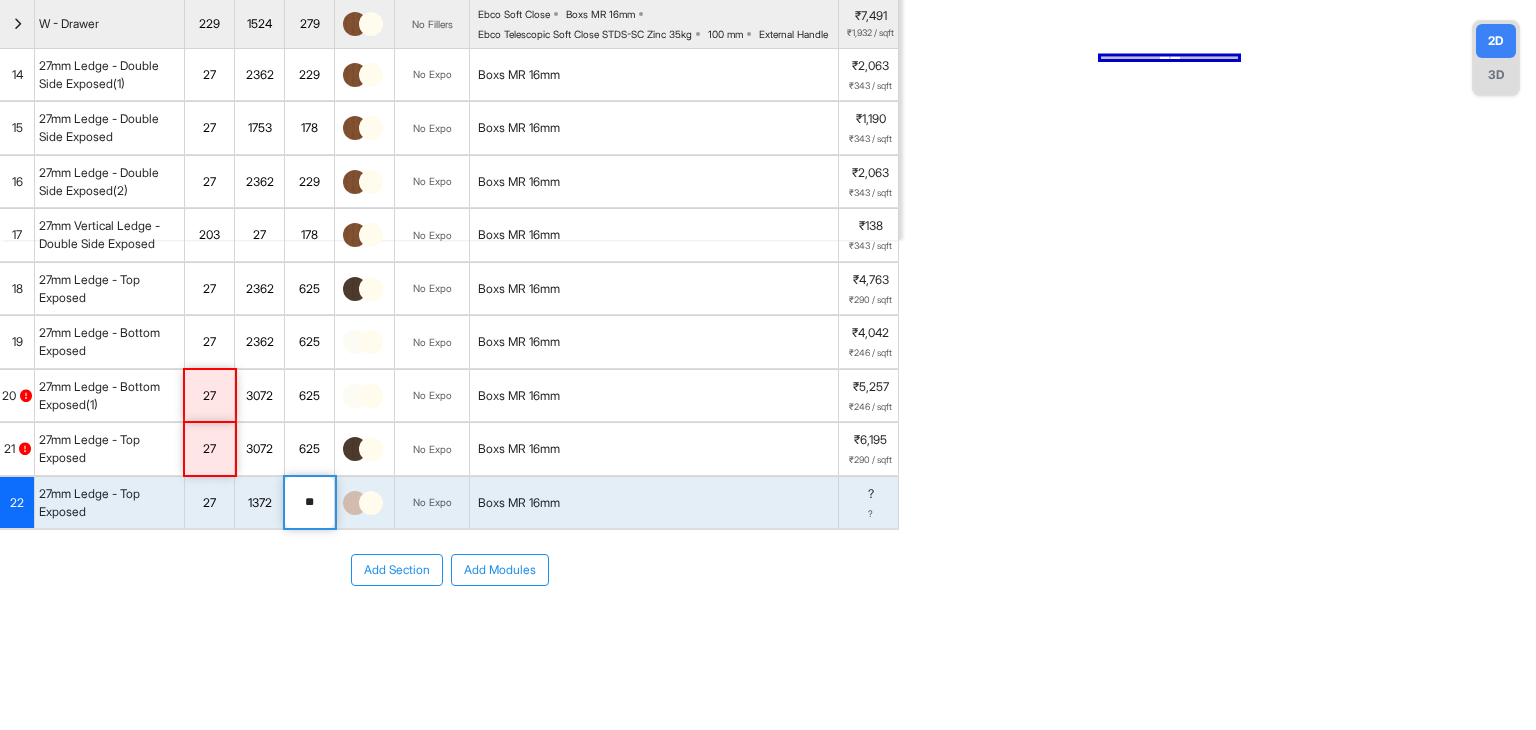 type on "*" 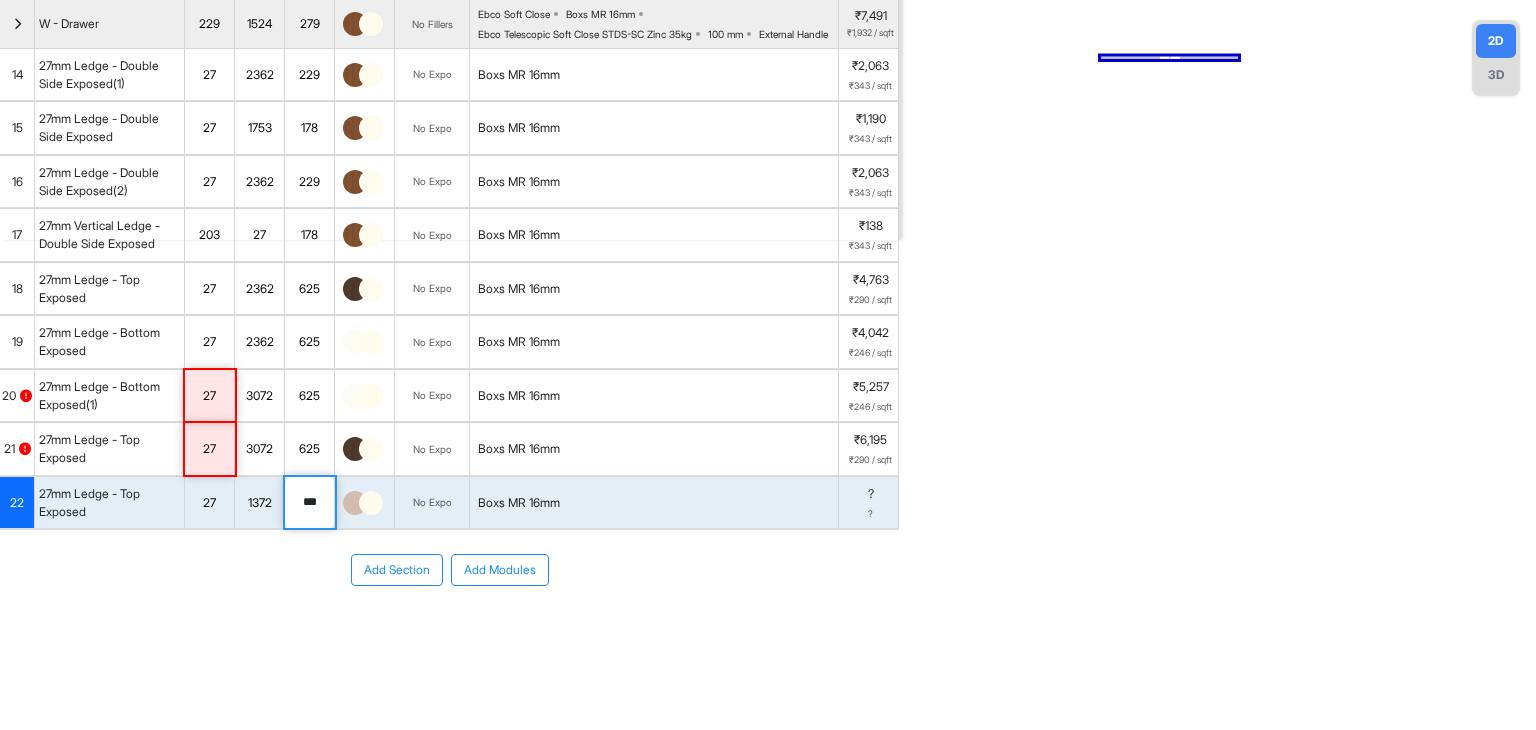 type on "***" 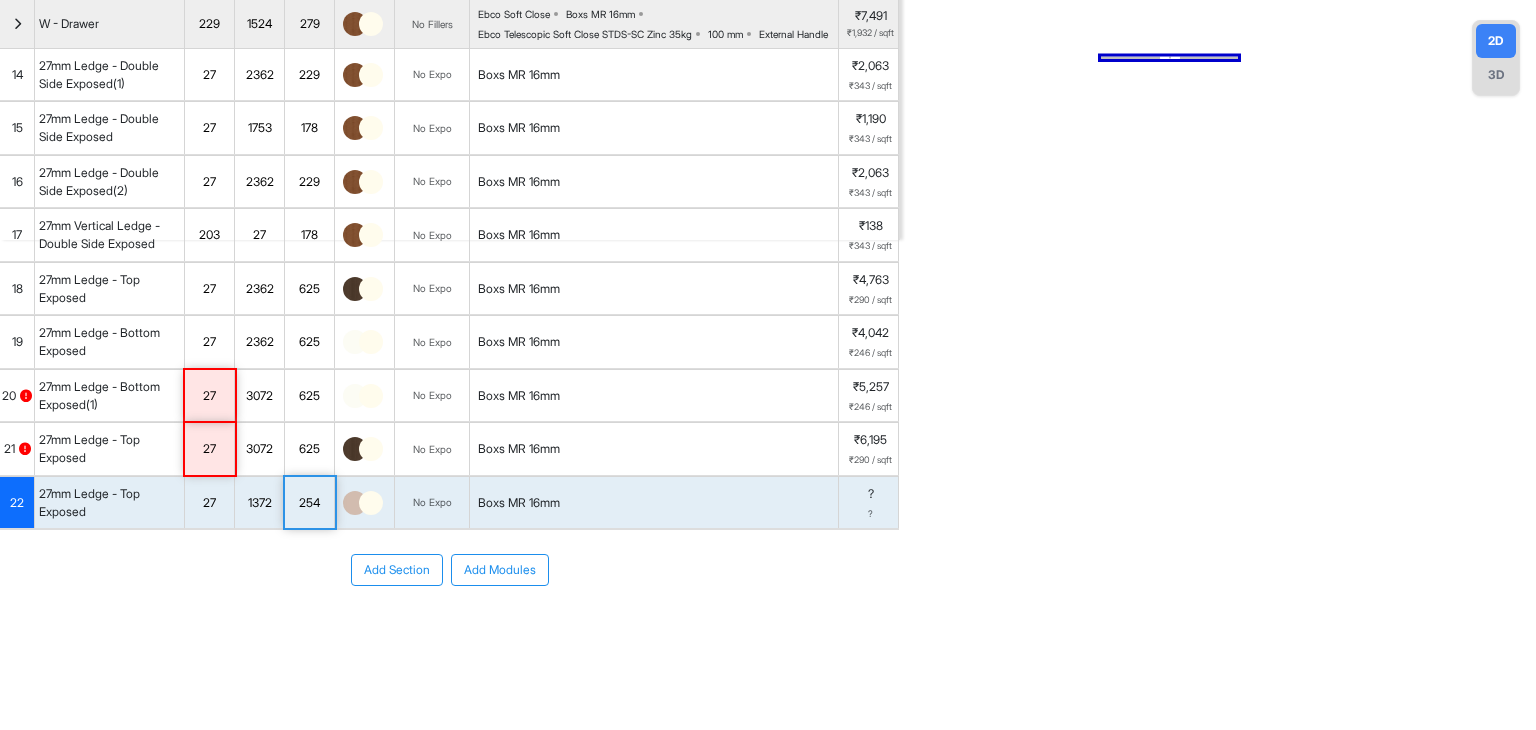 click on "Add Section Add Modules" at bounding box center (449, 630) 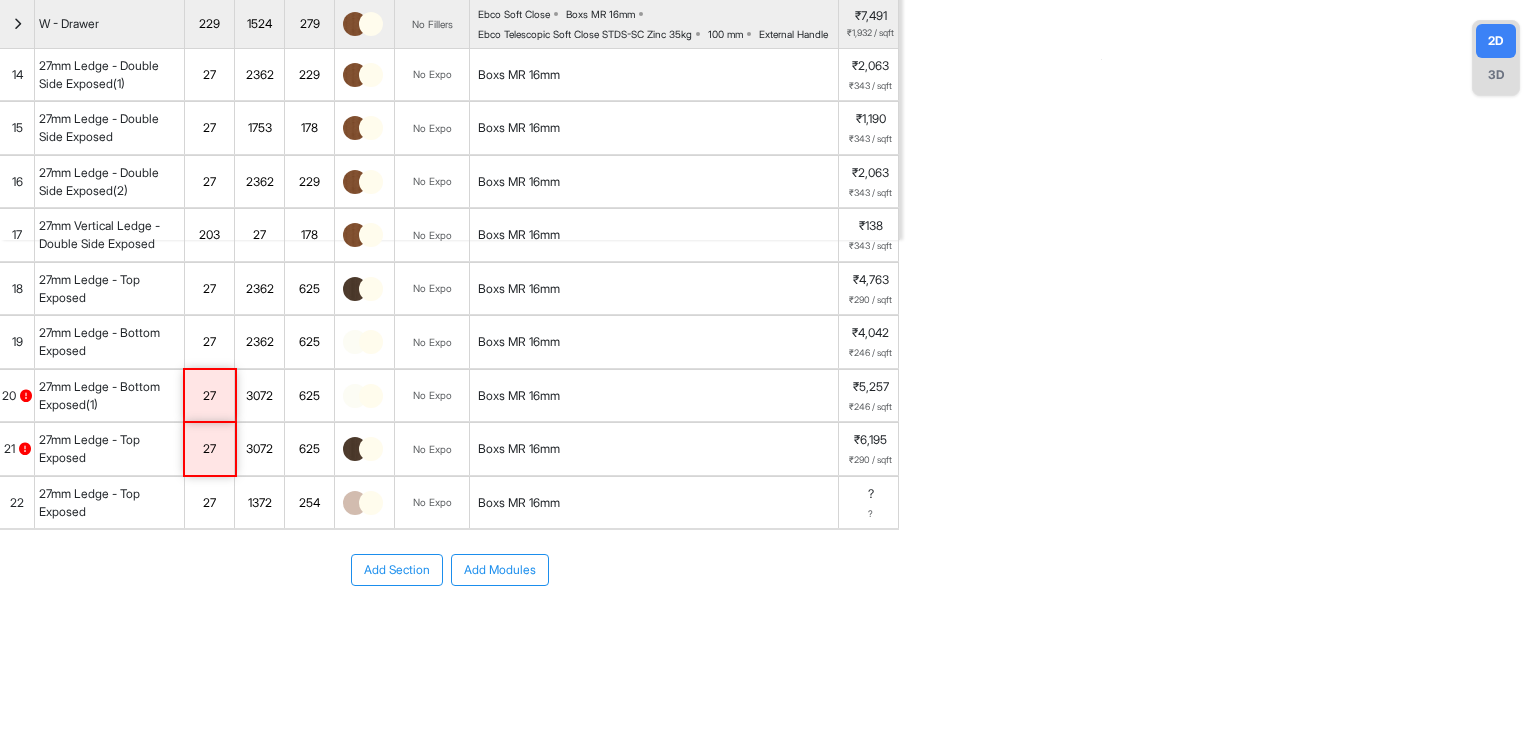 click on "22" at bounding box center (17, 503) 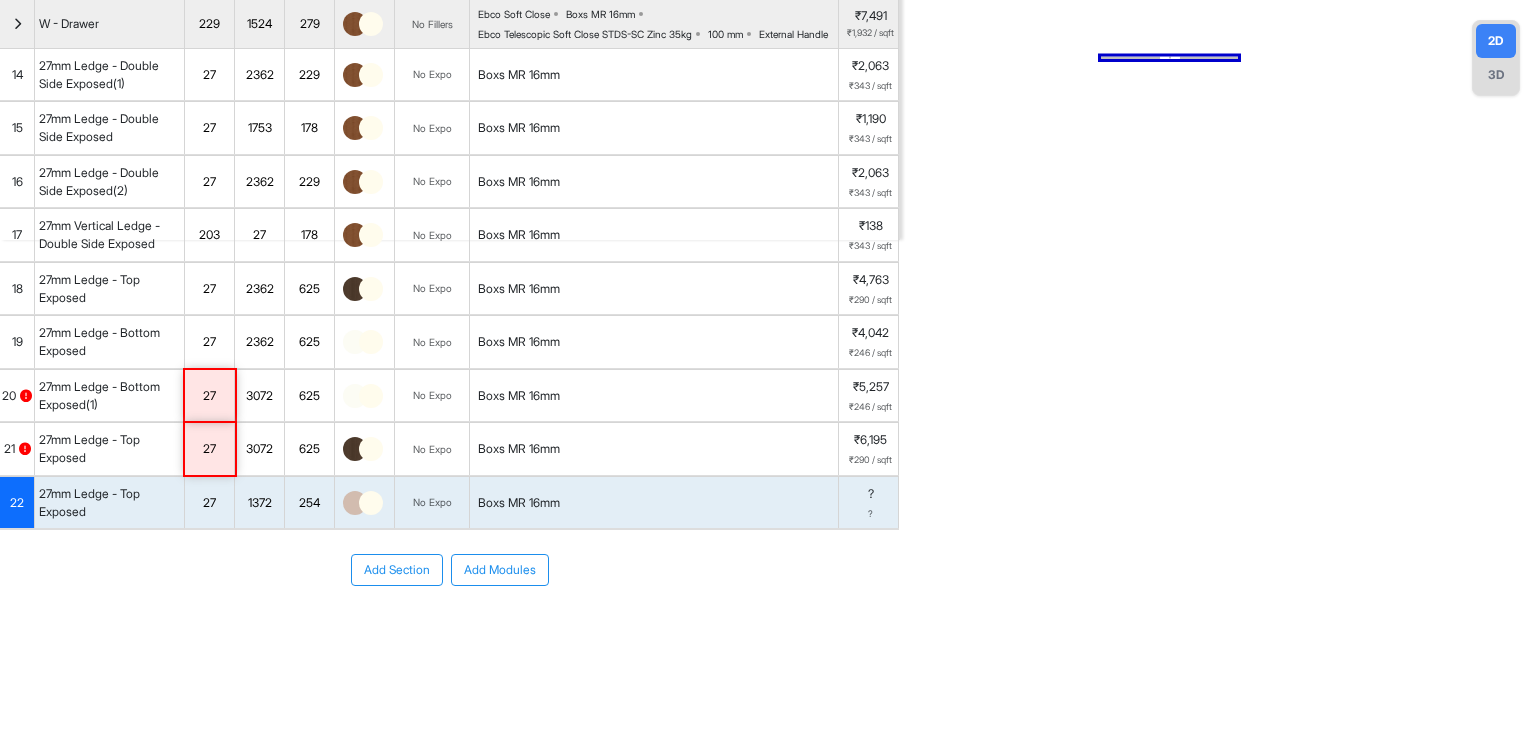 click on "Add Modules" at bounding box center [500, 570] 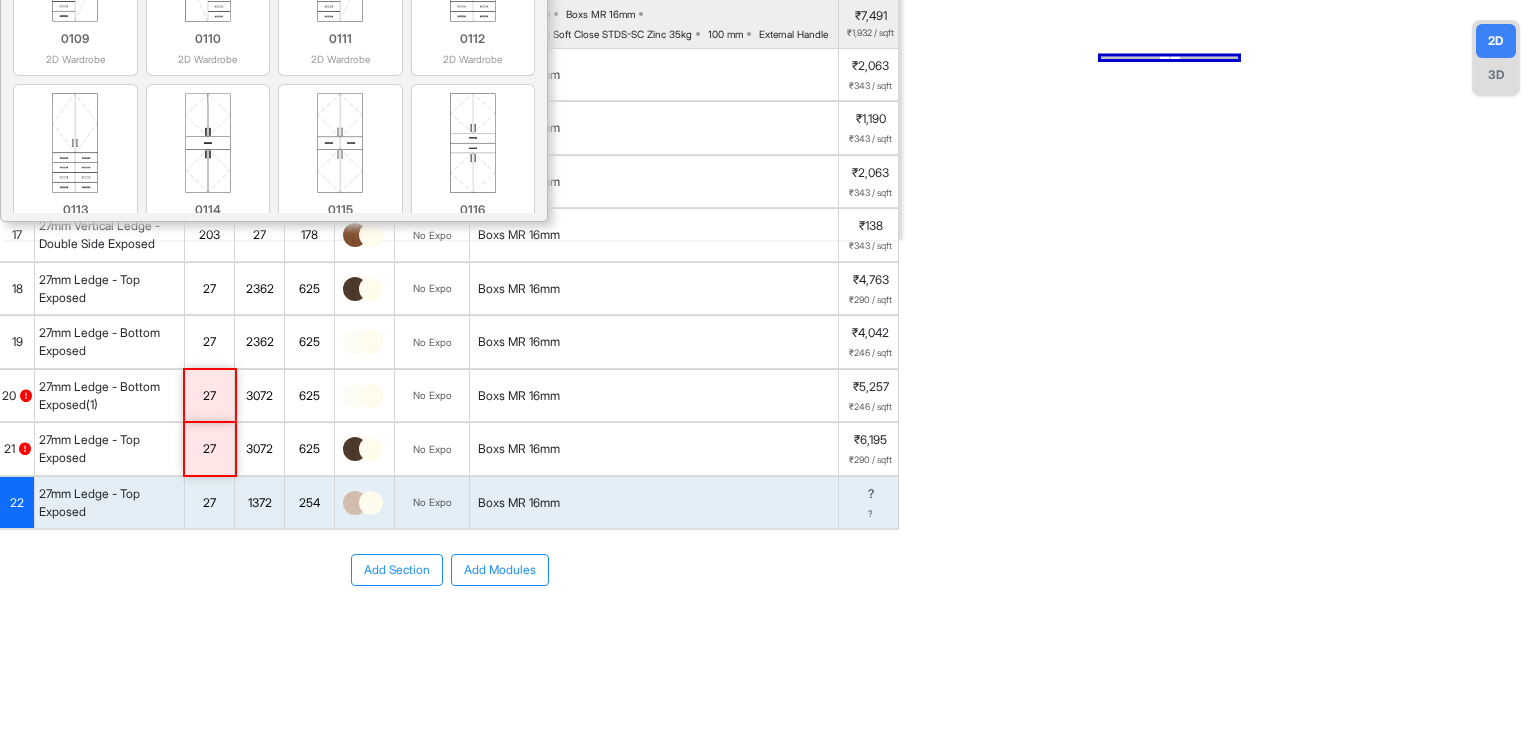 scroll, scrollTop: 0, scrollLeft: 0, axis: both 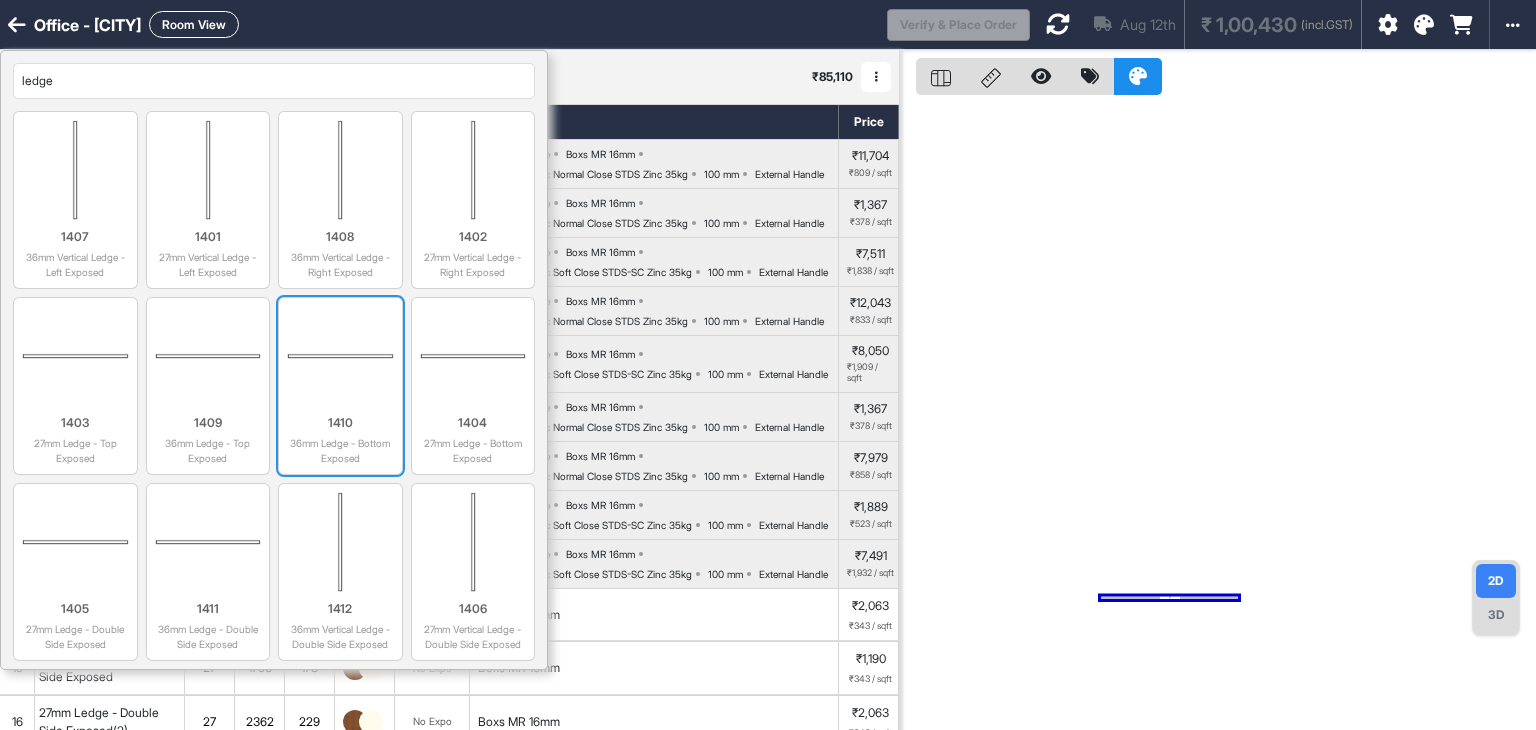 type on "ledge" 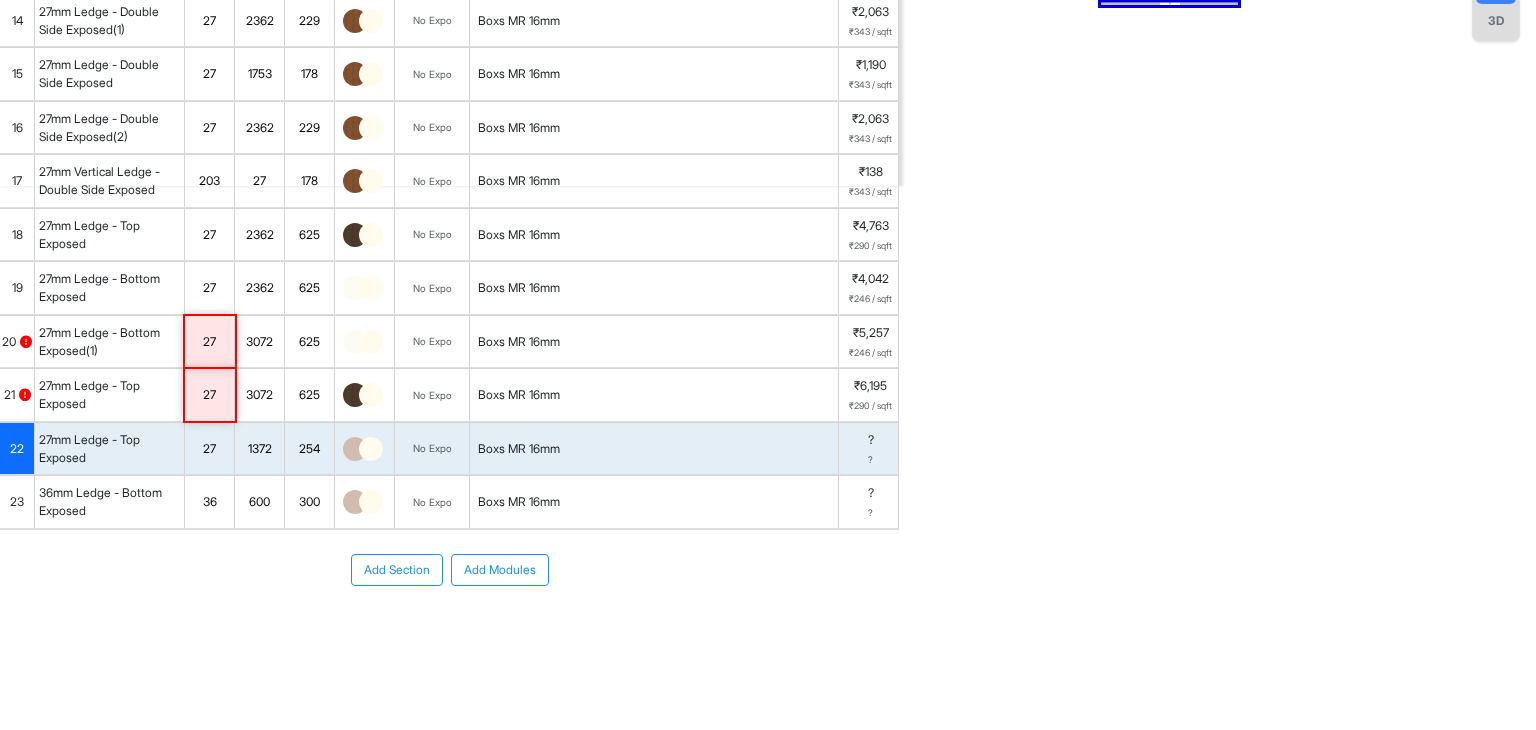 scroll, scrollTop: 700, scrollLeft: 0, axis: vertical 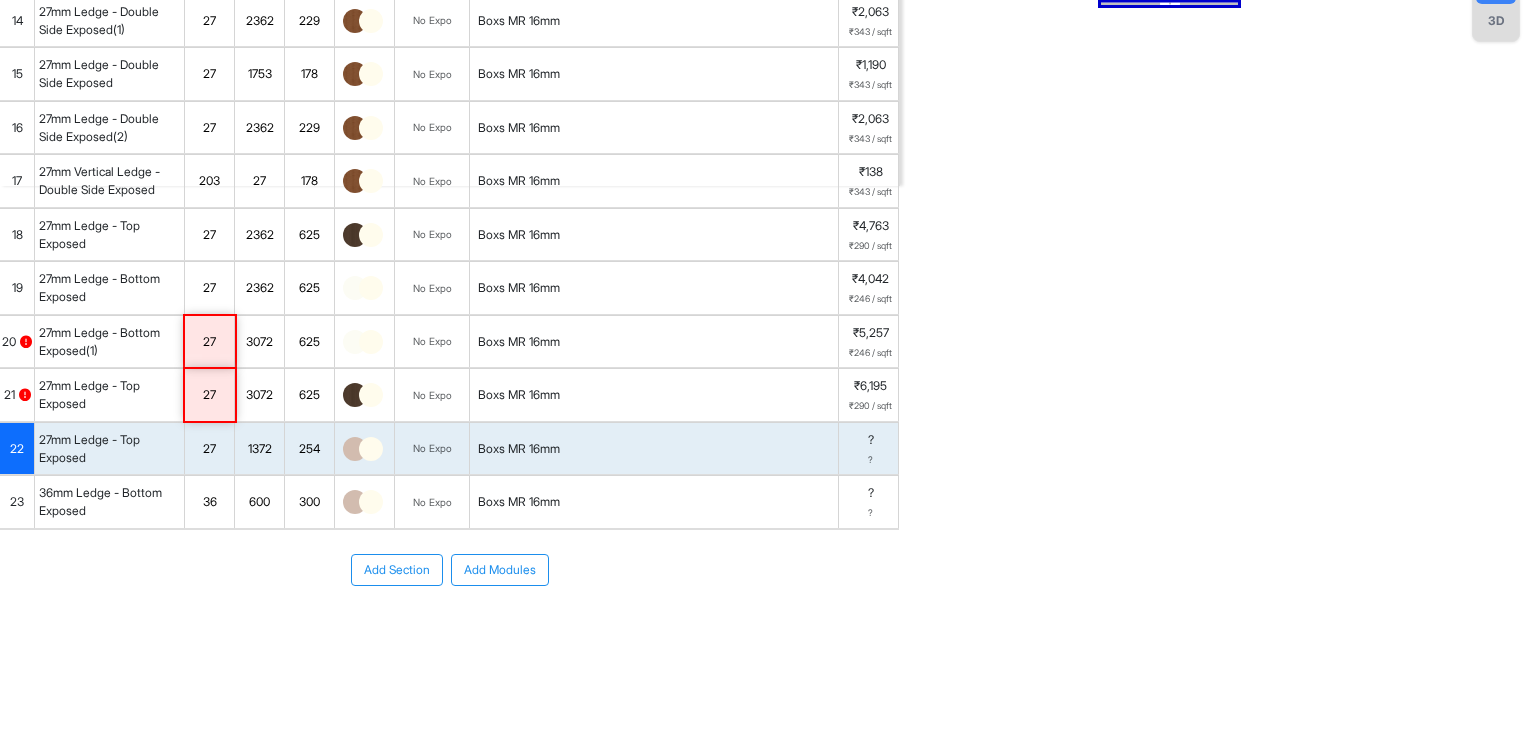click on "36mm Ledge - Bottom Exposed" at bounding box center [109, 502] 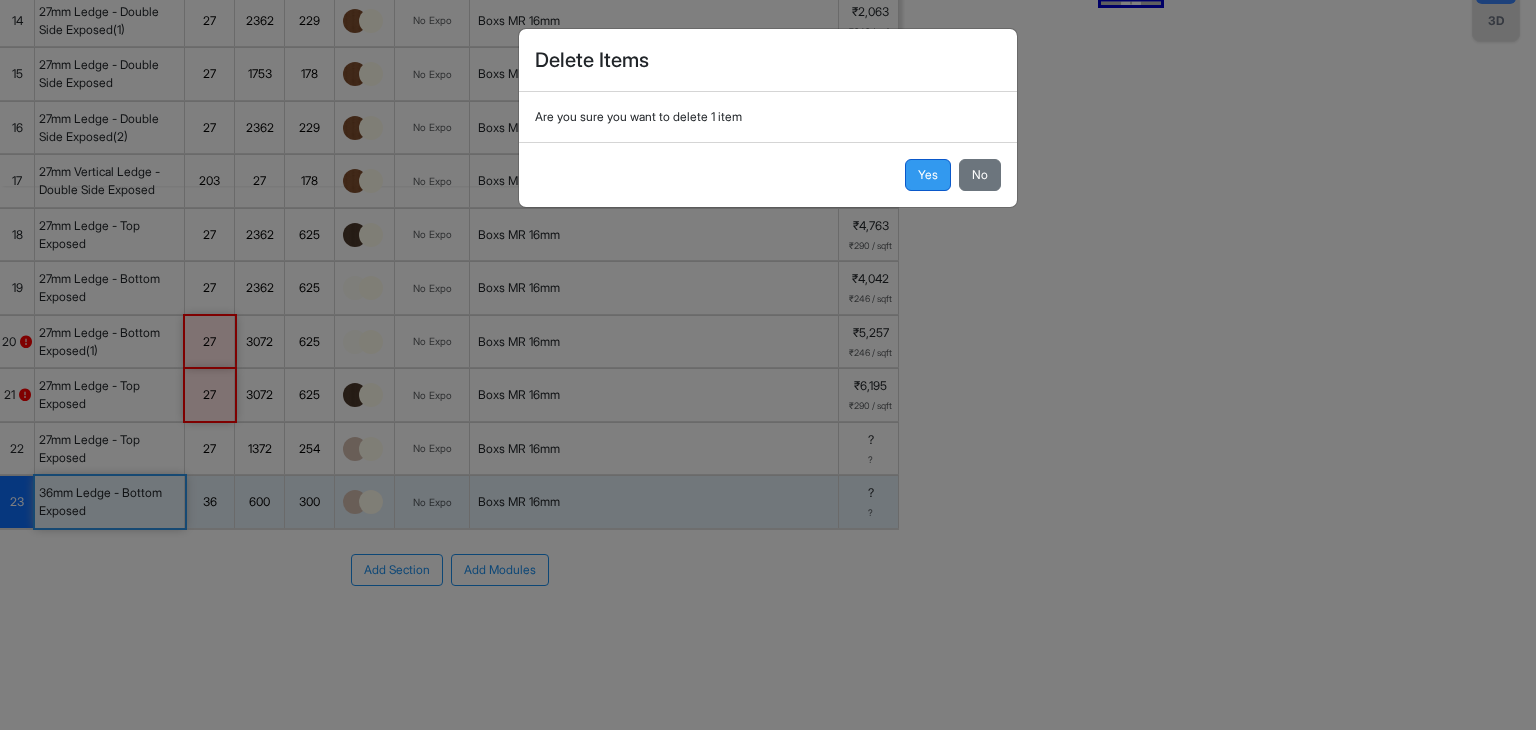 click on "Yes" at bounding box center (928, 175) 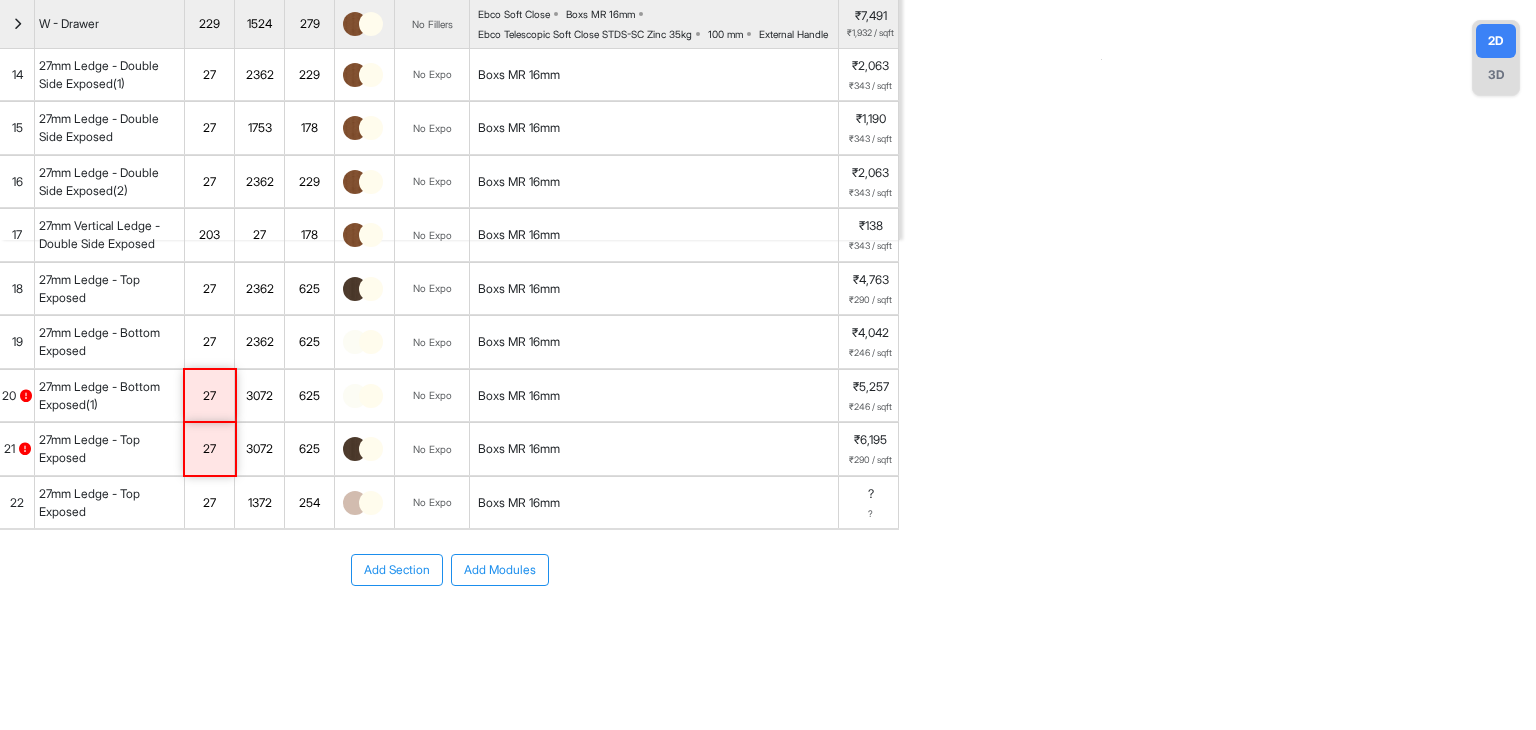 click on "Add Modules" at bounding box center (500, 570) 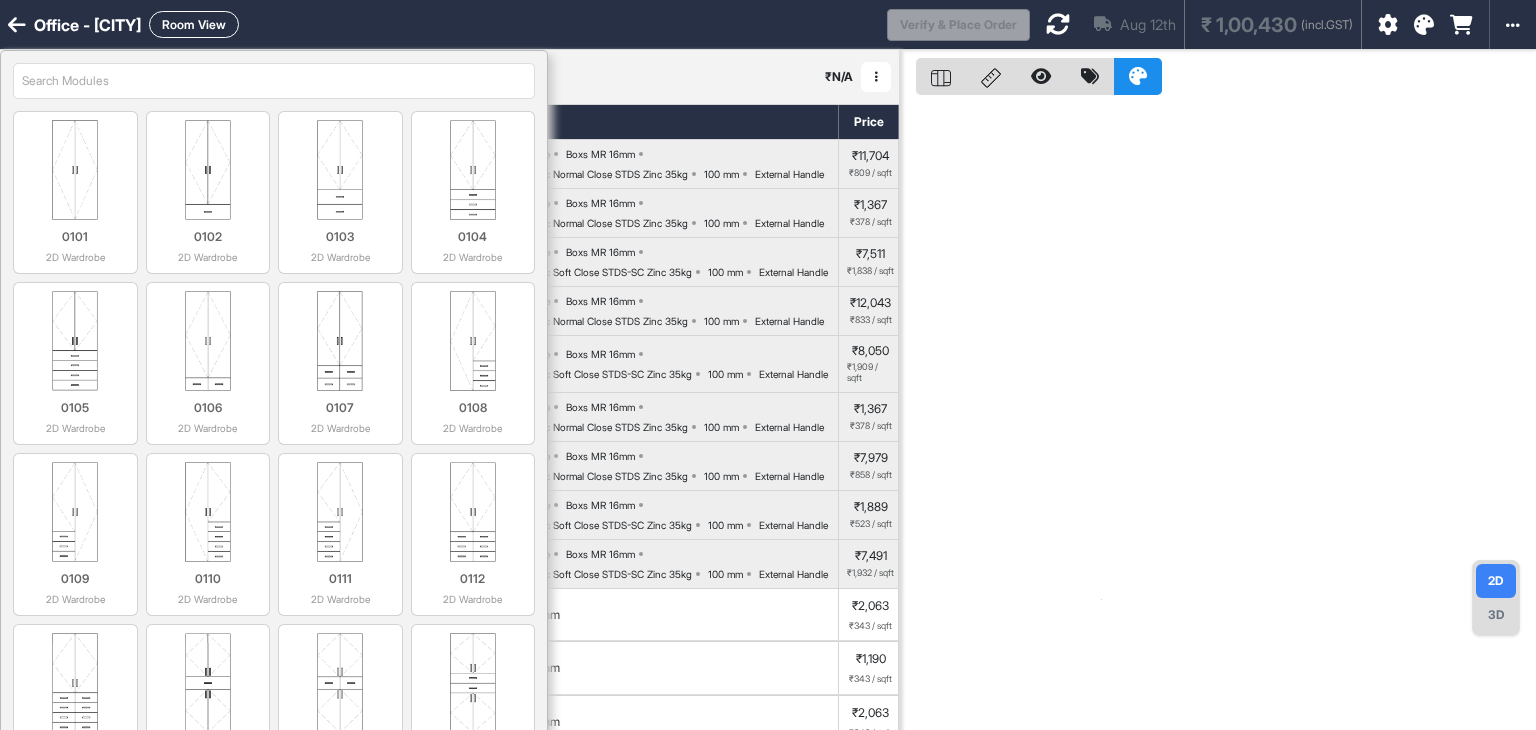 click at bounding box center (274, 81) 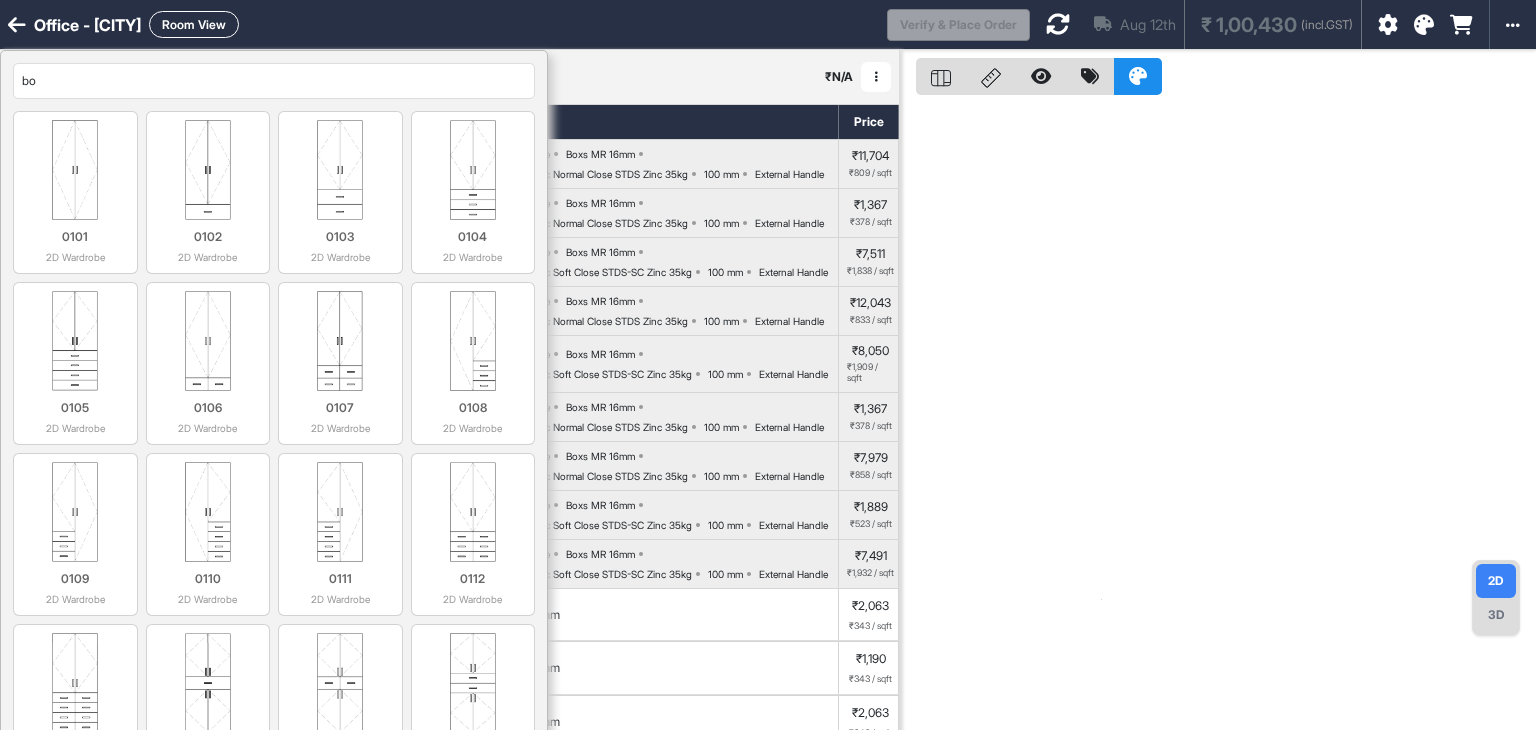 type on "b" 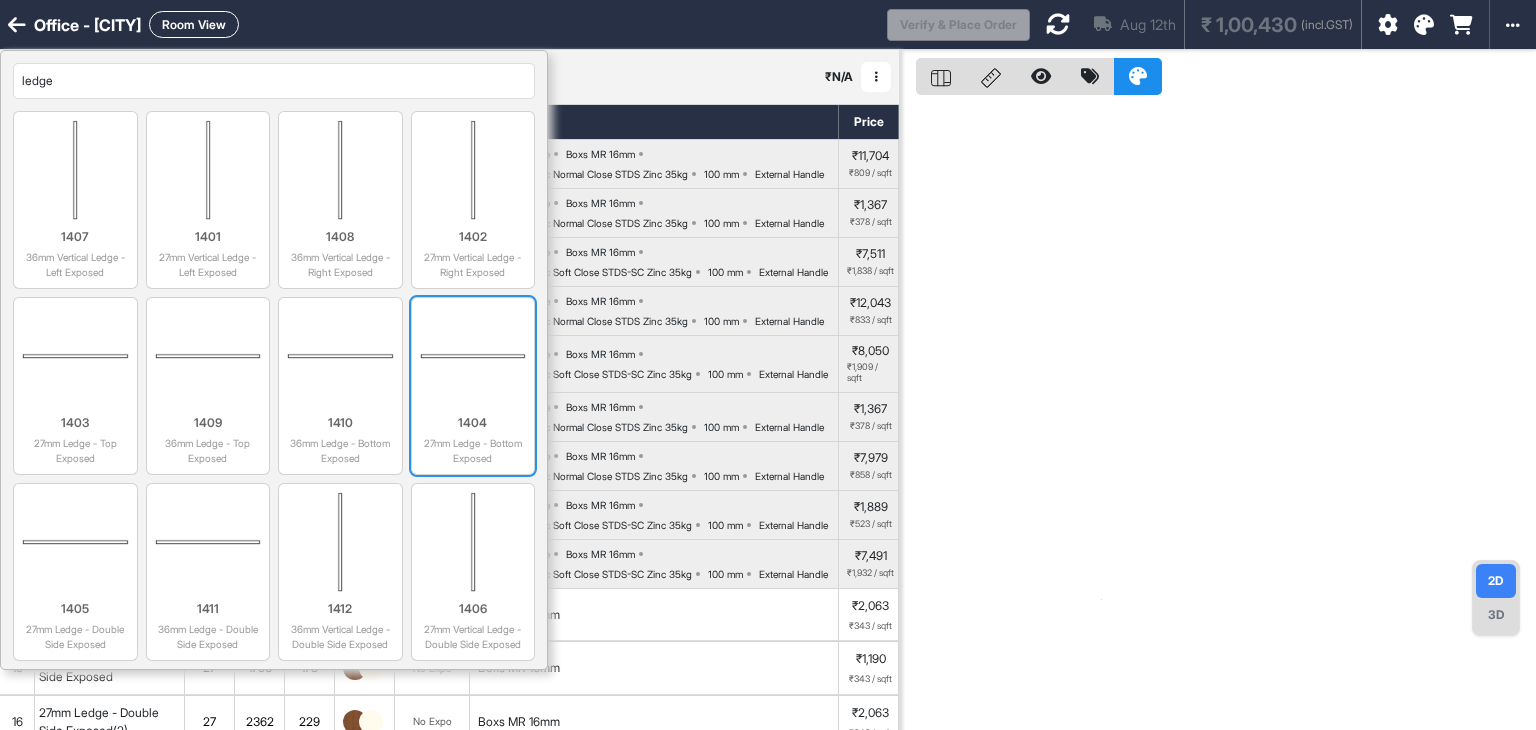 type on "ledge" 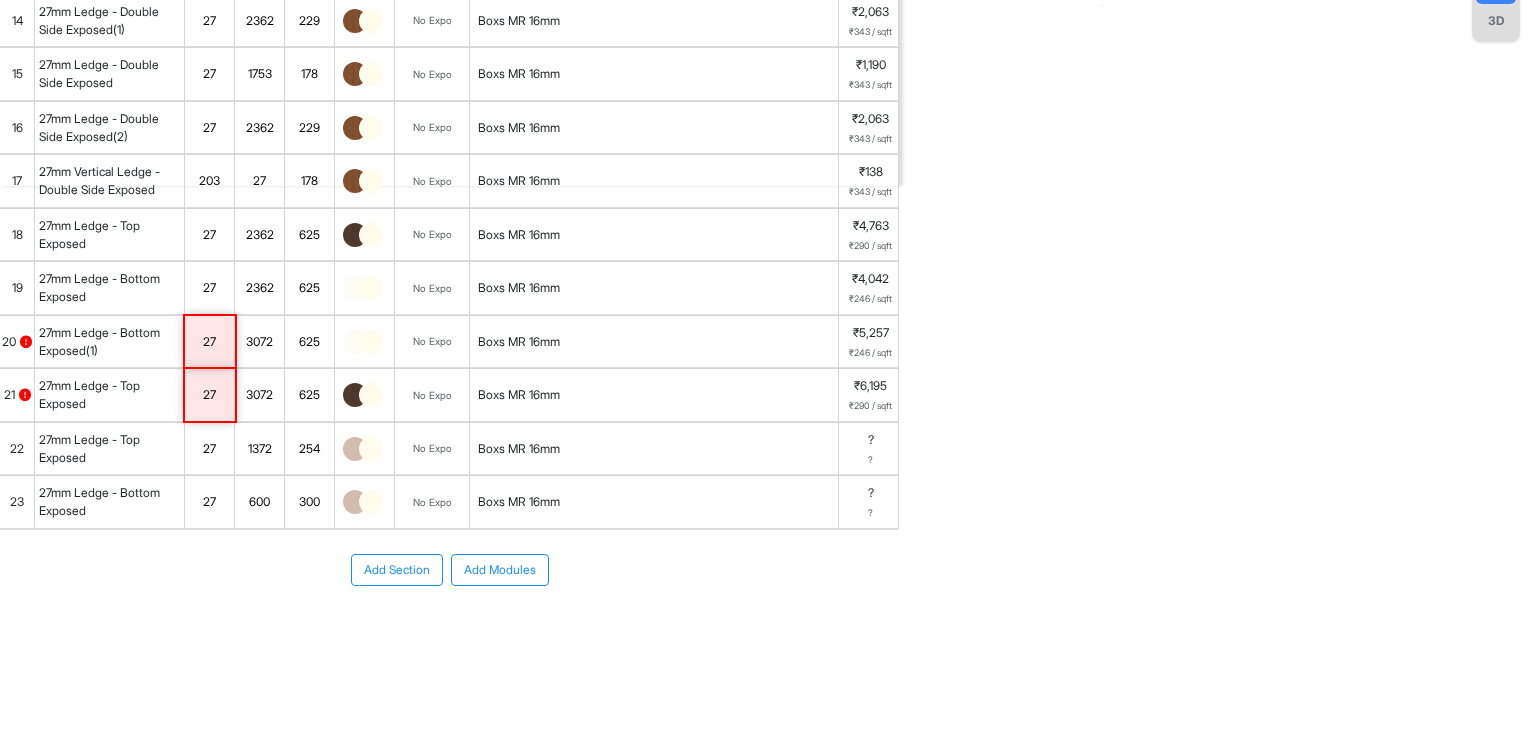 scroll, scrollTop: 760, scrollLeft: 0, axis: vertical 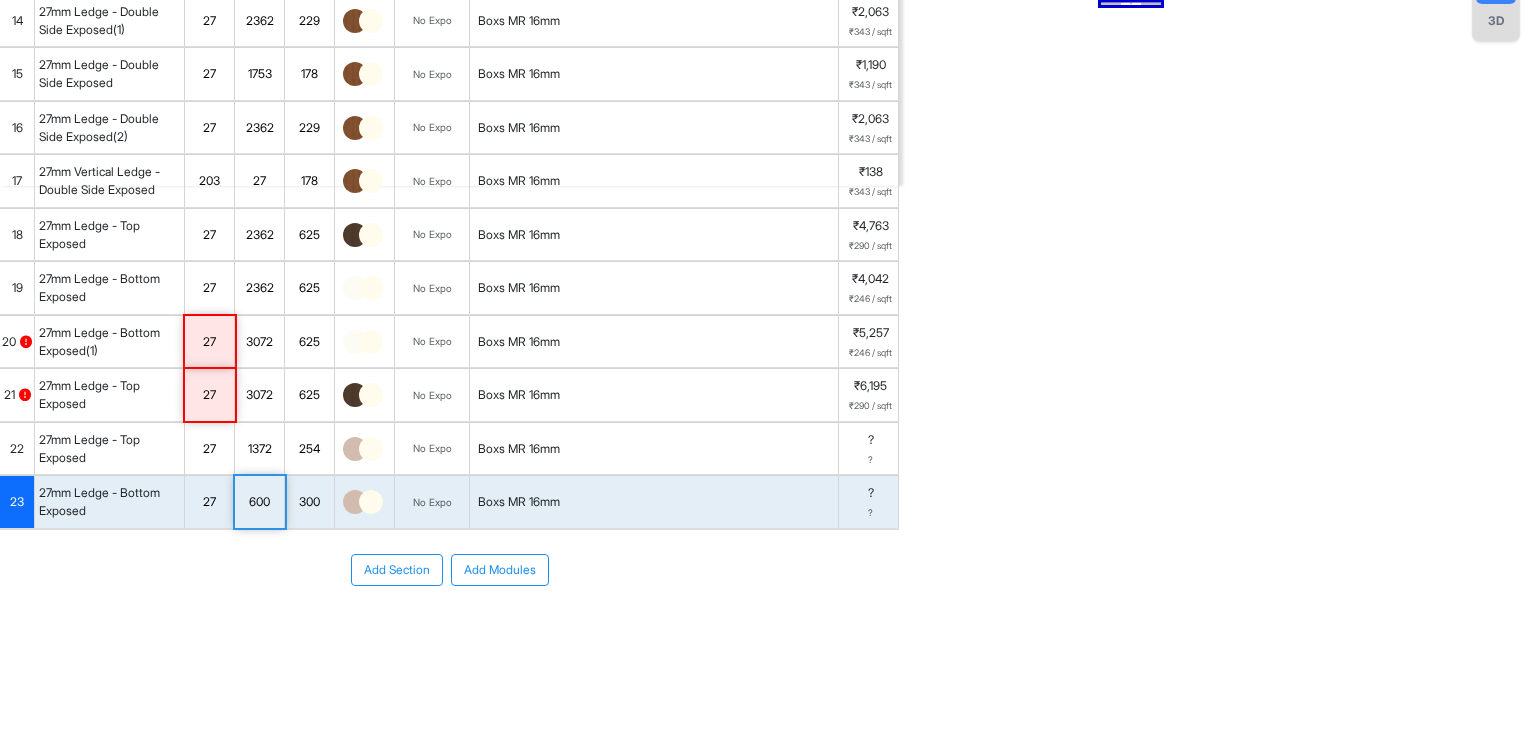 click on "600" at bounding box center (259, 502) 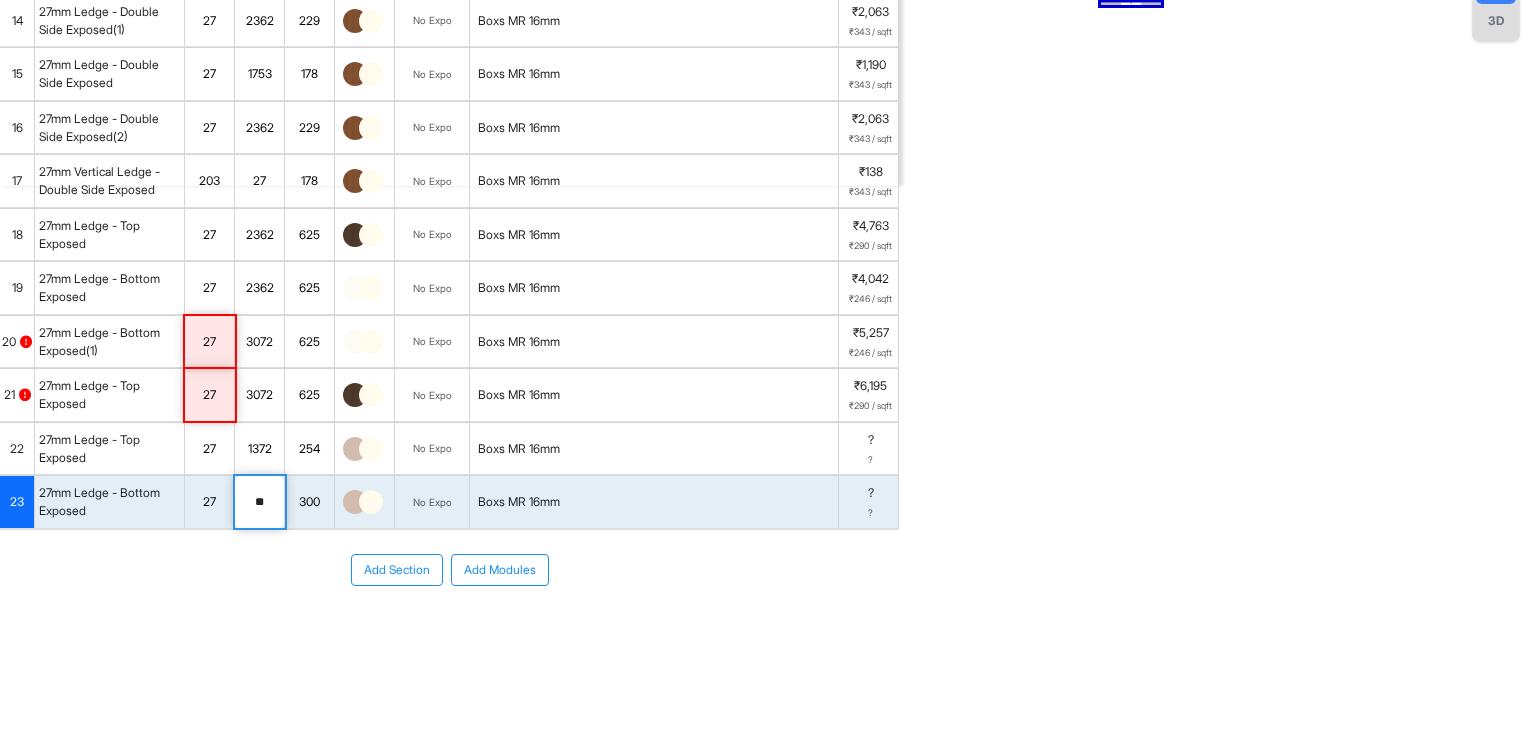 type on "*" 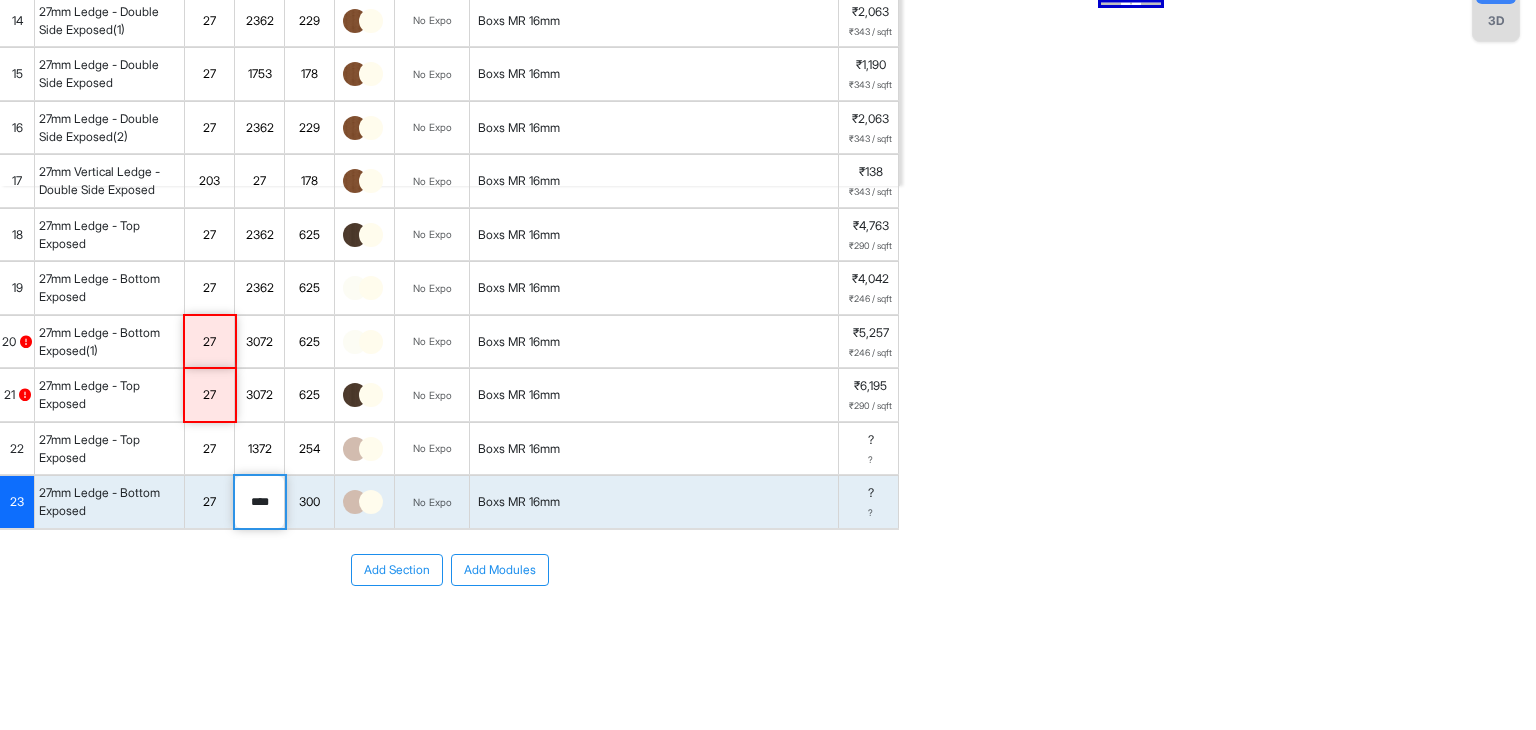 type on "****" 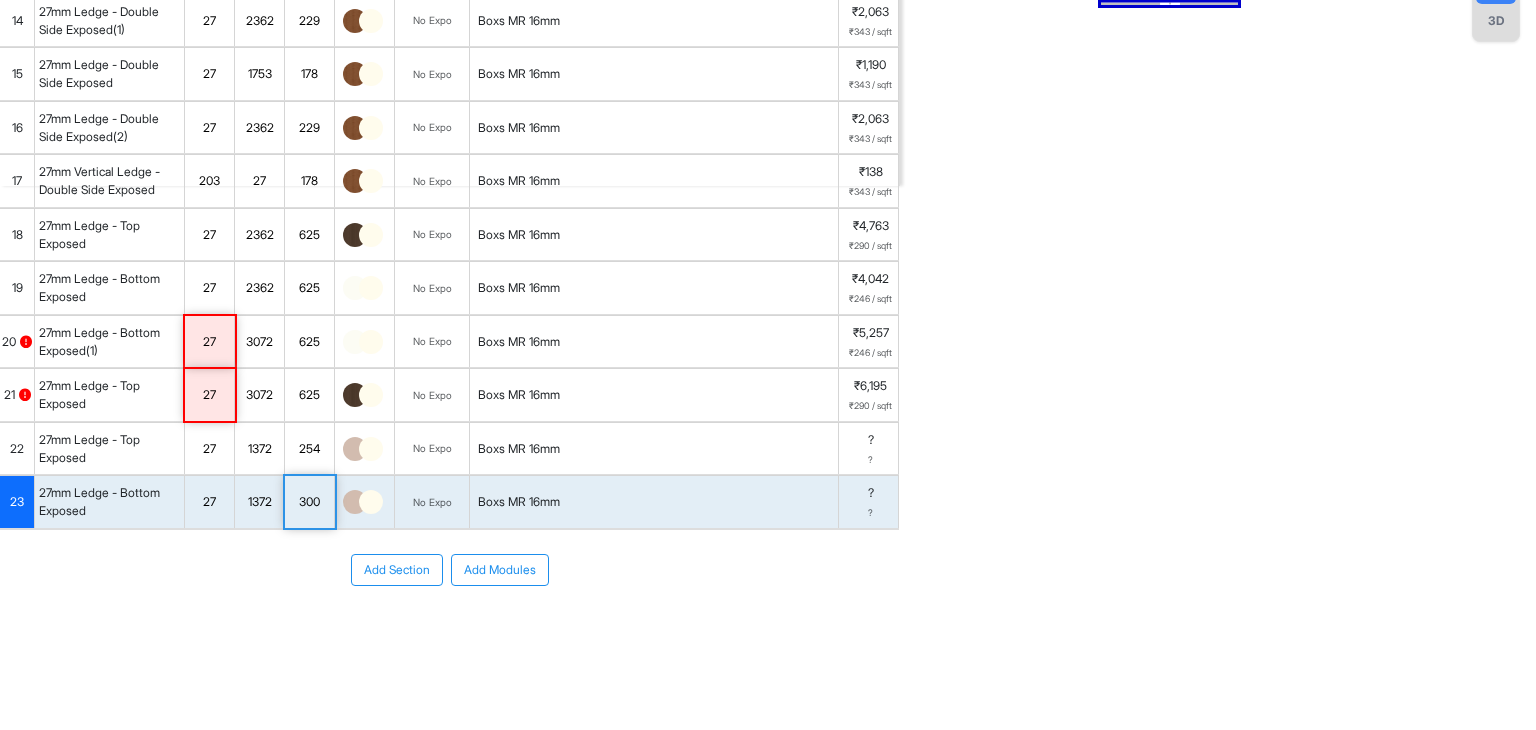 click on "300" at bounding box center [309, 502] 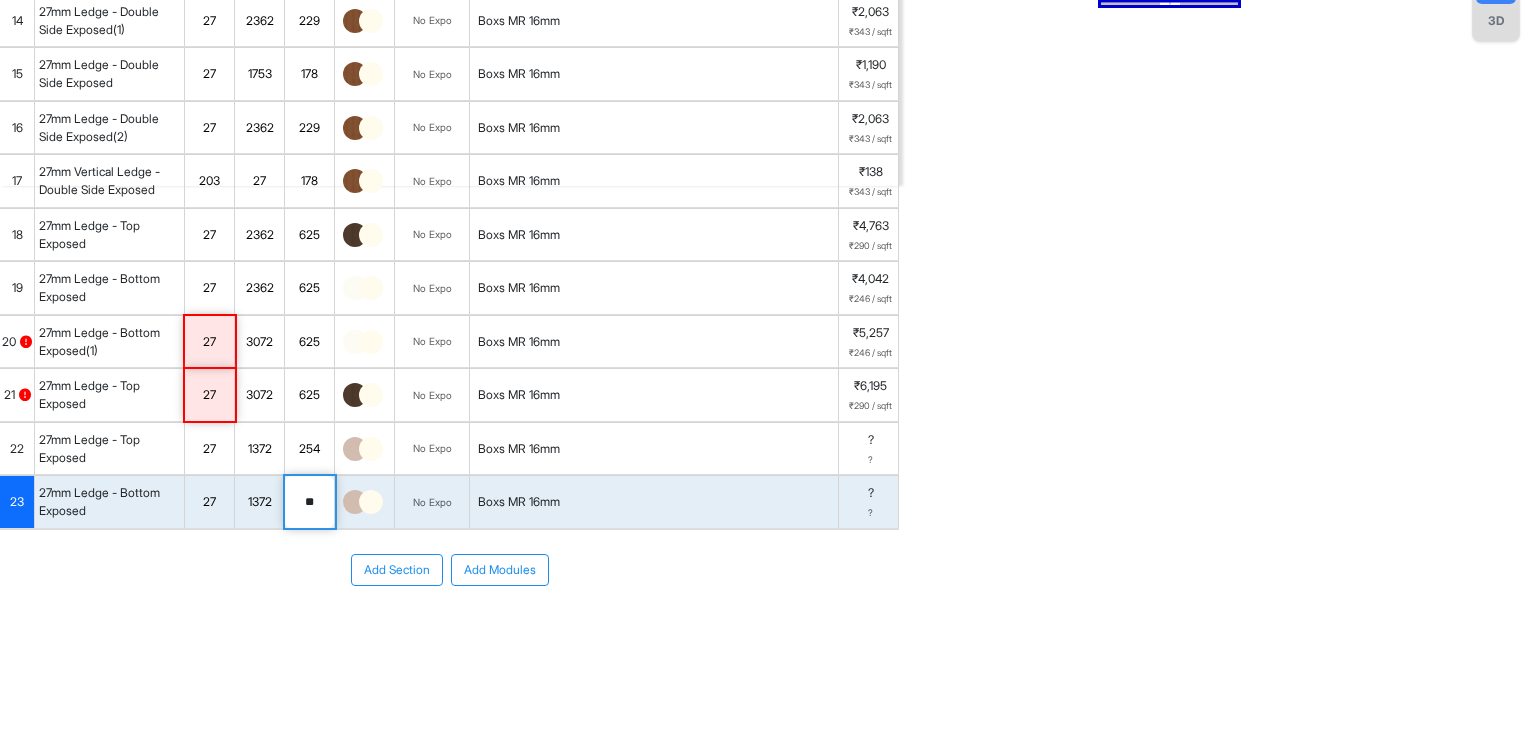 type on "*" 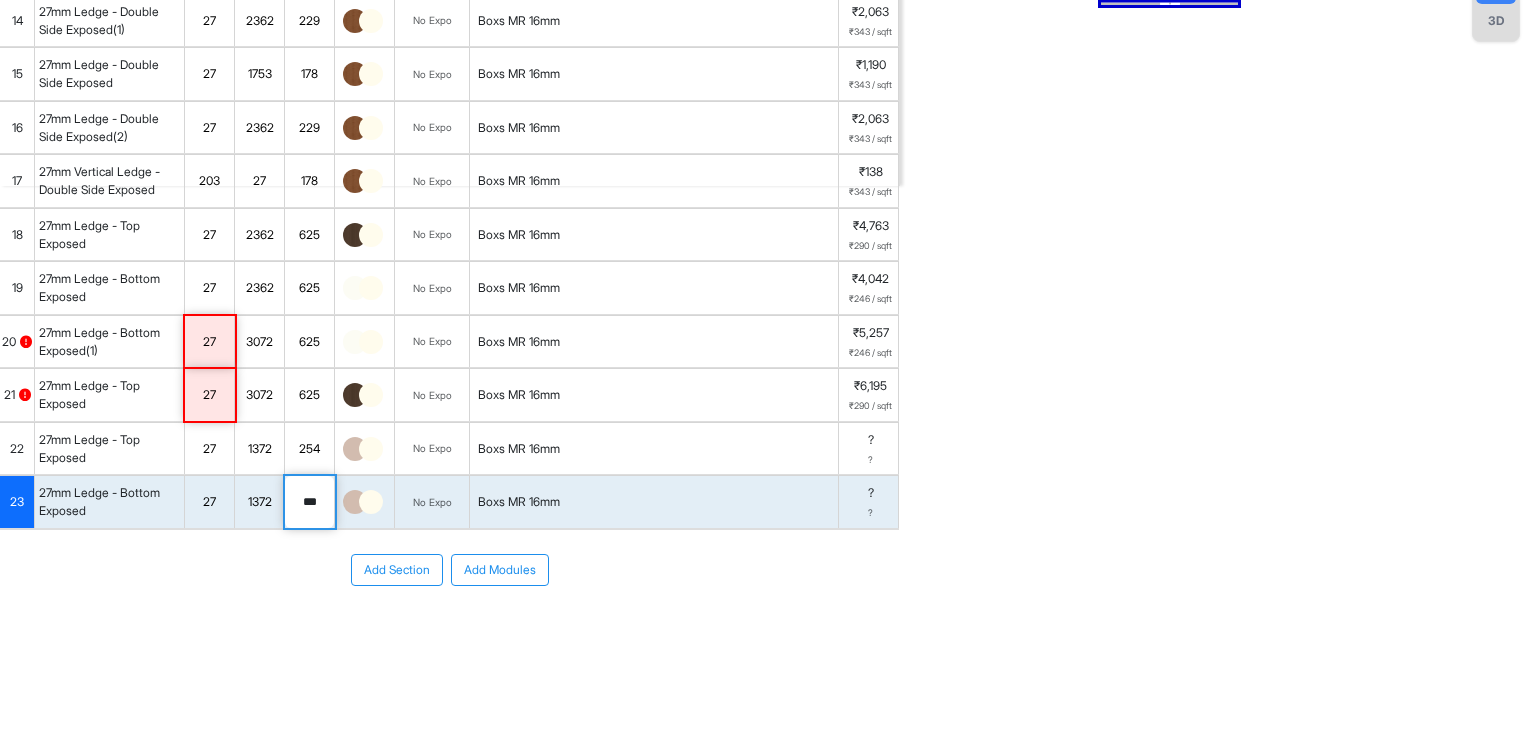 type on "***" 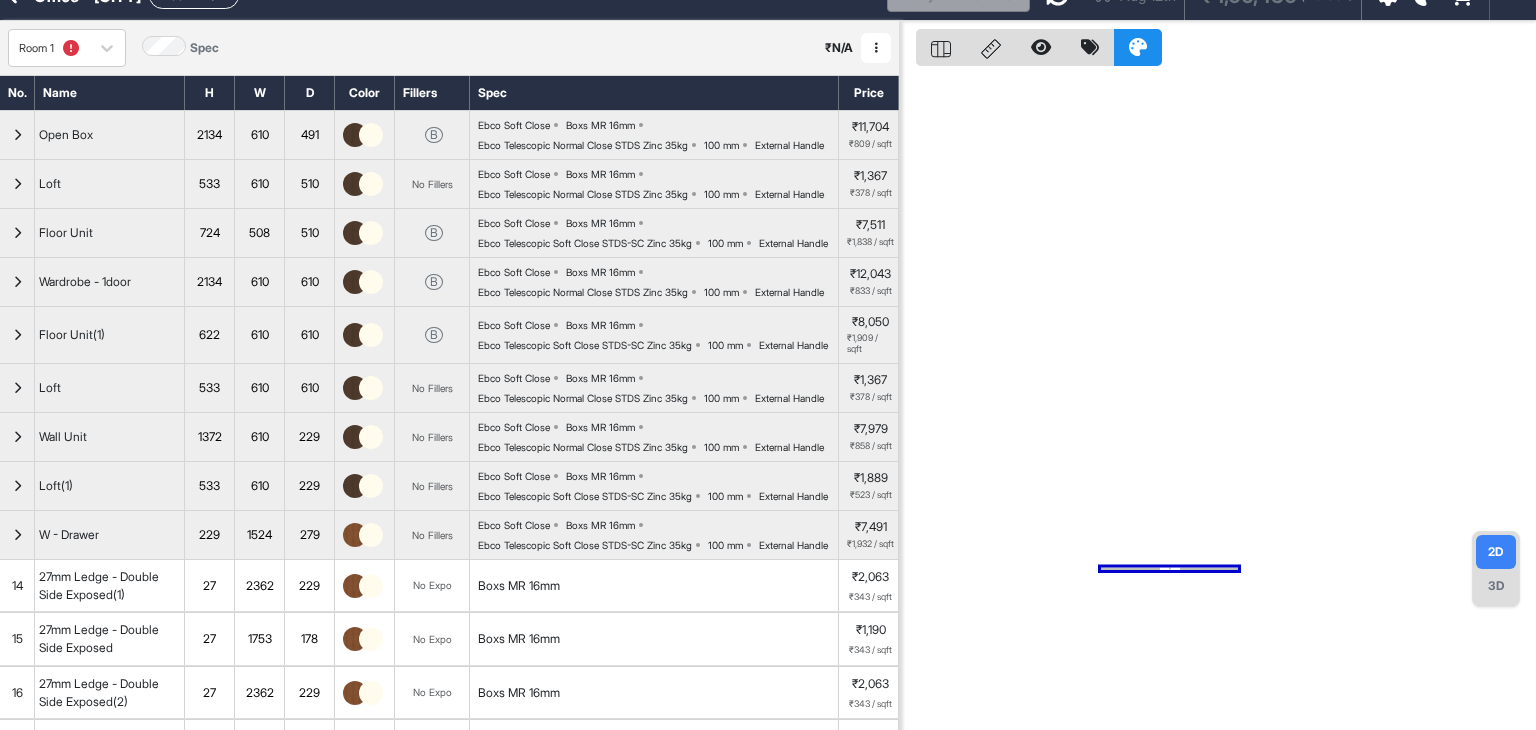 scroll, scrollTop: 0, scrollLeft: 0, axis: both 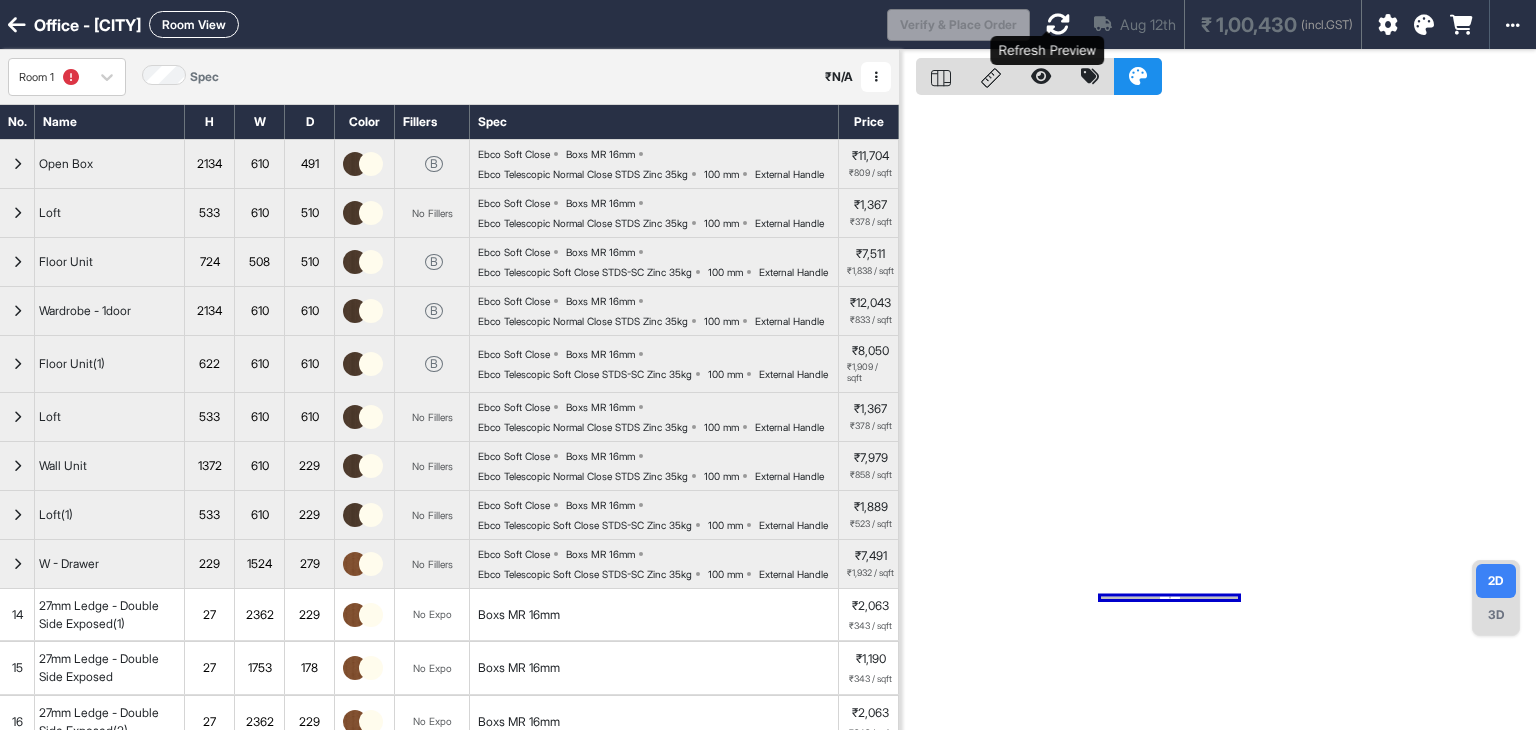 click at bounding box center [1058, 24] 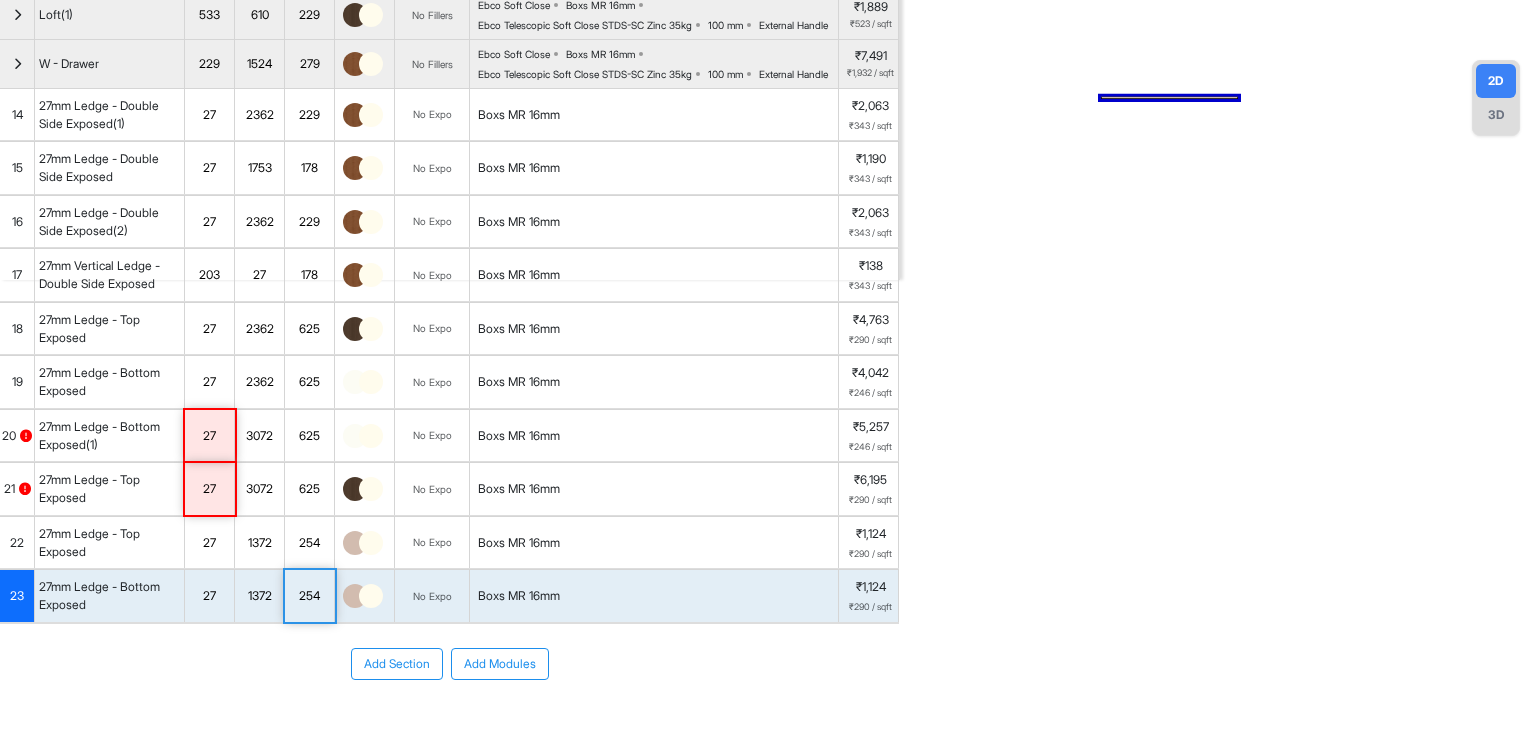 scroll, scrollTop: 760, scrollLeft: 0, axis: vertical 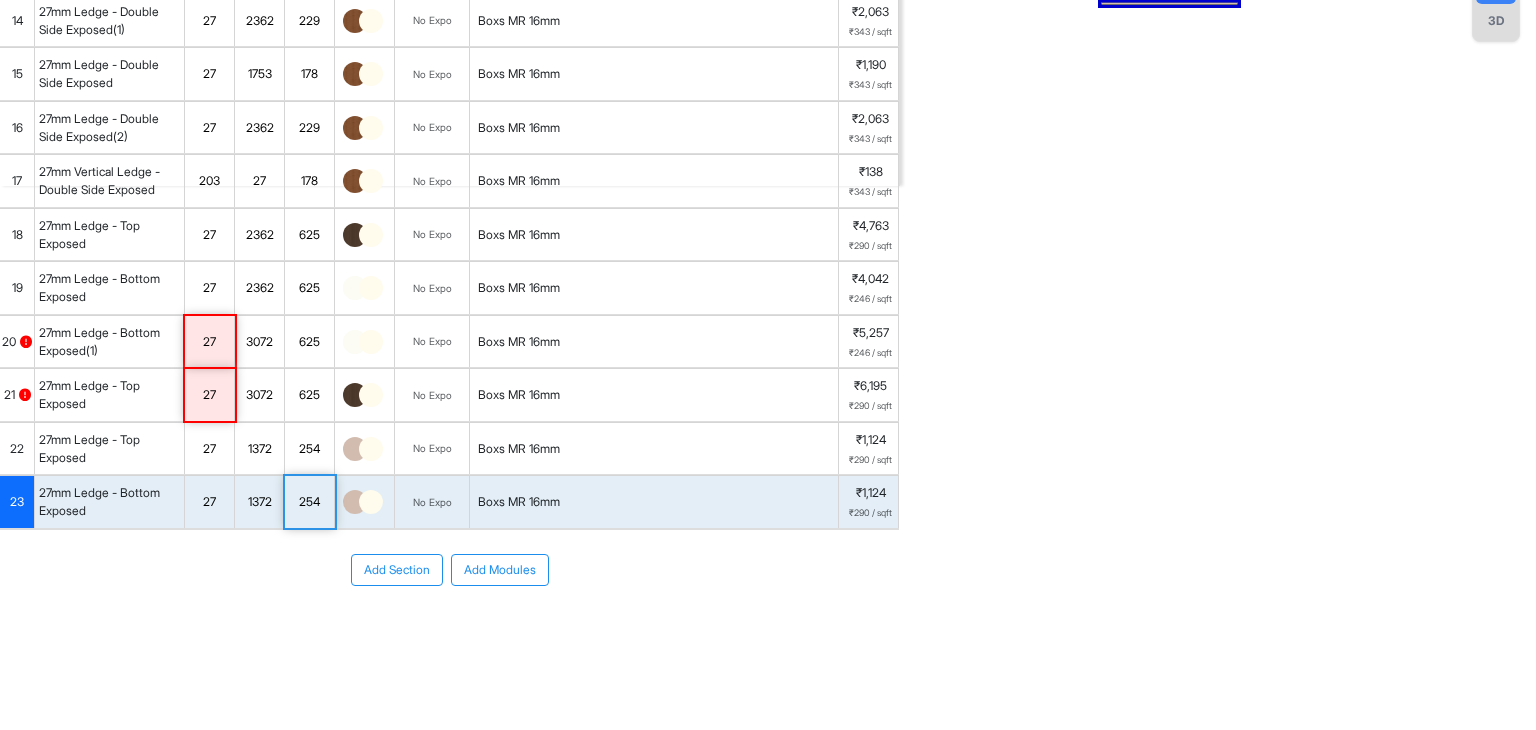 click on "Boxs MR 16mm" at bounding box center (654, 502) 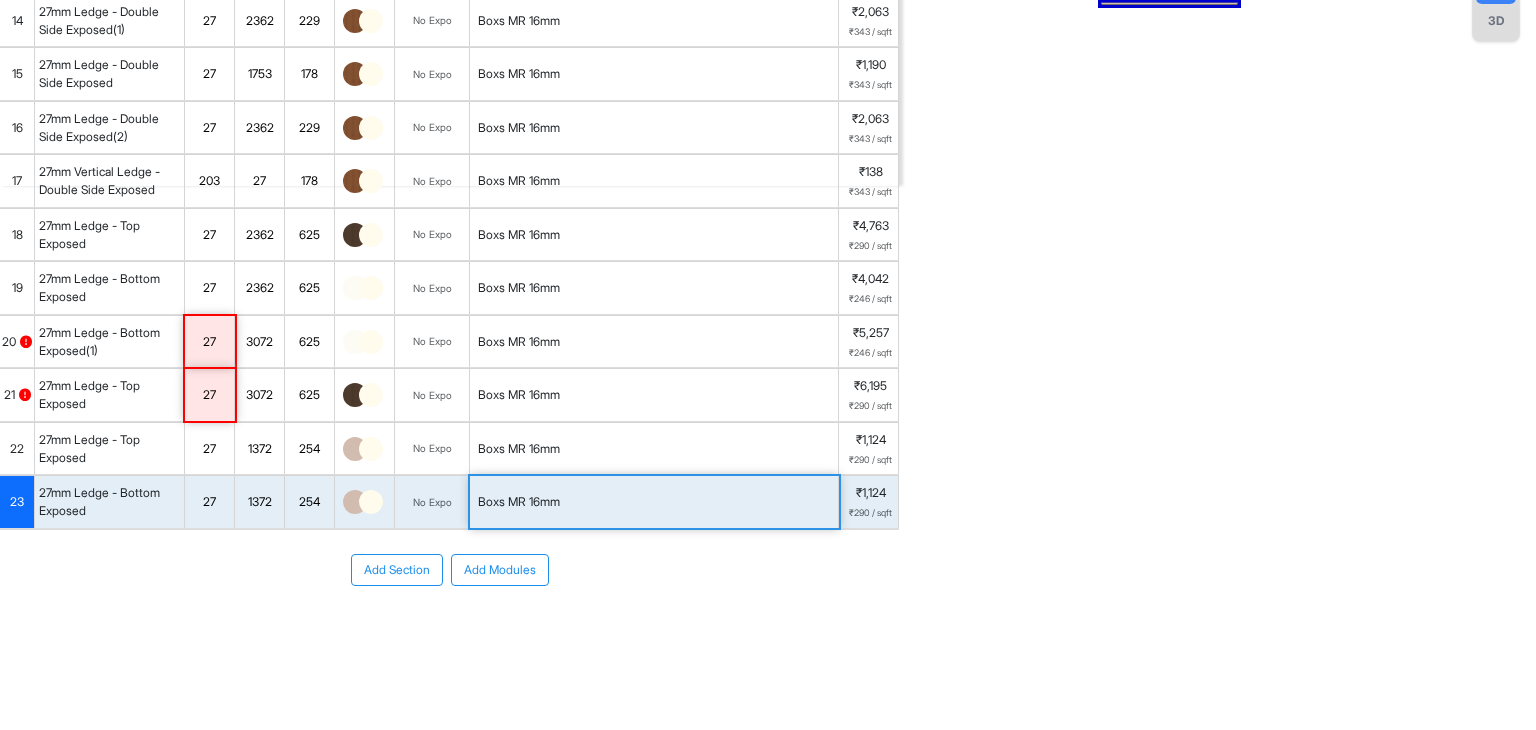 click on "Boxs MR 16mm" at bounding box center (654, 502) 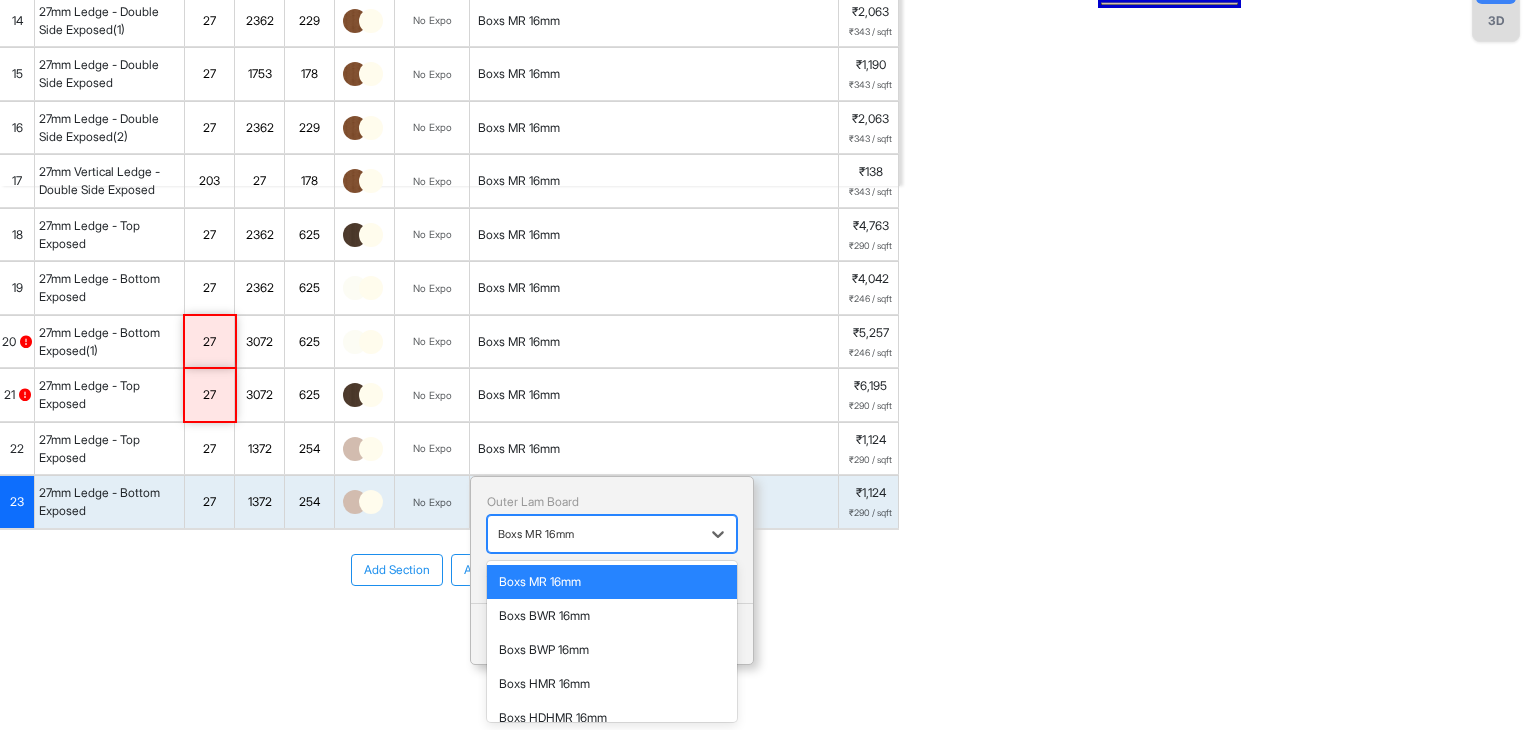click at bounding box center (594, 534) 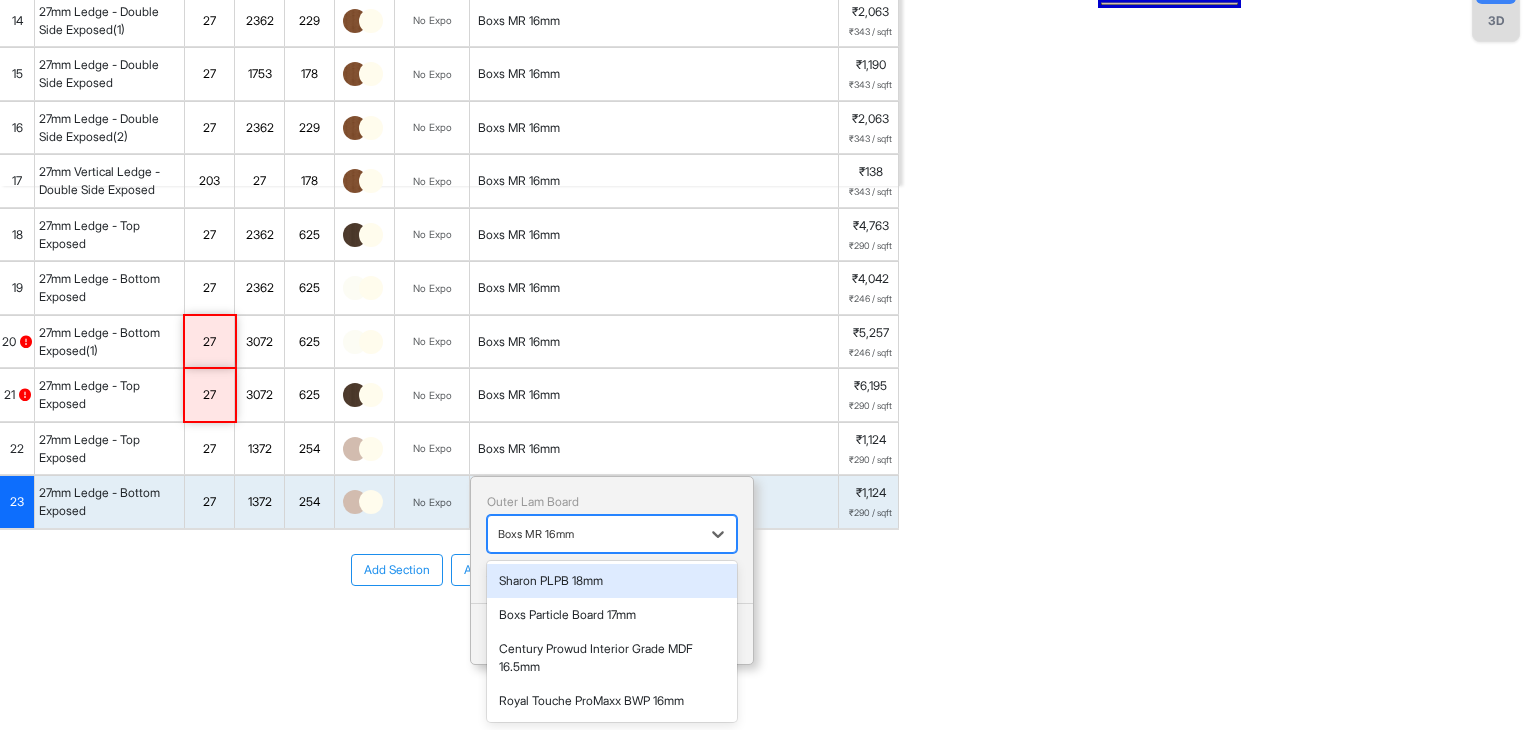 scroll, scrollTop: 953, scrollLeft: 0, axis: vertical 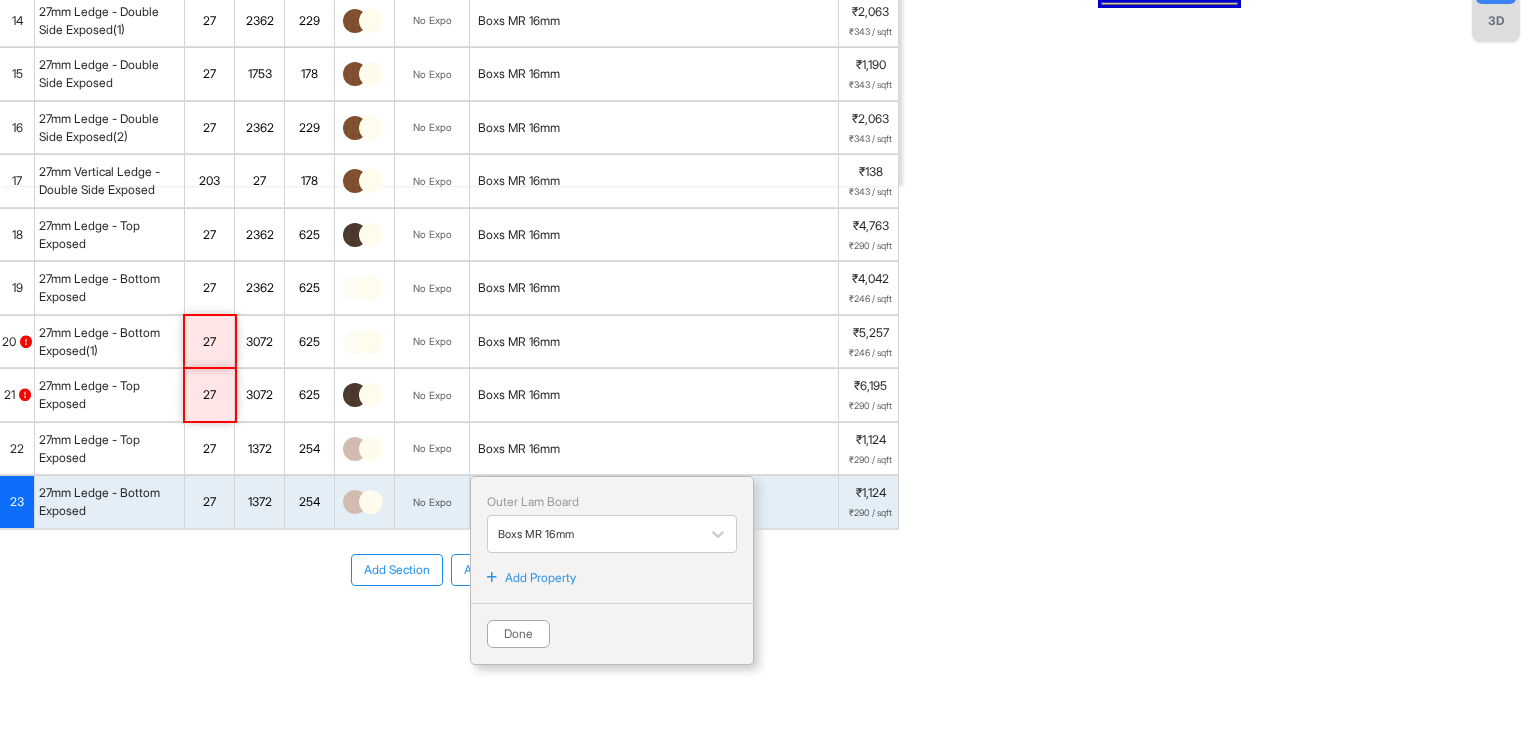 click on "Add Section Add Modules" at bounding box center (449, 630) 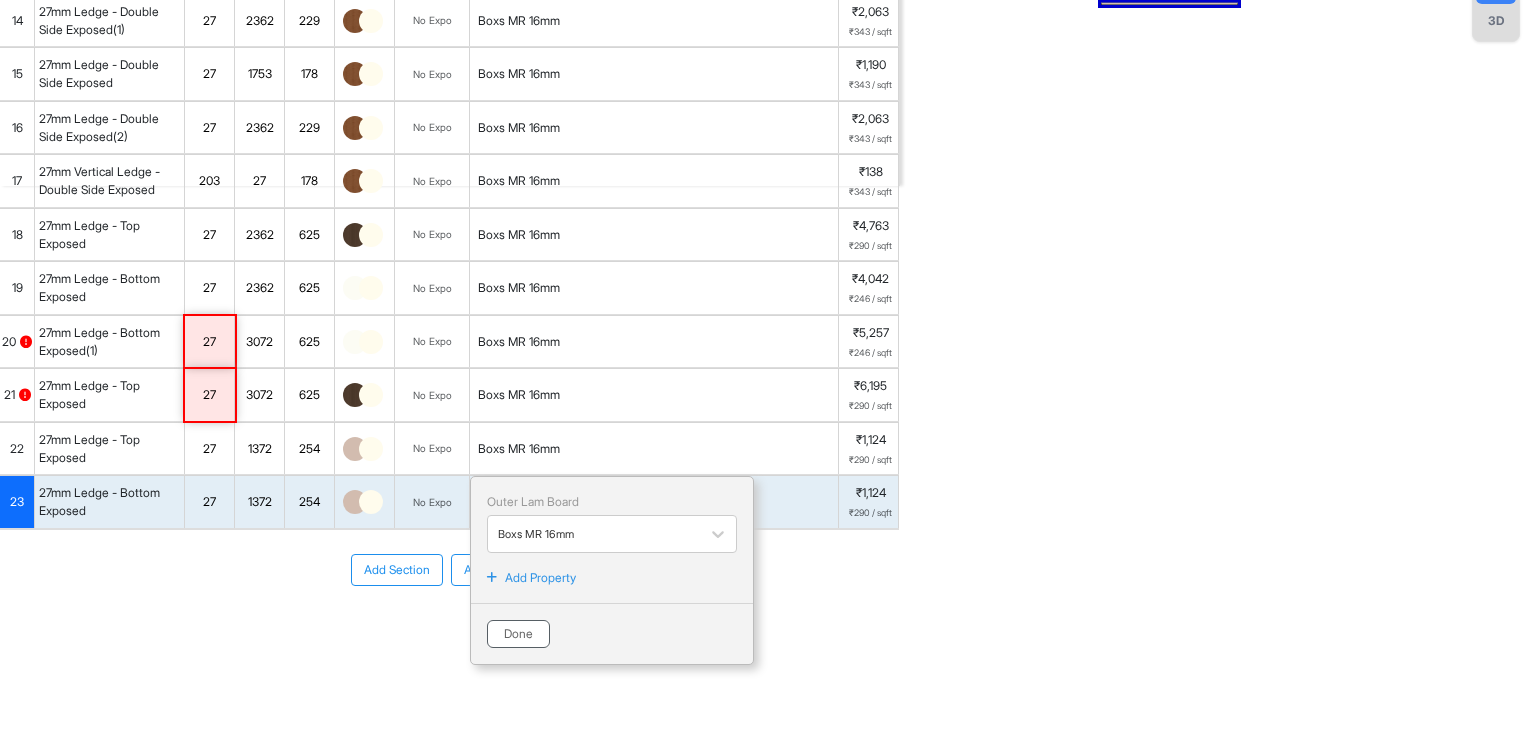 click on "Done" at bounding box center [518, 634] 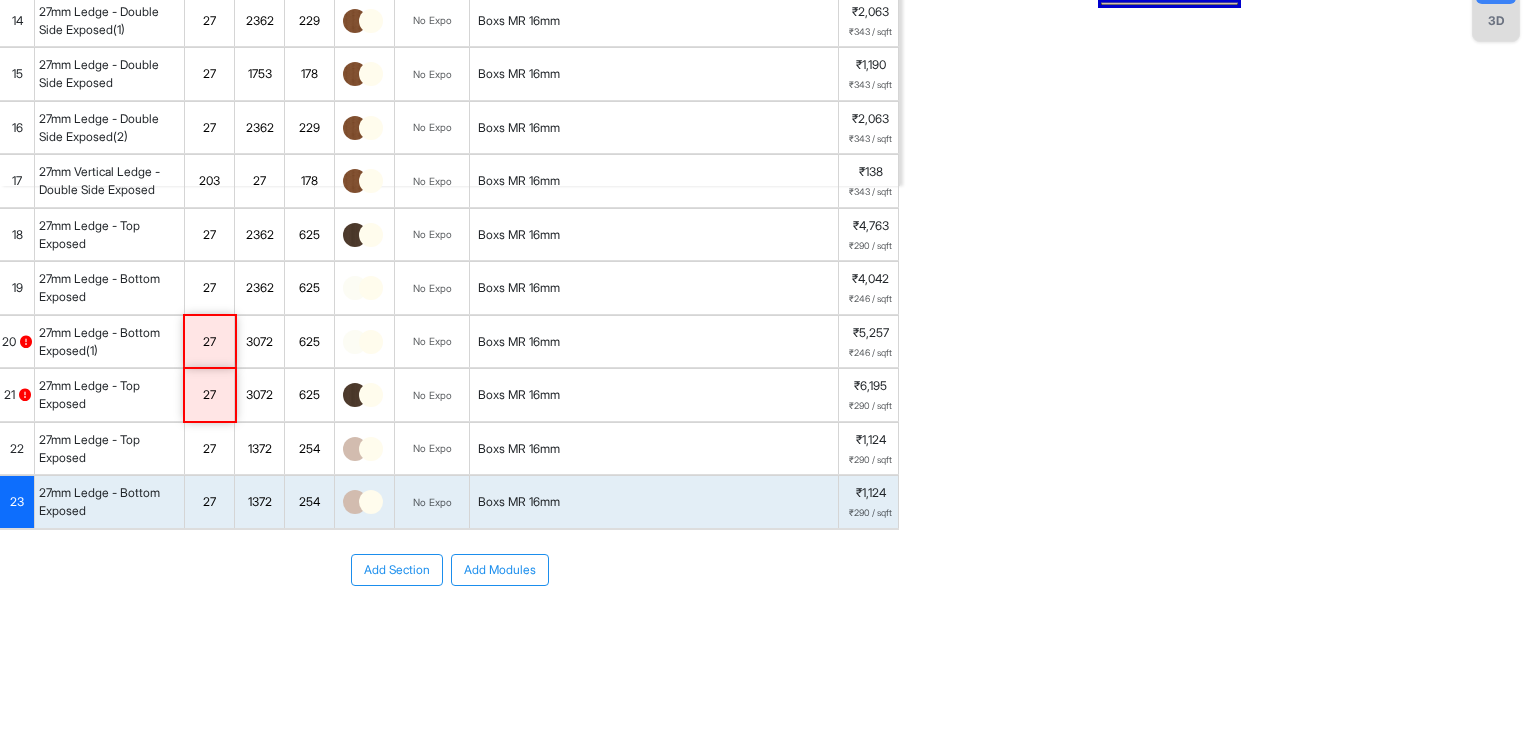 click on "Add Section Add Modules" at bounding box center [449, 570] 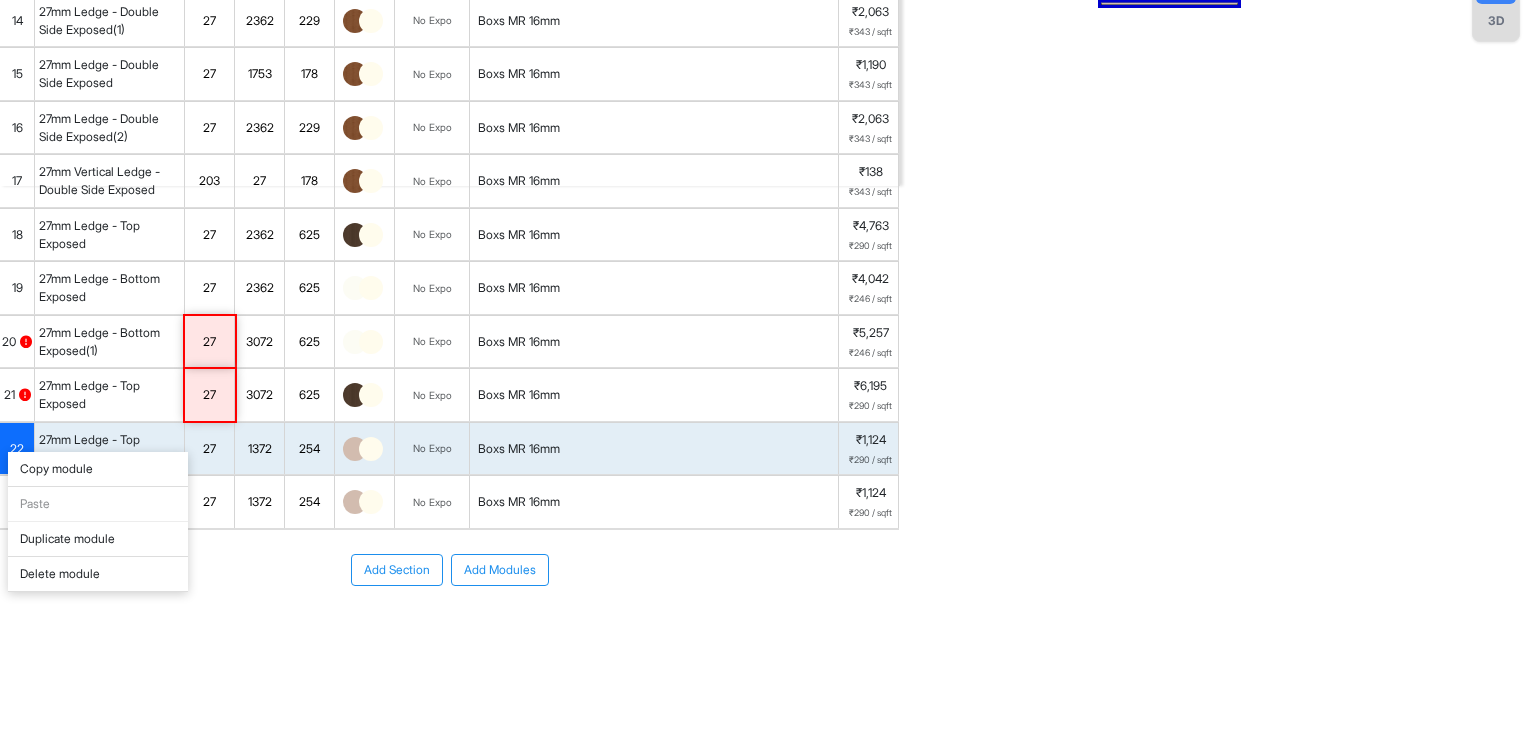 click on "Copy module" at bounding box center (98, 469) 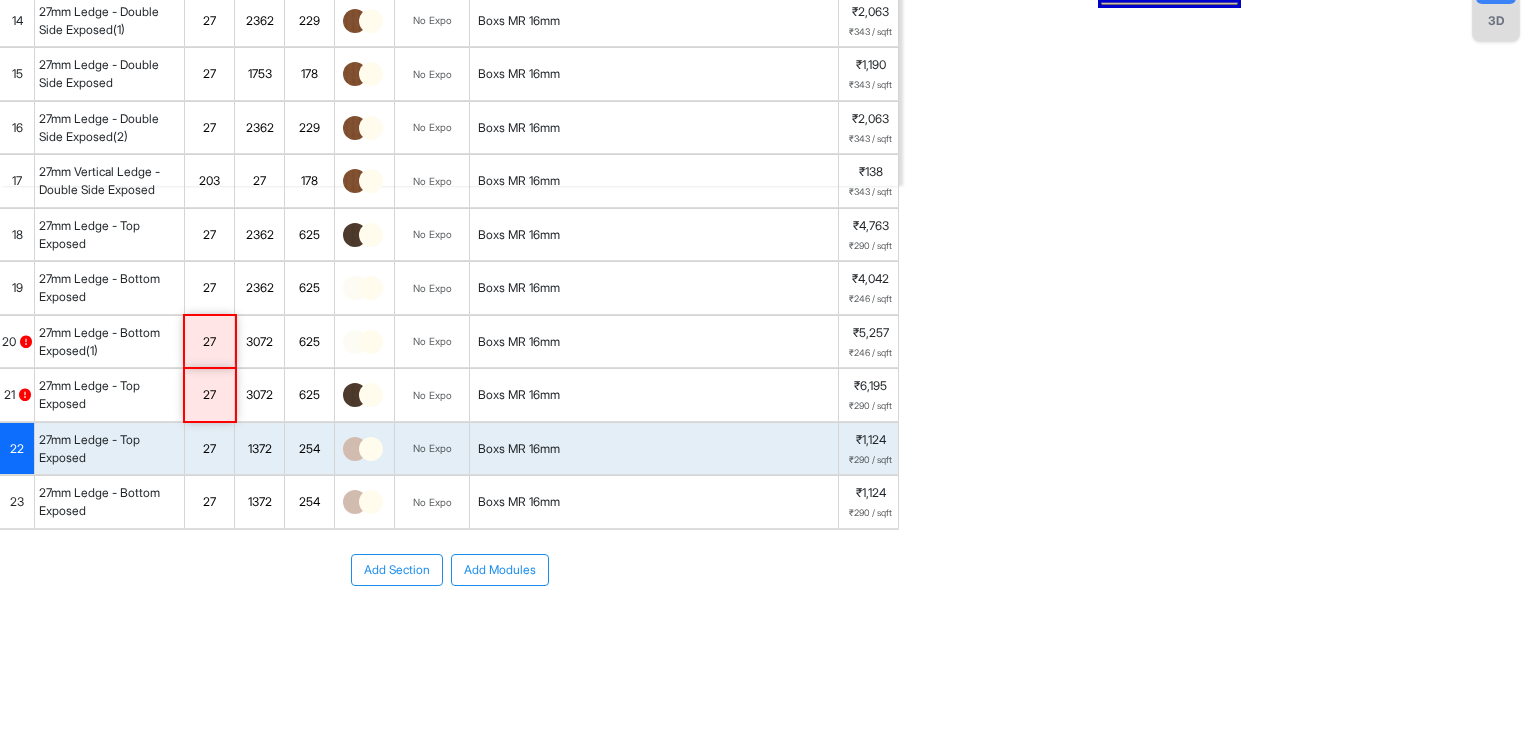click on "Add Section Add Modules" at bounding box center [449, 570] 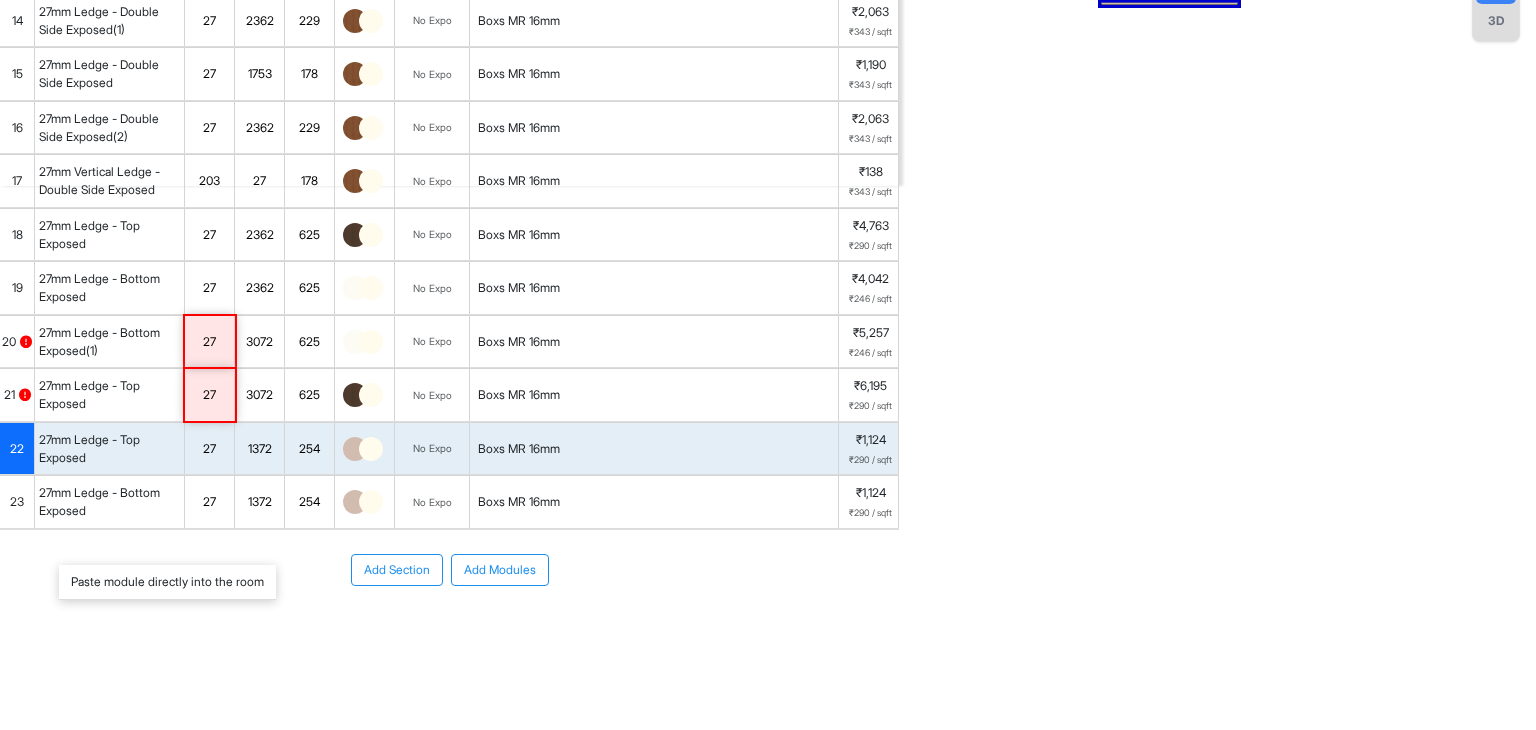 click on "Paste module directly into the room" at bounding box center [167, 582] 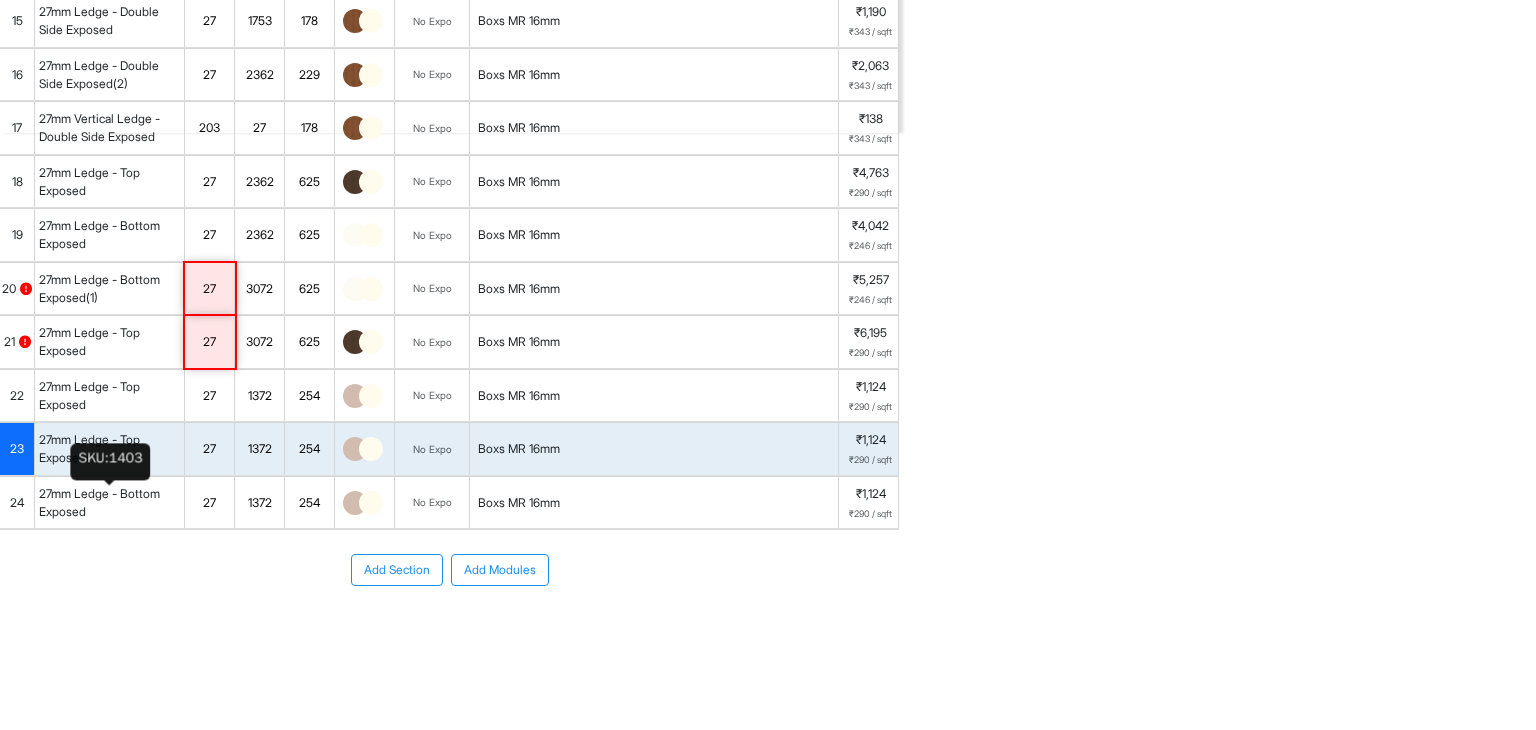 click on "27mm Ledge - Top Exposed(1)" at bounding box center [109, 449] 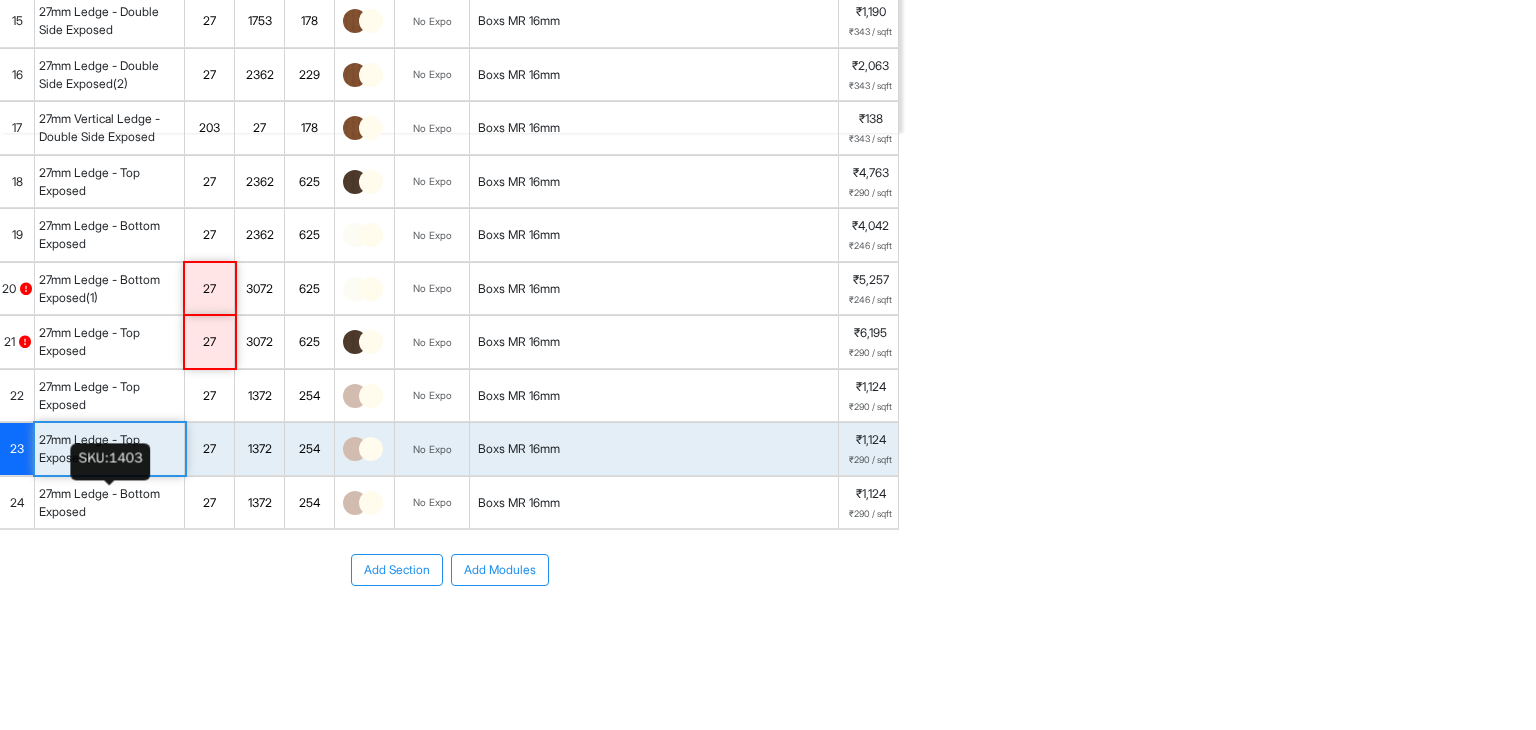 click on "27mm Ledge - Top Exposed(1)" at bounding box center (109, 449) 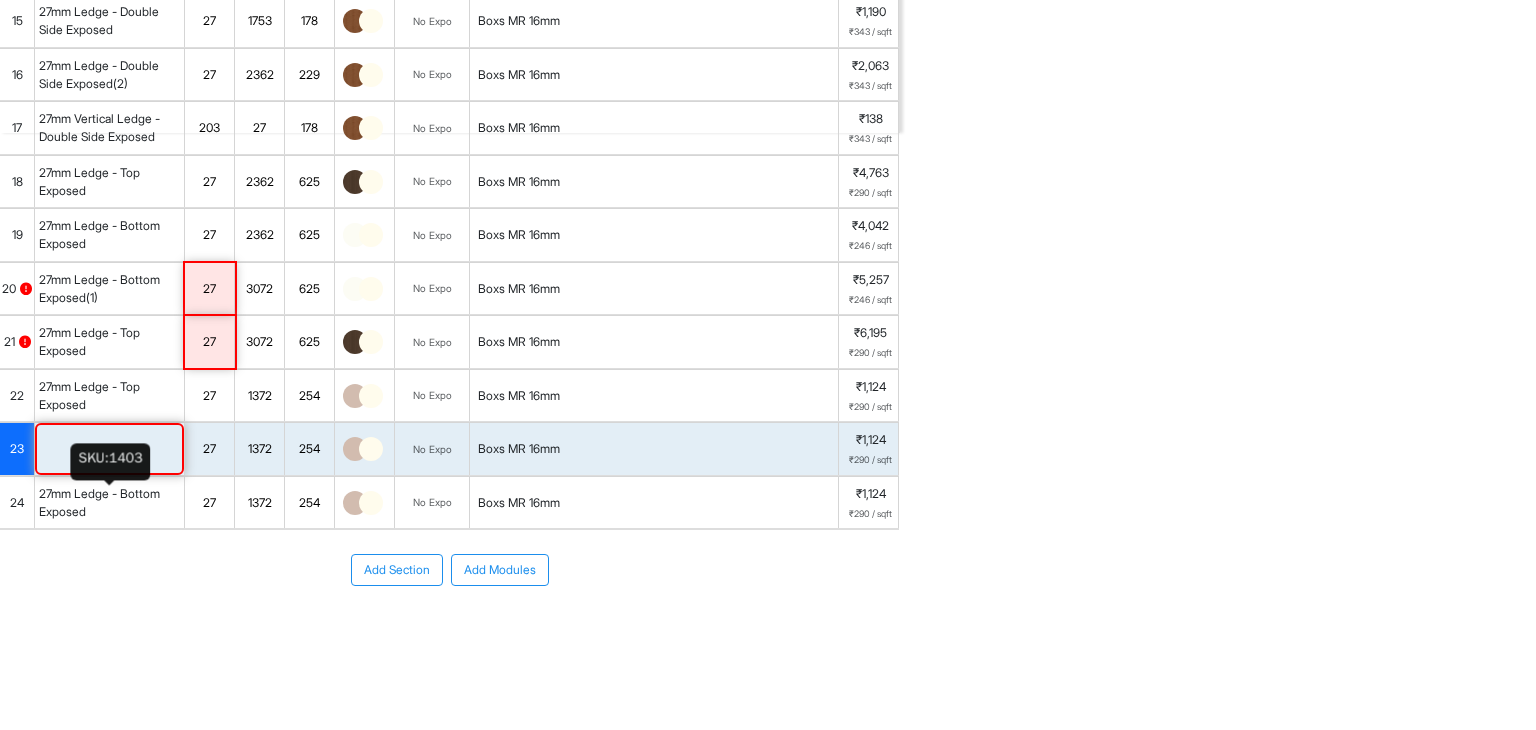 scroll, scrollTop: 0, scrollLeft: 0, axis: both 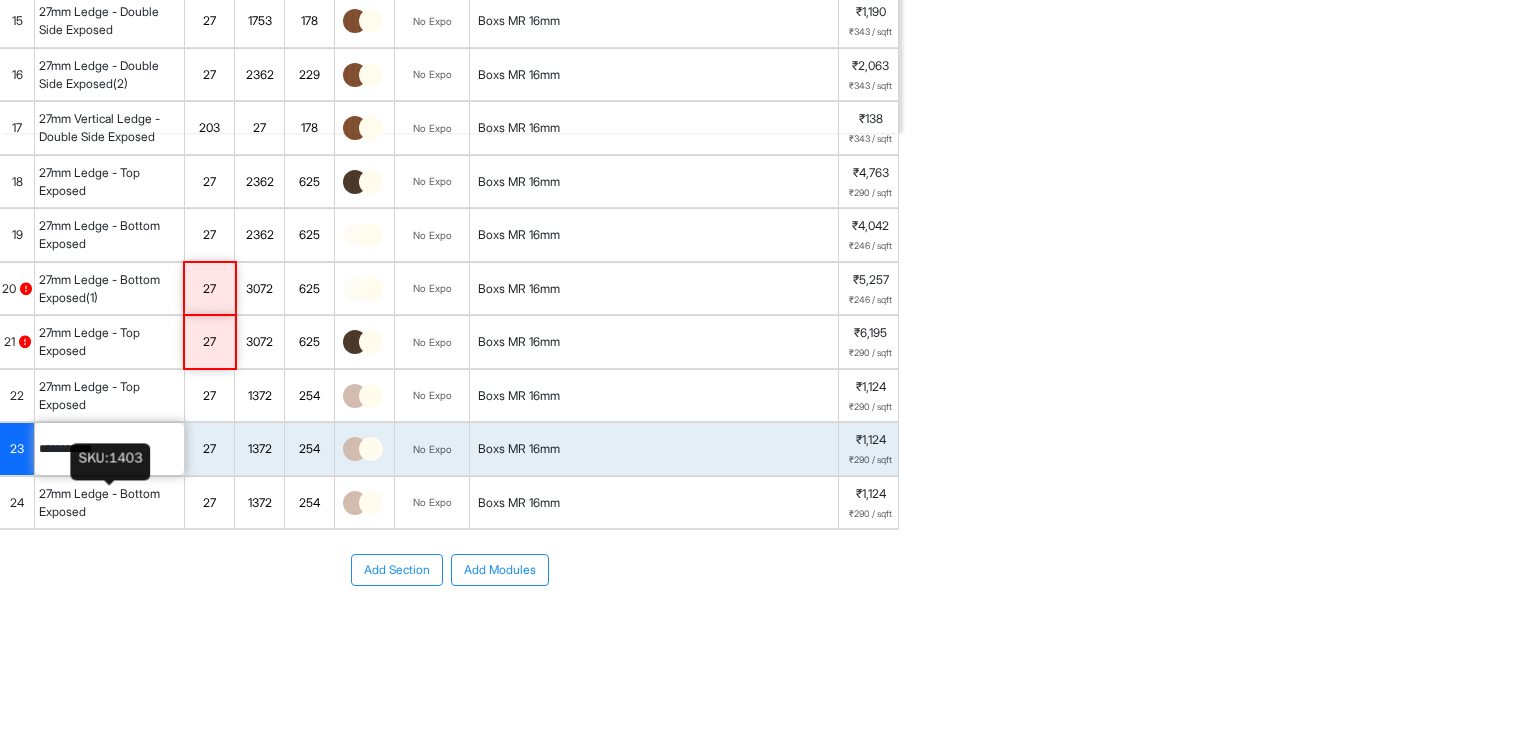 type on "**********" 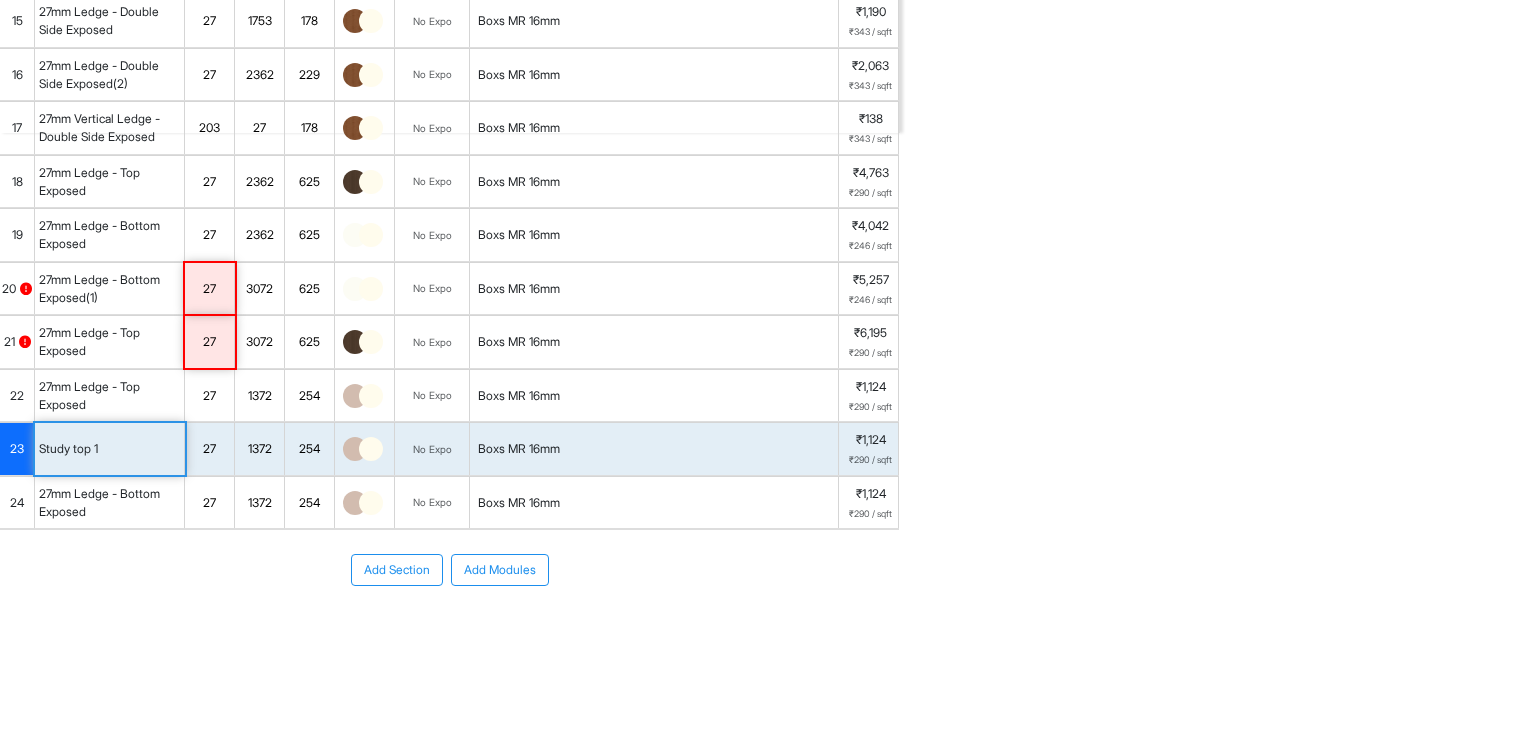 click on "1372" at bounding box center [259, 449] 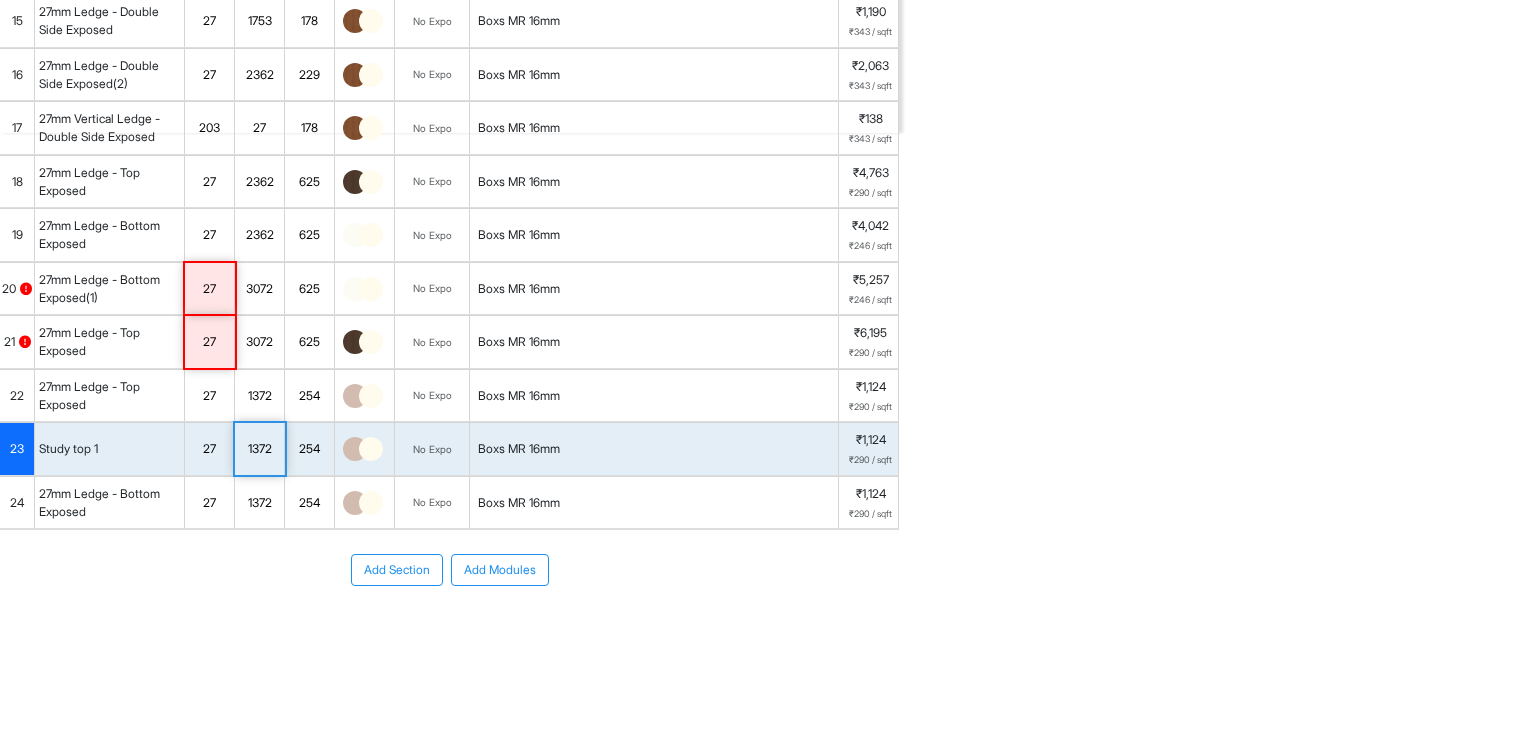 click on "1372" at bounding box center [259, 449] 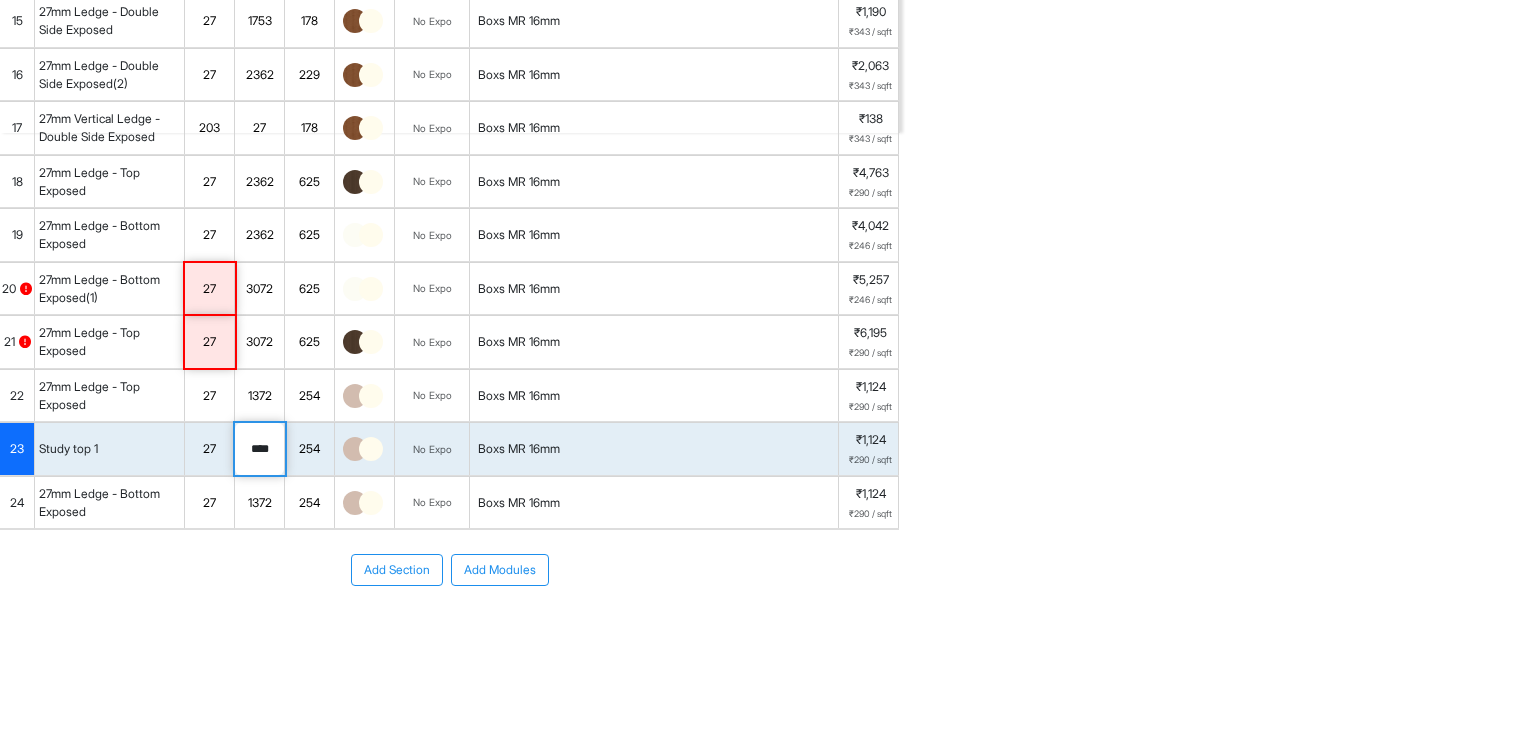 type on "****" 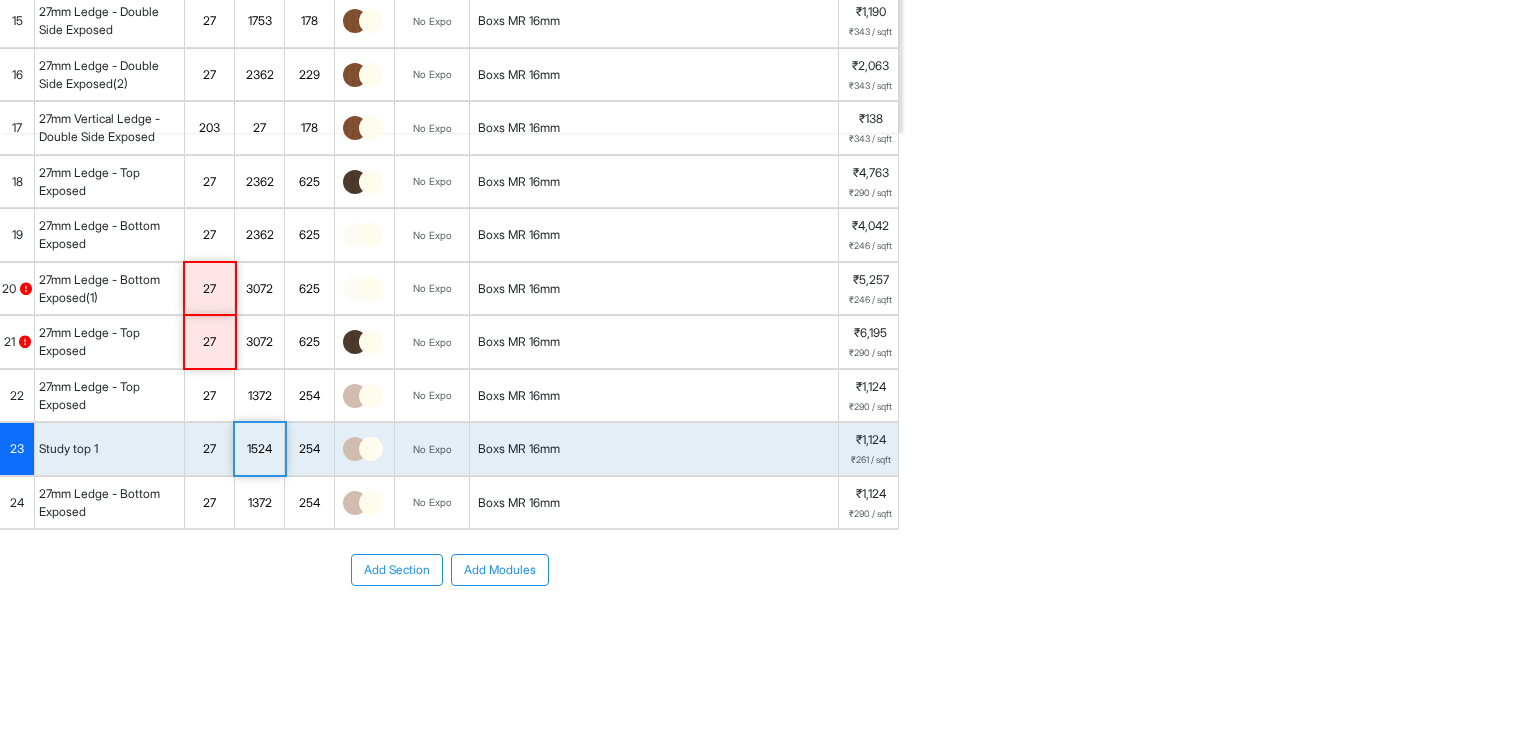 click on "23" at bounding box center (17, 449) 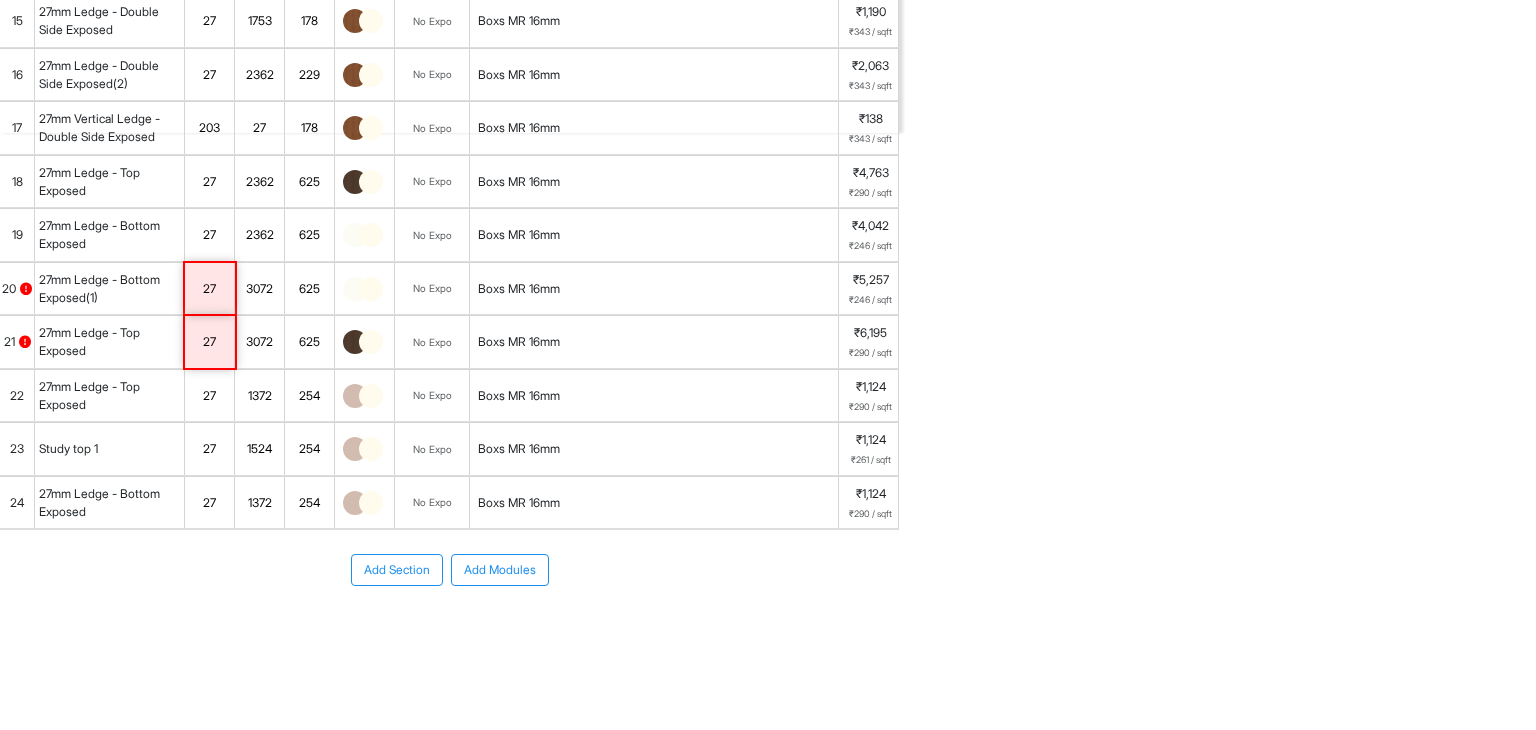 click on "24" at bounding box center (17, 503) 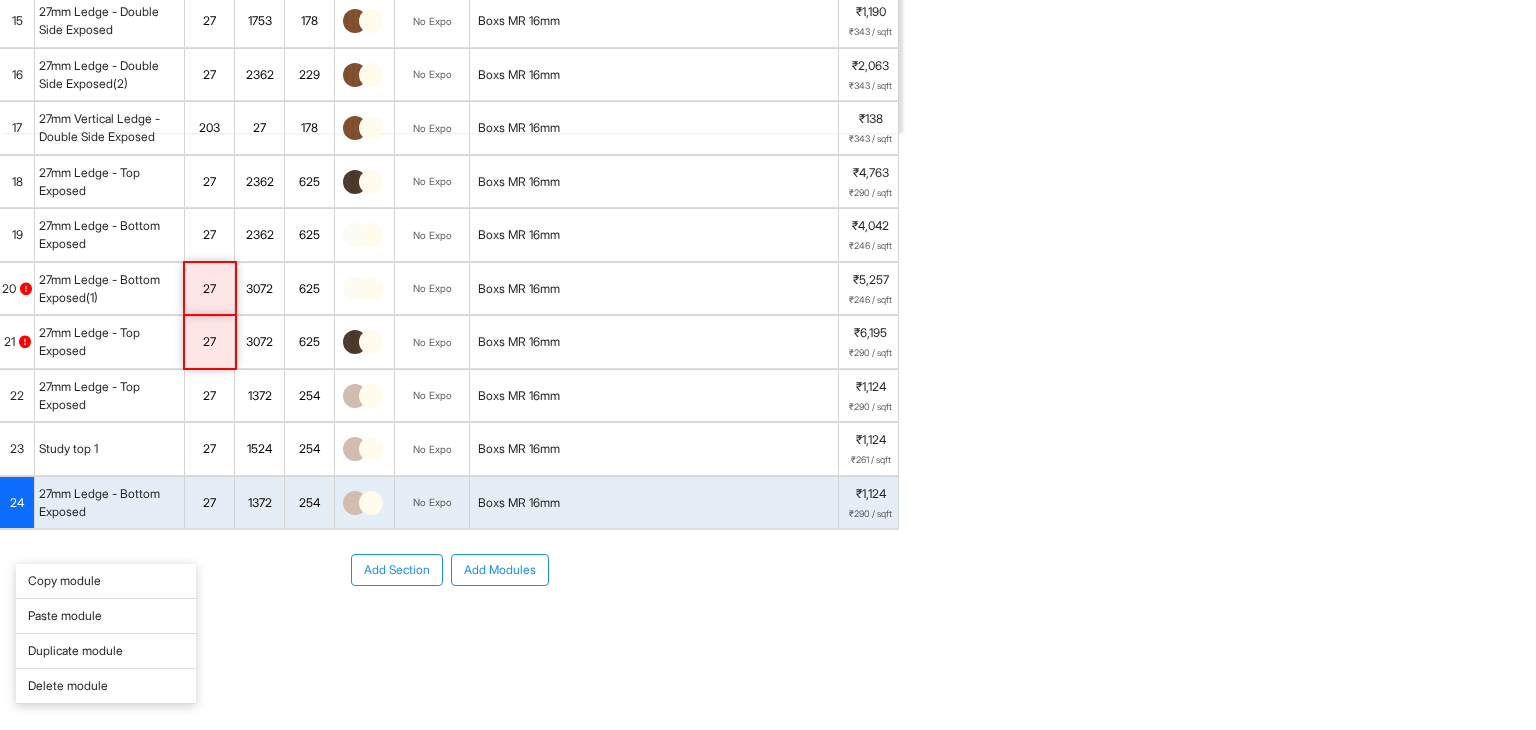 click on "Paste module" at bounding box center (106, 616) 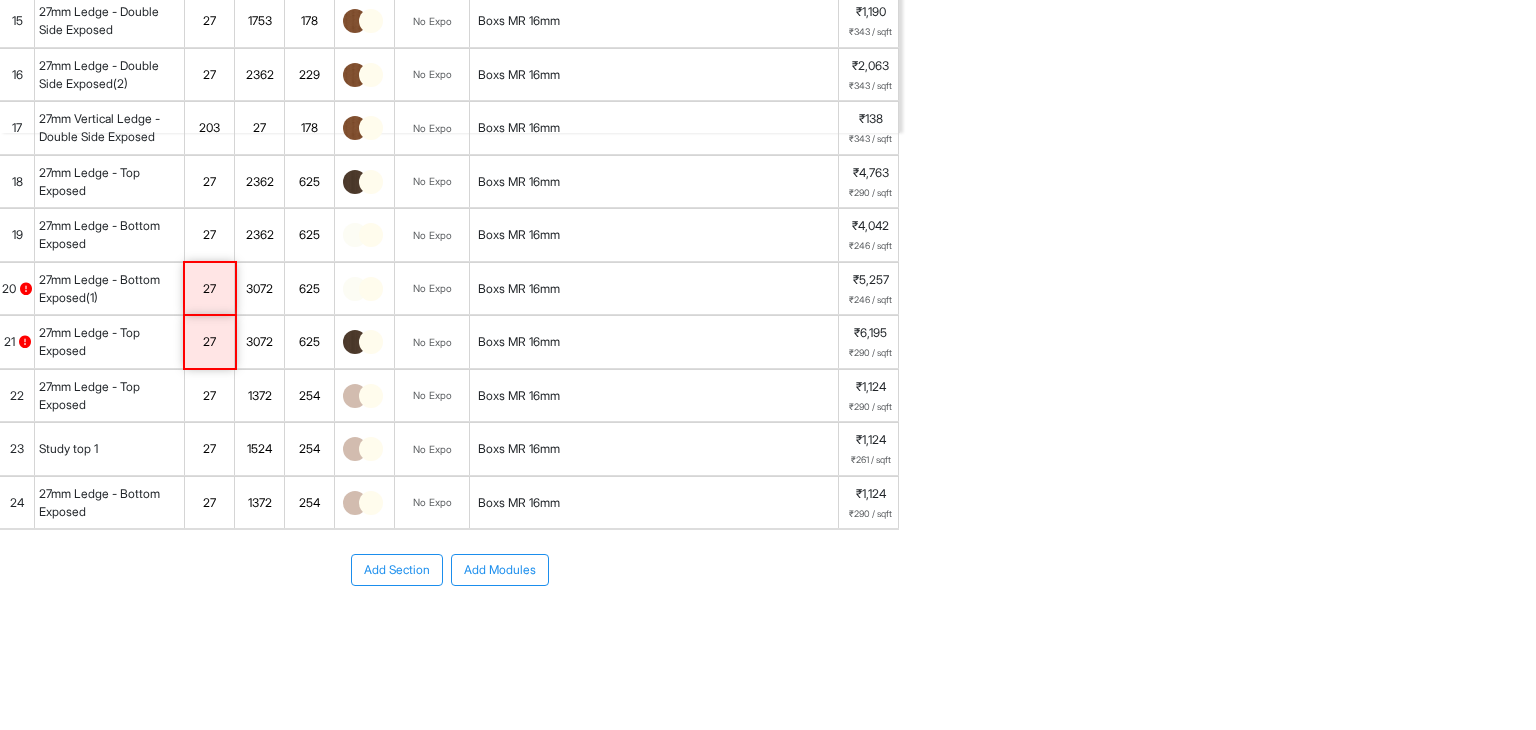 click on "Add Section Add Modules" at bounding box center (449, 630) 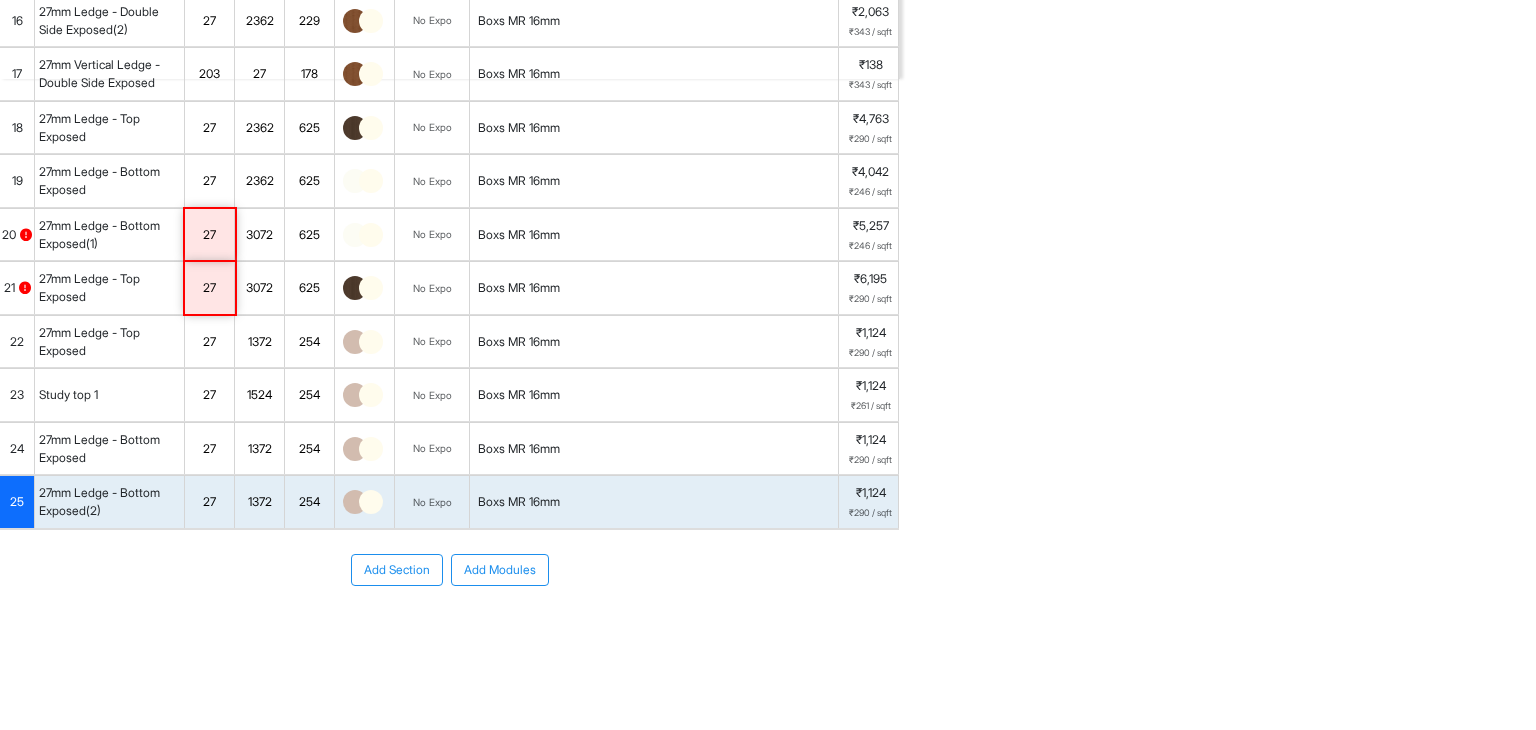 click on "27mm Ledge - Bottom Exposed(2)" at bounding box center [109, 502] 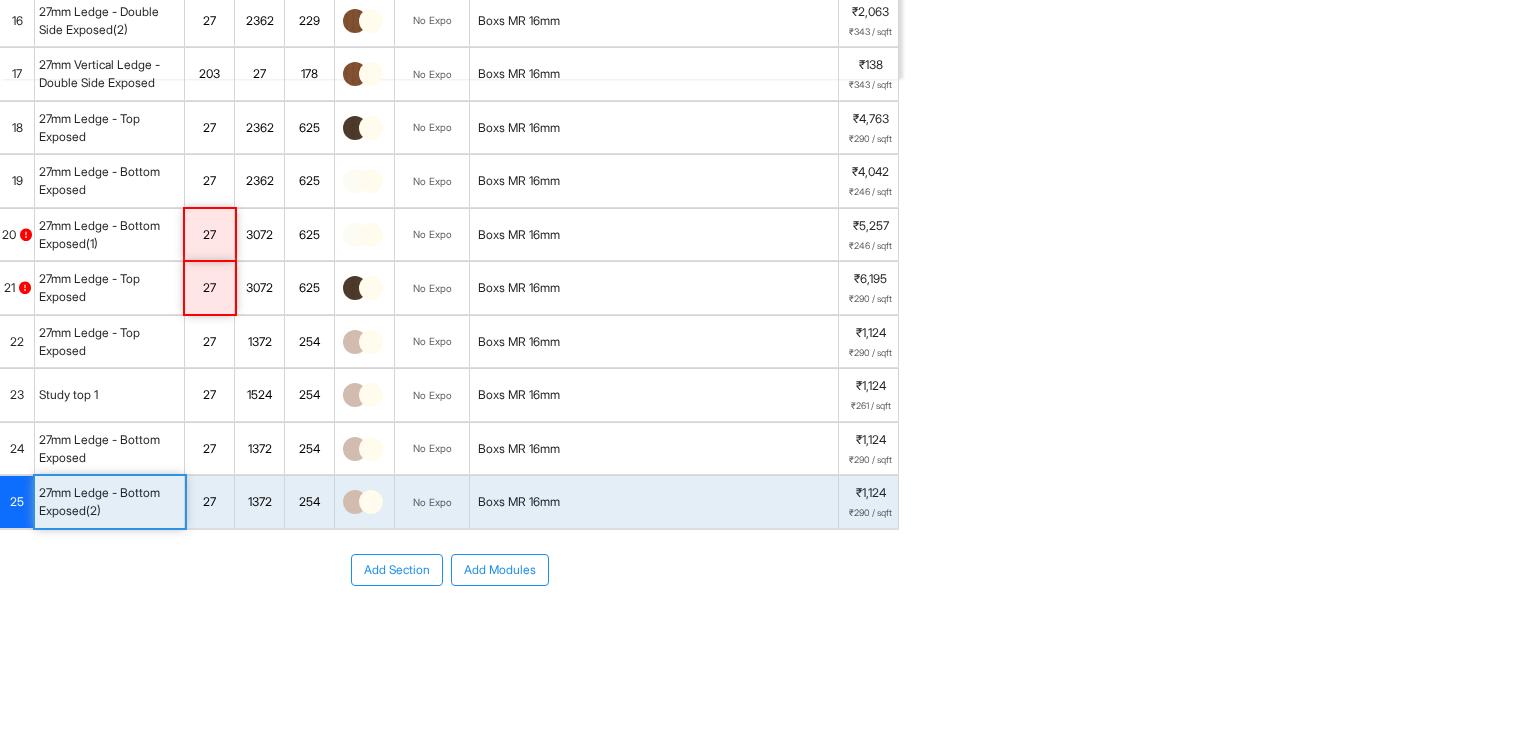 click on "27mm Ledge - Bottom Exposed(2)" at bounding box center [109, 502] 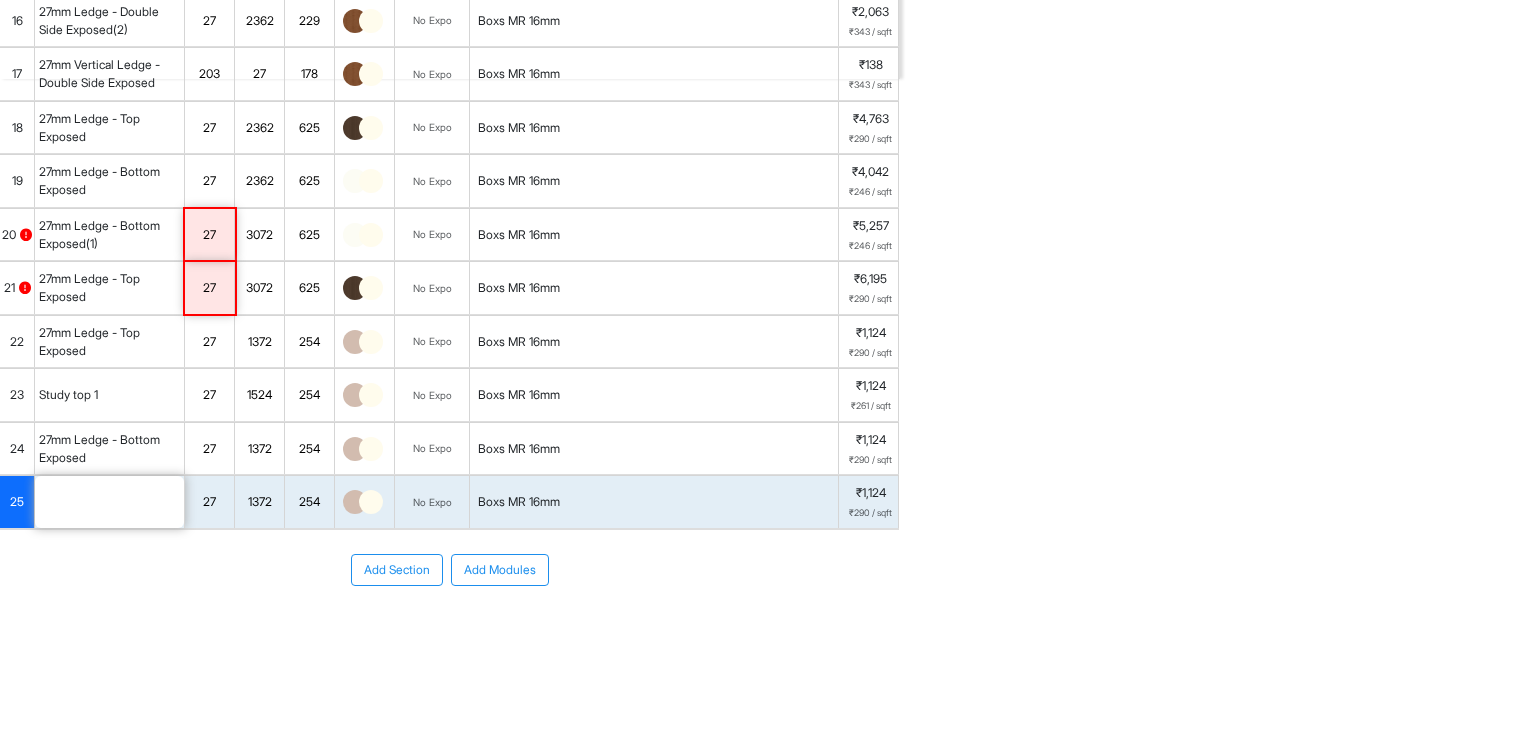 scroll, scrollTop: 0, scrollLeft: 0, axis: both 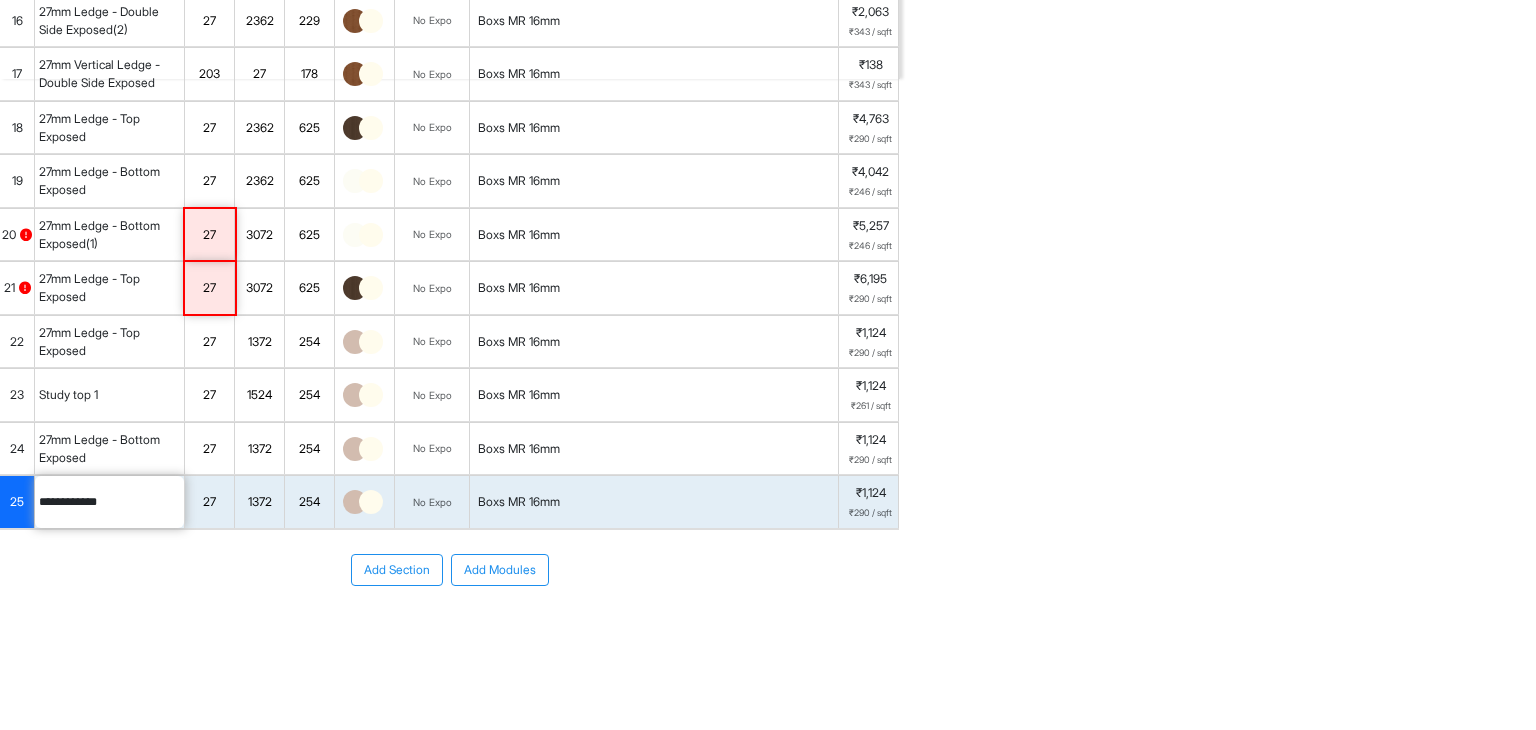 type on "**********" 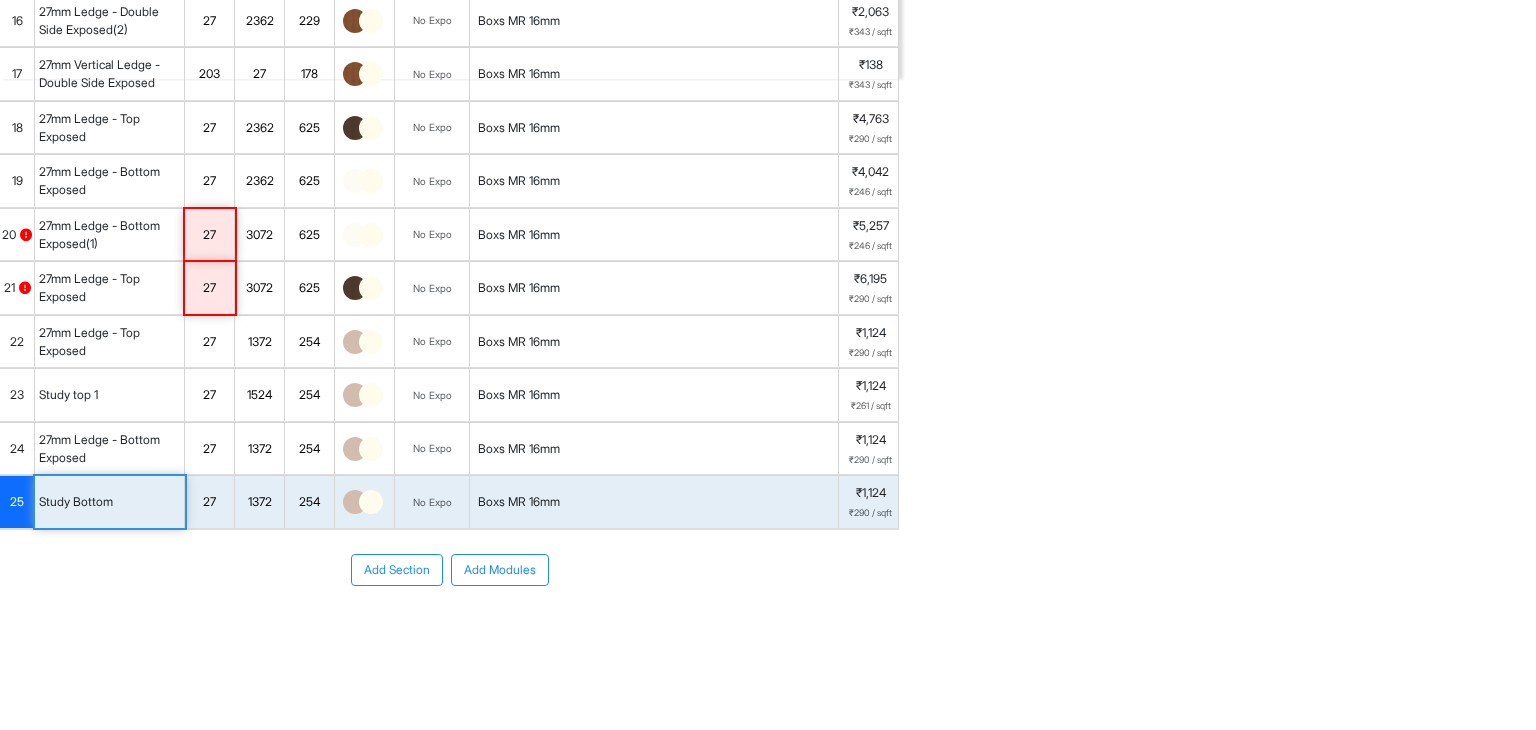 click on "1372" at bounding box center (259, 502) 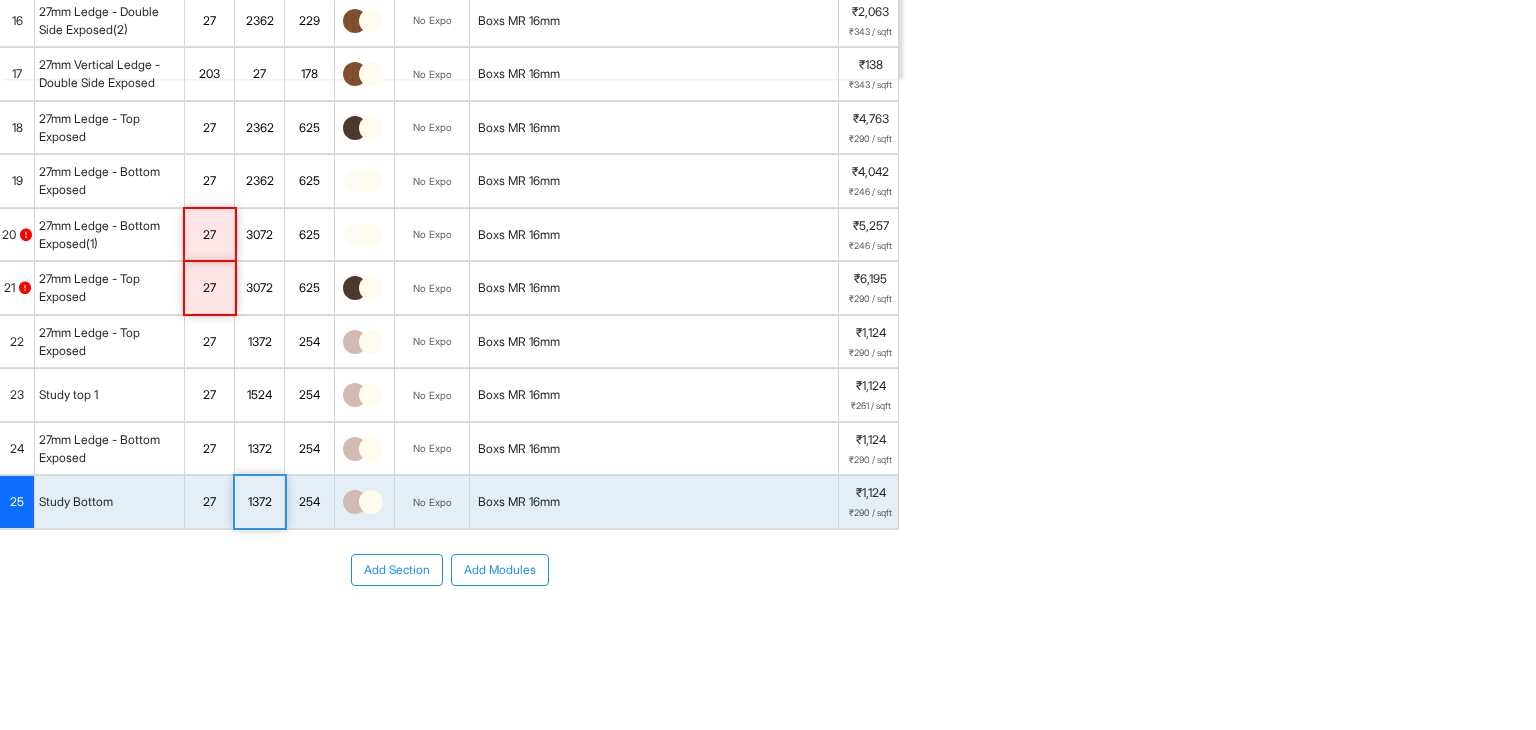 click on "1372" at bounding box center (259, 502) 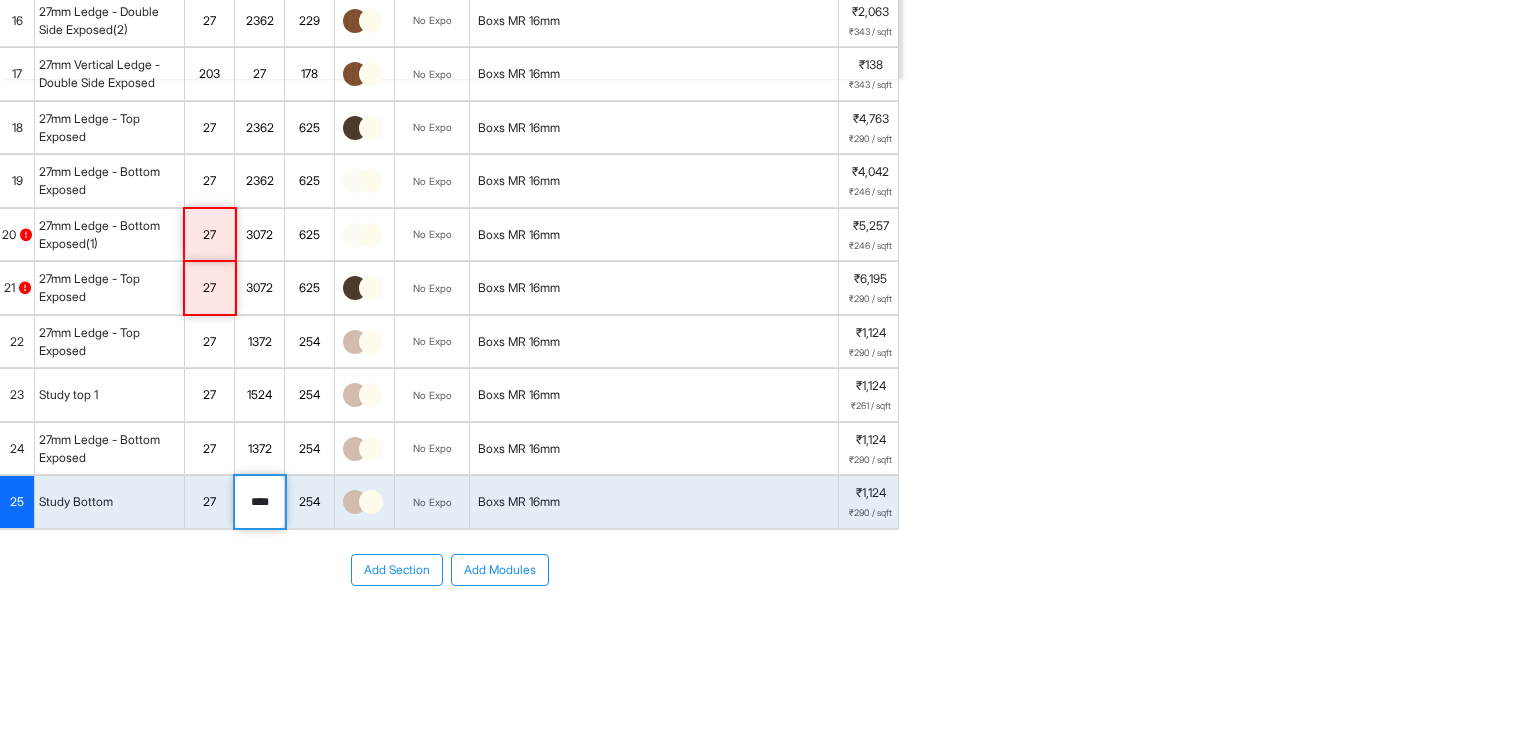 type on "****" 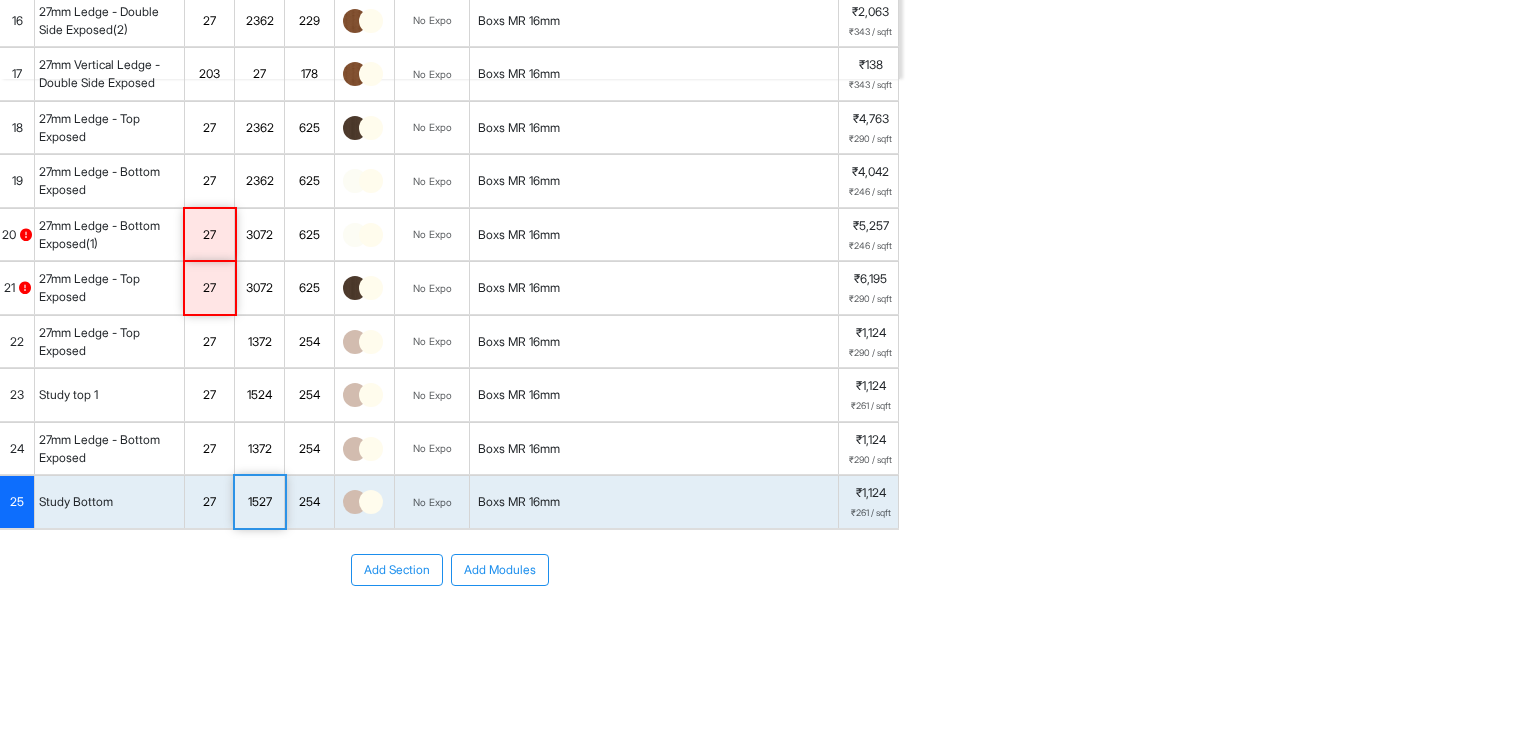scroll, scrollTop: 866, scrollLeft: 0, axis: vertical 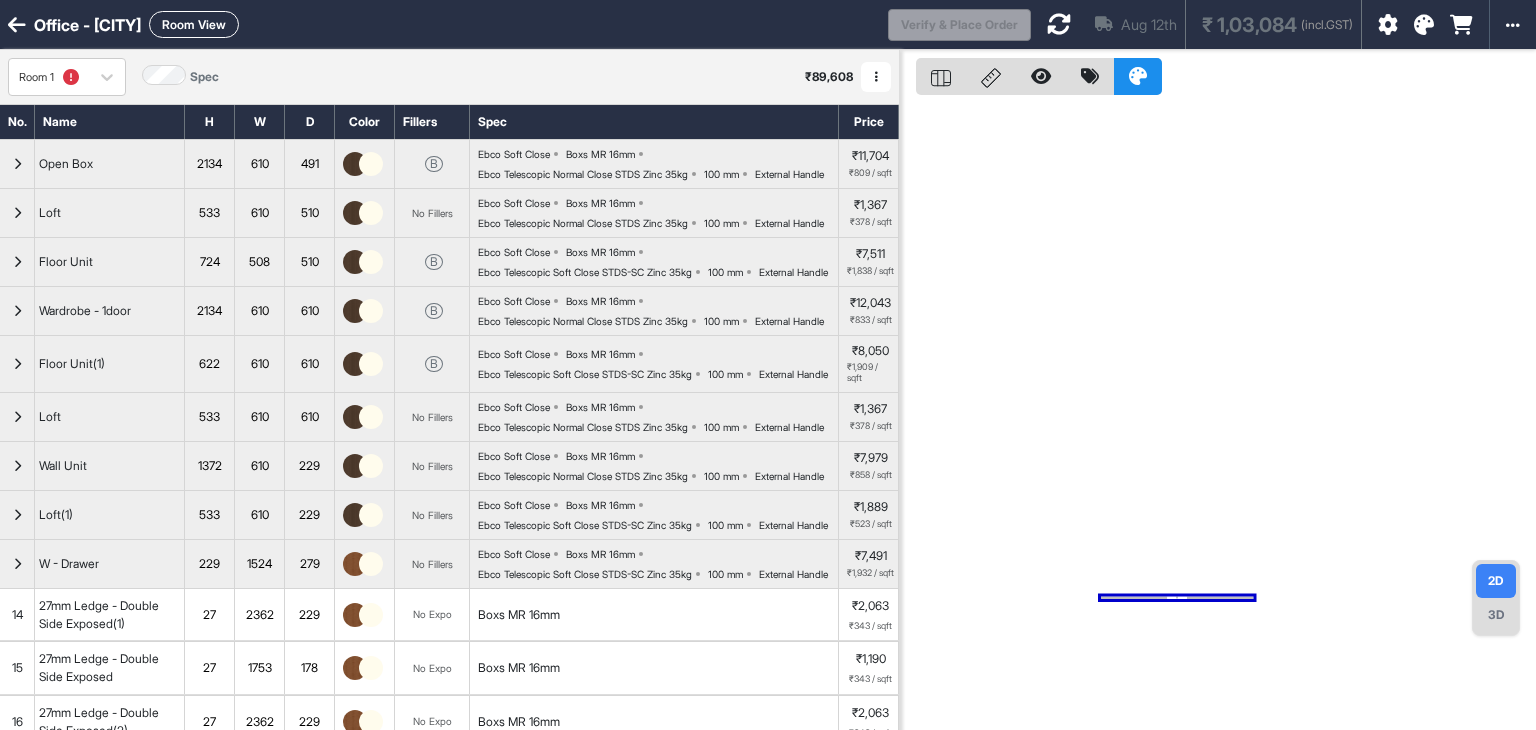 click on "Aug 12th ₹   1,03,084 (incl.GST)" at bounding box center (1196, 24) 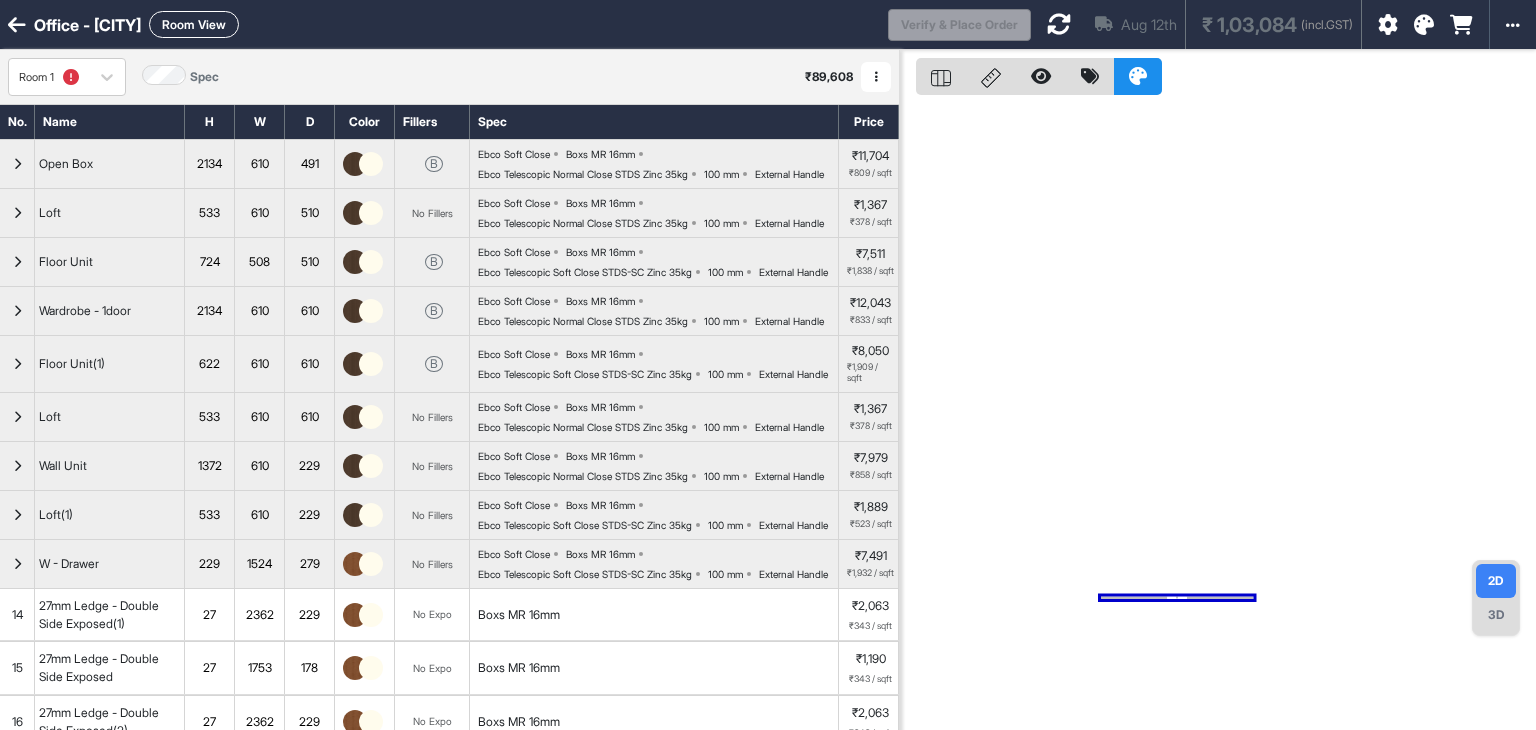 click at bounding box center (1059, 24) 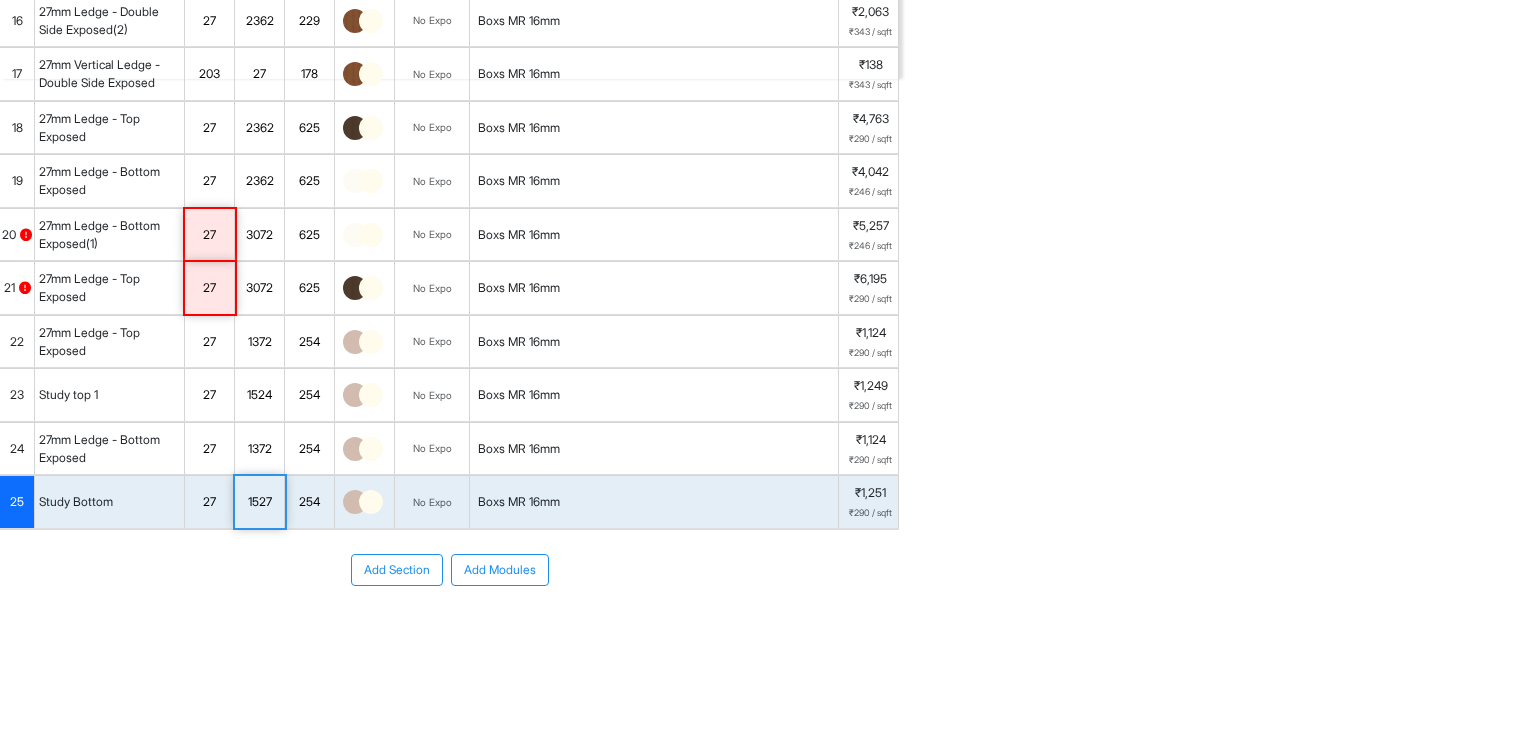 scroll, scrollTop: 866, scrollLeft: 0, axis: vertical 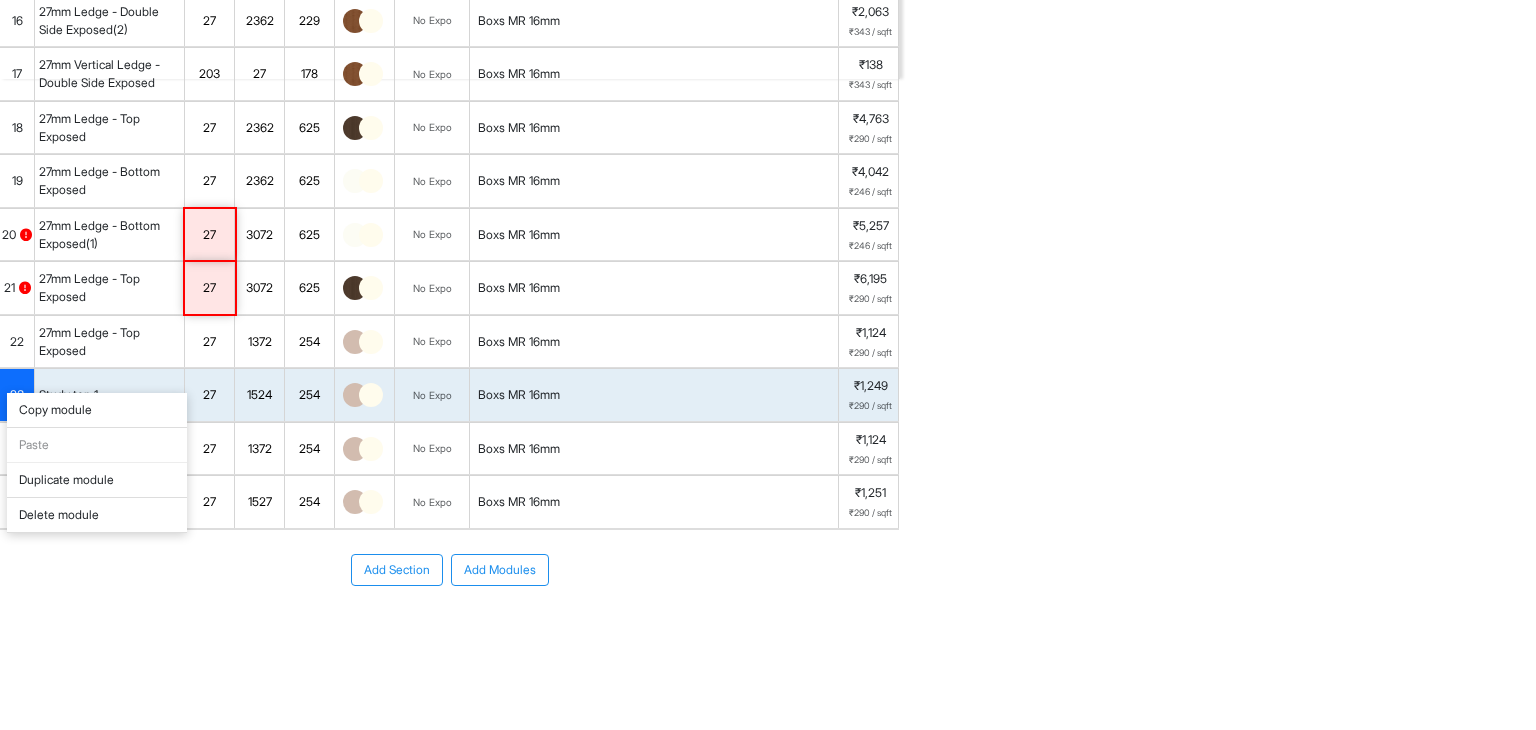 click on "Duplicate module" at bounding box center [97, 480] 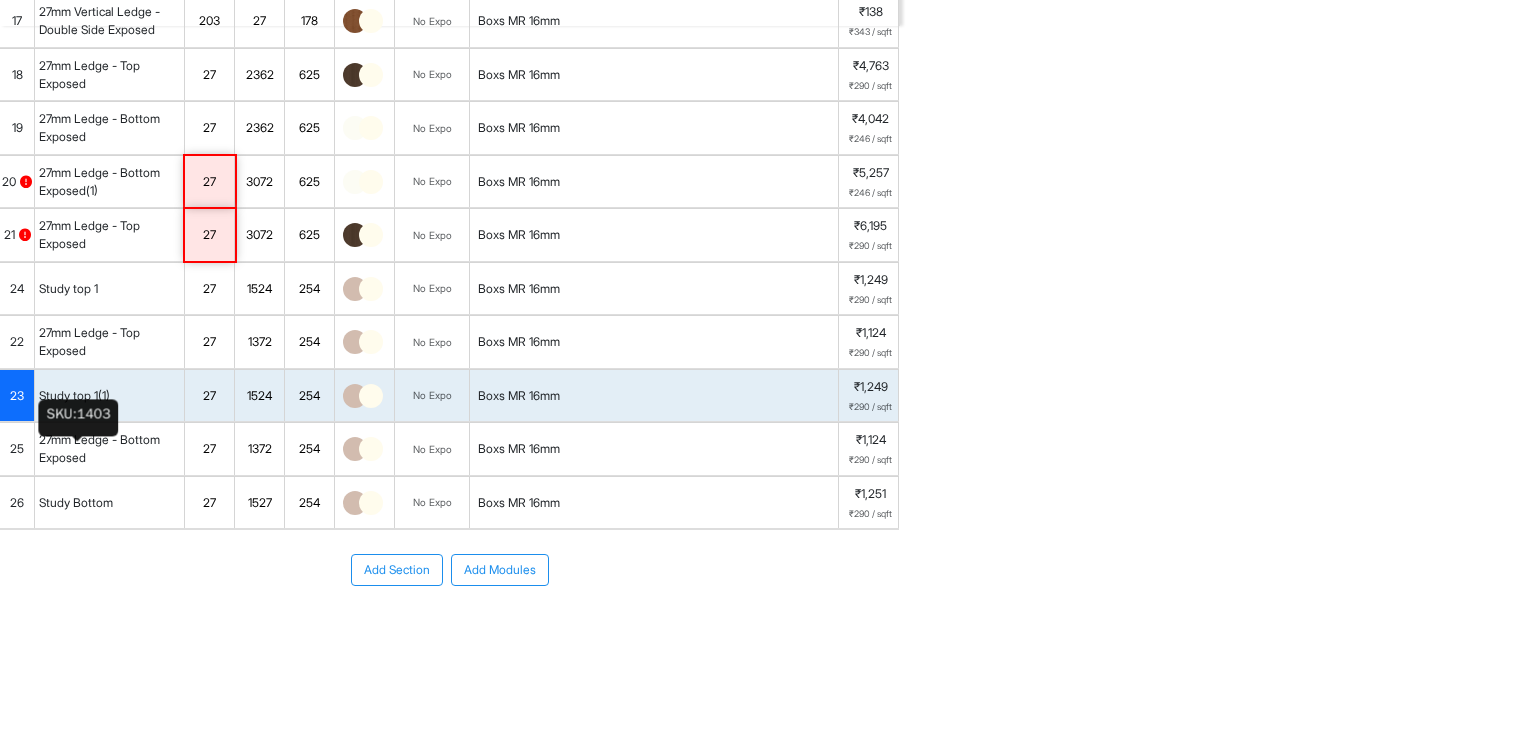 click on "Study top 1(1)" at bounding box center [74, 396] 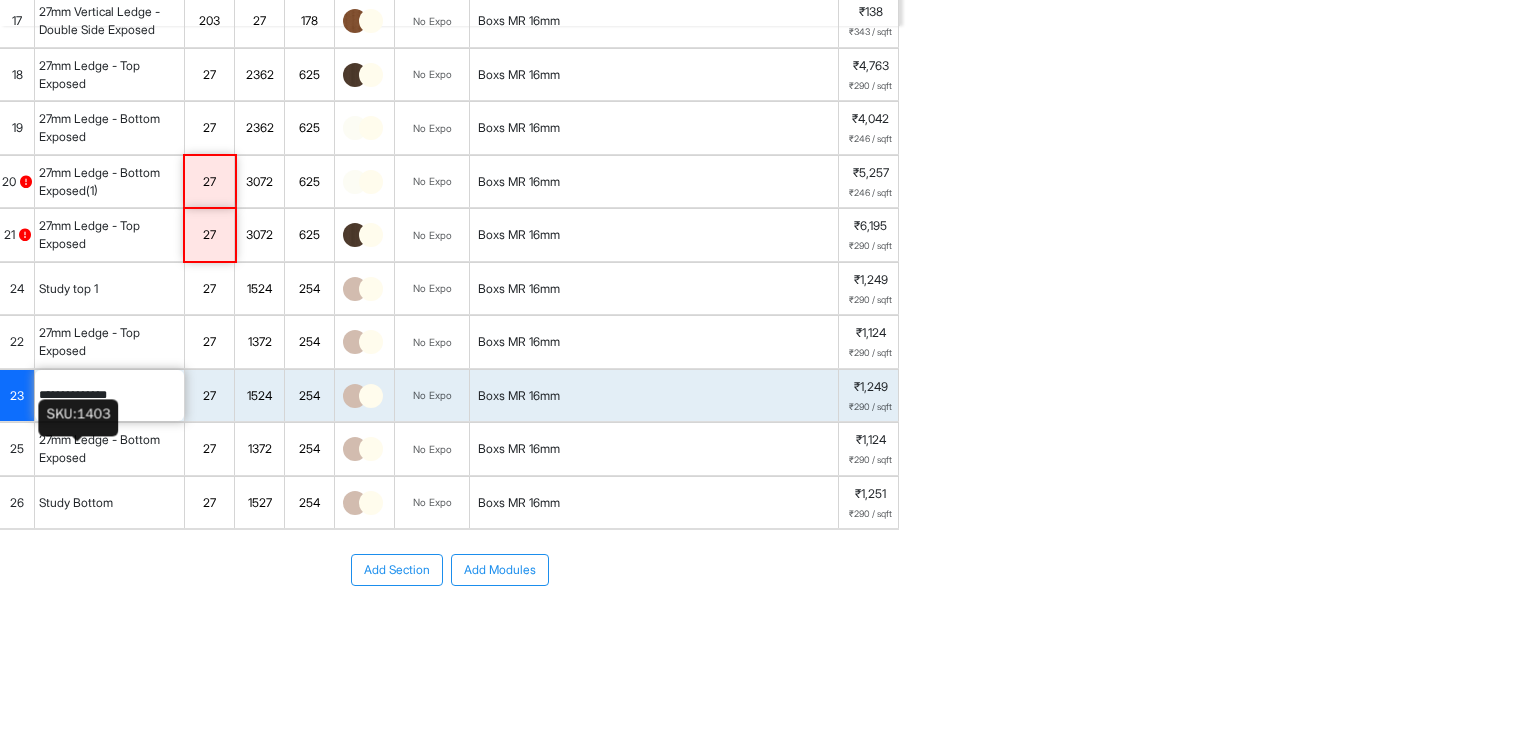 drag, startPoint x: 126, startPoint y: 448, endPoint x: 32, endPoint y: 448, distance: 94 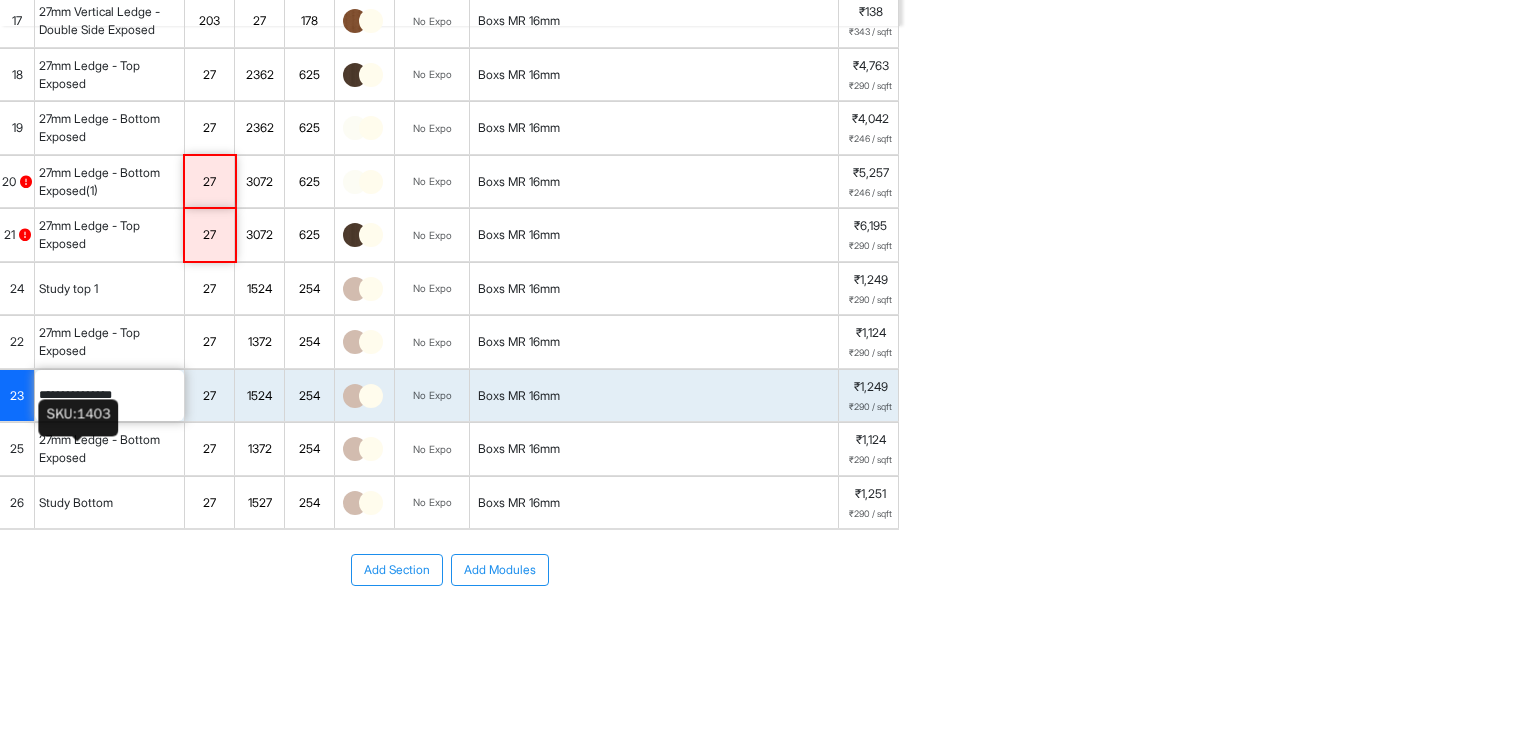 type on "**********" 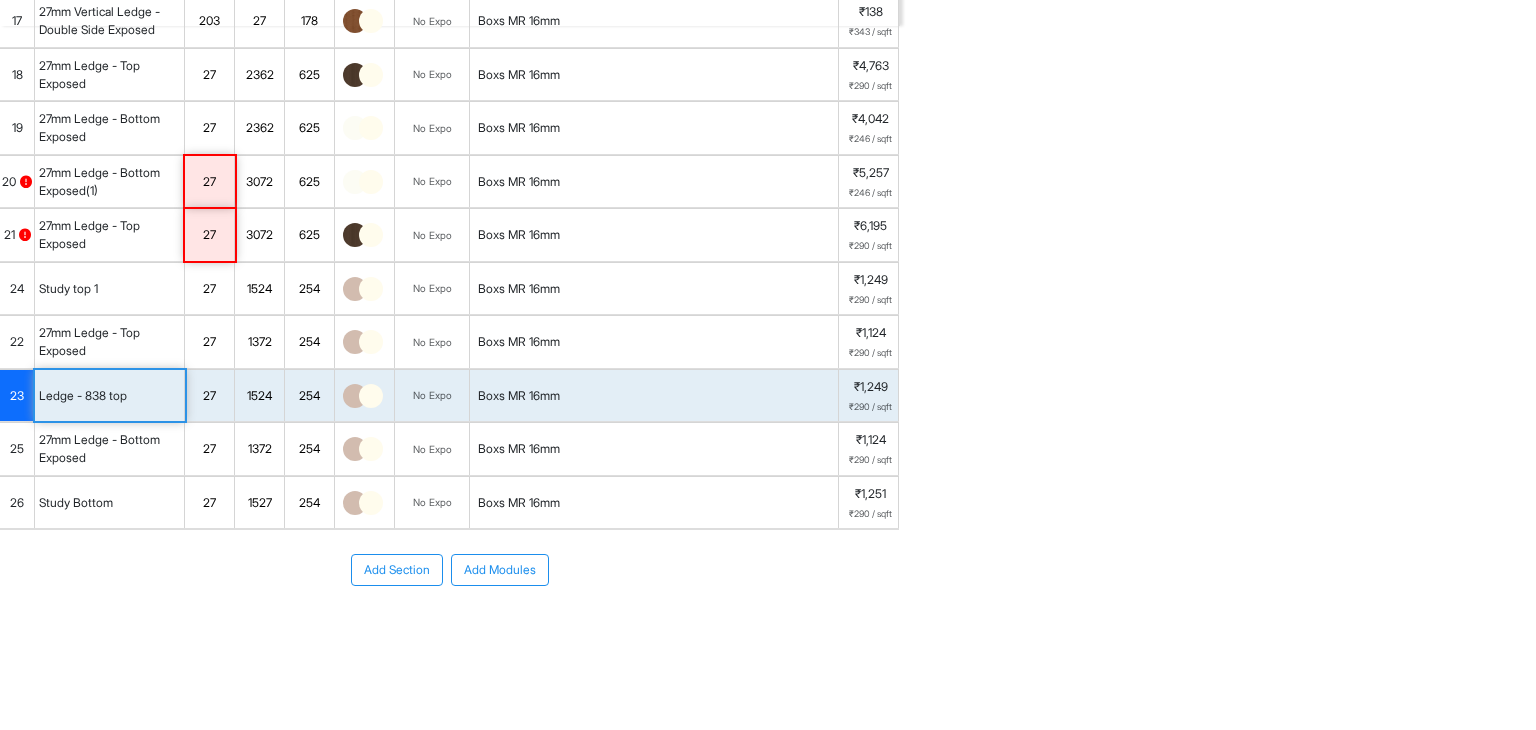 click on "1524" at bounding box center (259, 396) 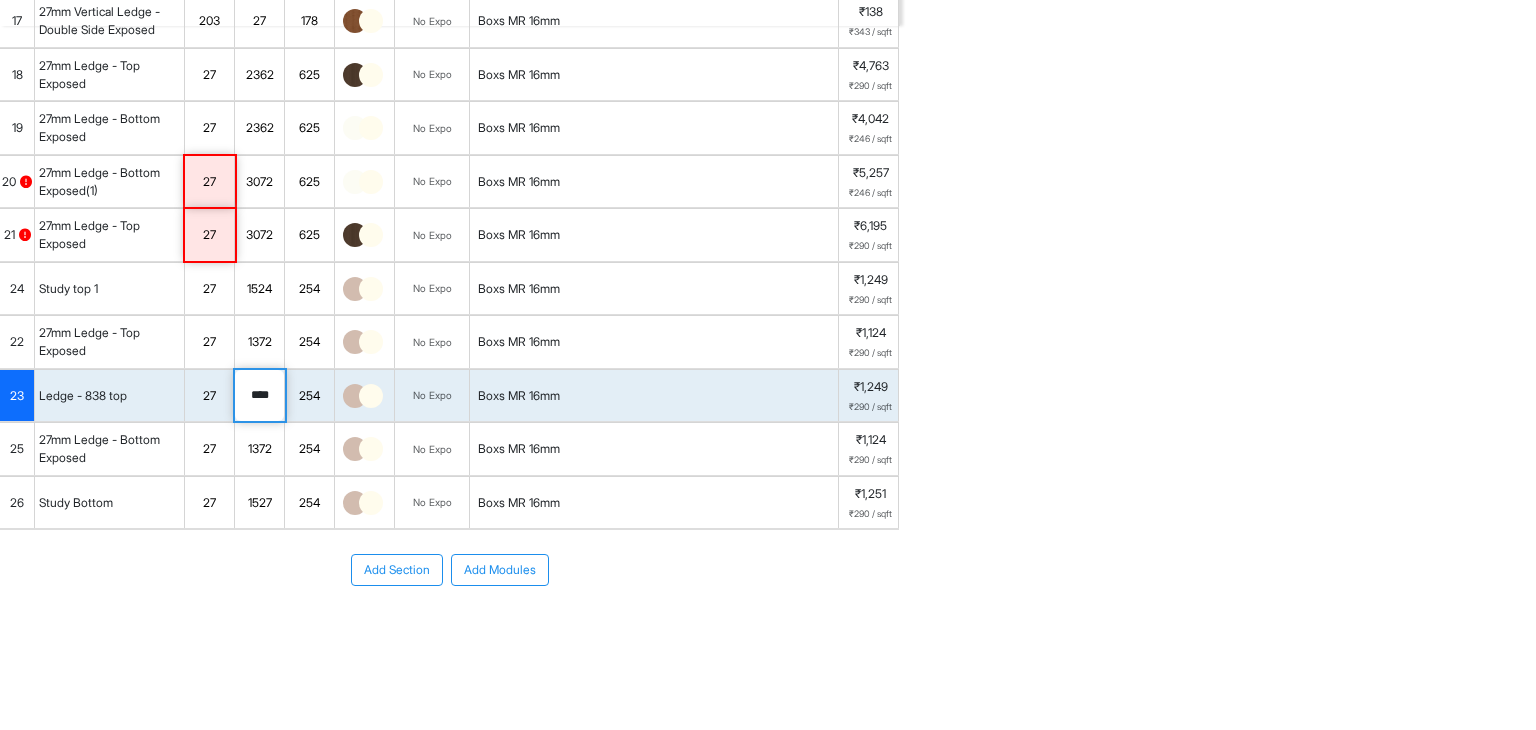 drag, startPoint x: 279, startPoint y: 446, endPoint x: 244, endPoint y: 448, distance: 35.057095 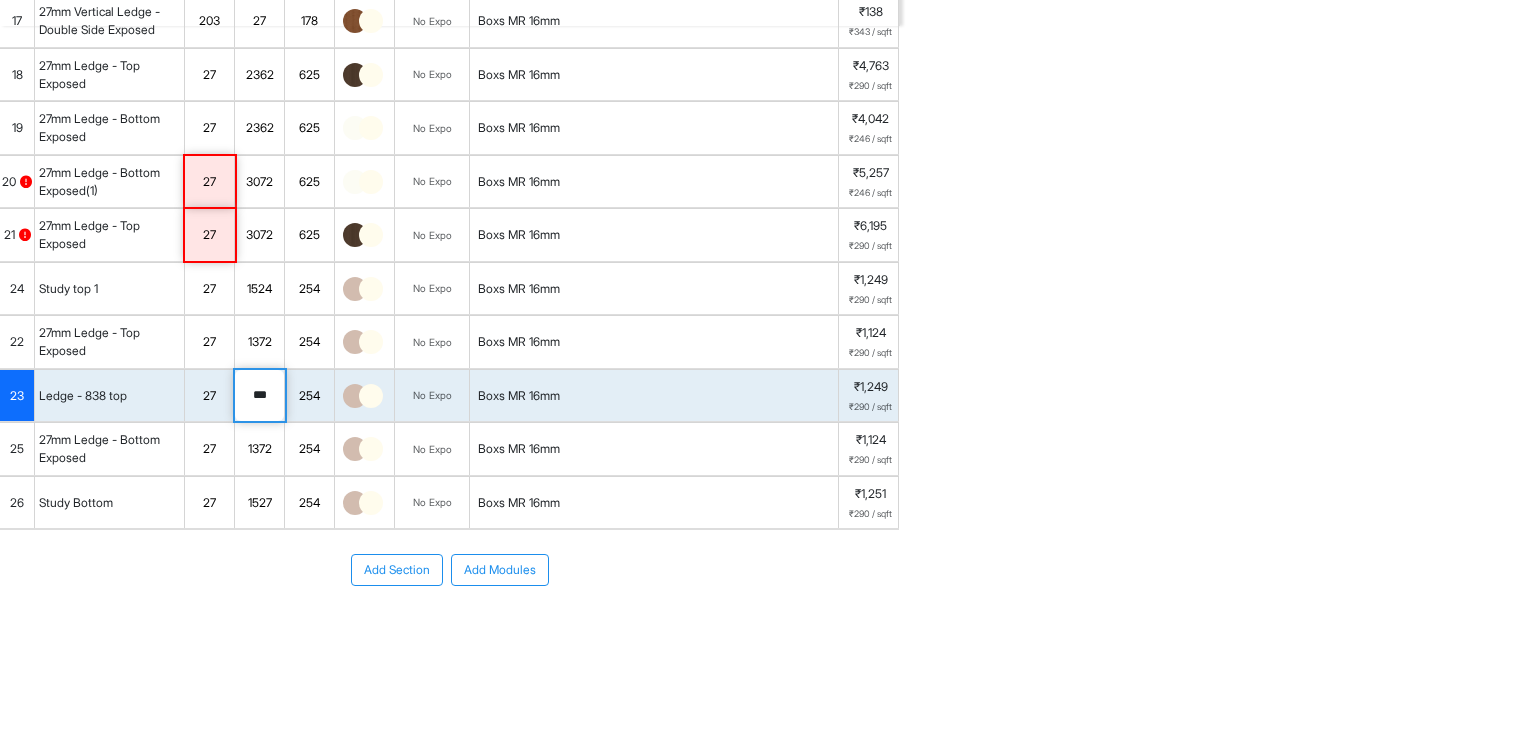 type on "***" 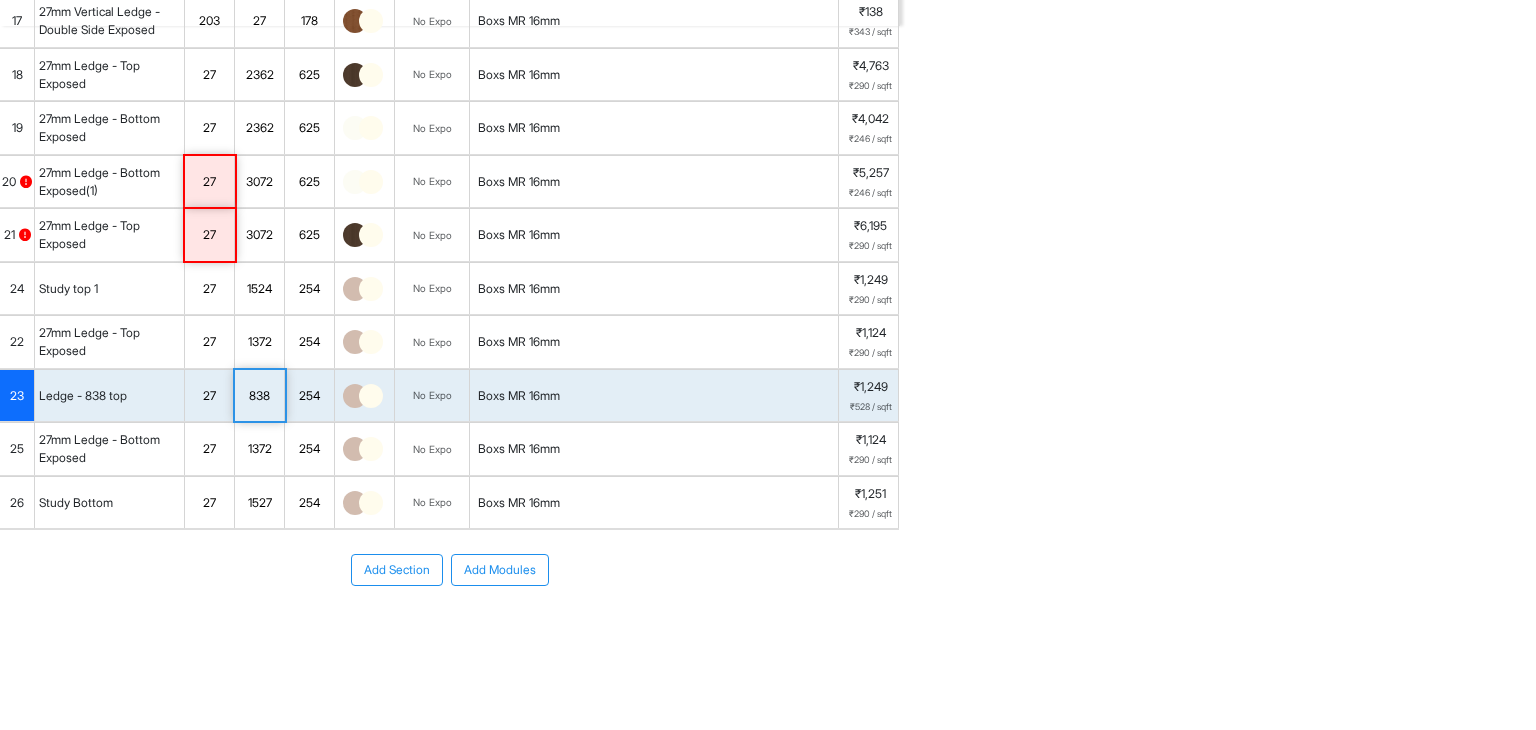 click on "26" at bounding box center [17, 503] 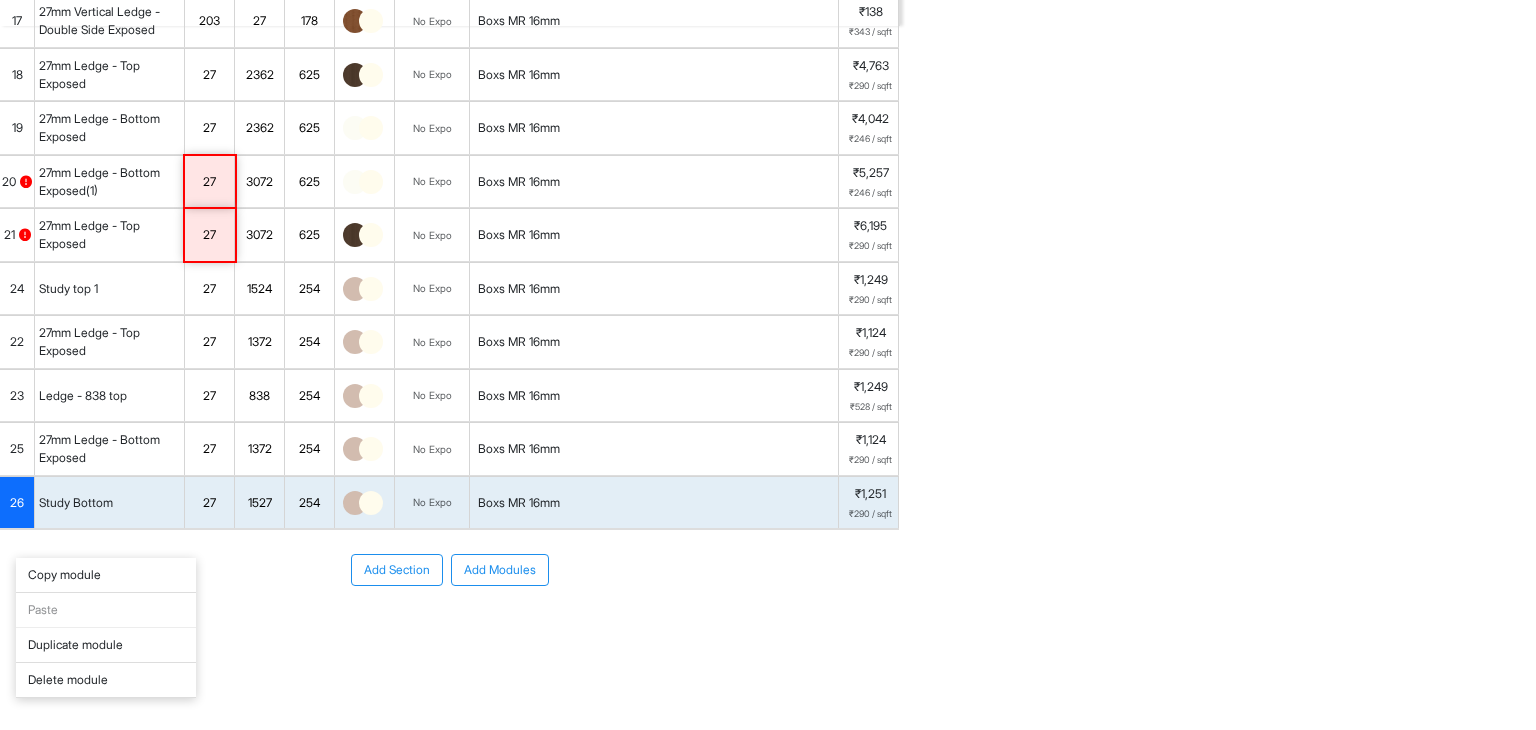 click on "Duplicate module" at bounding box center [106, 645] 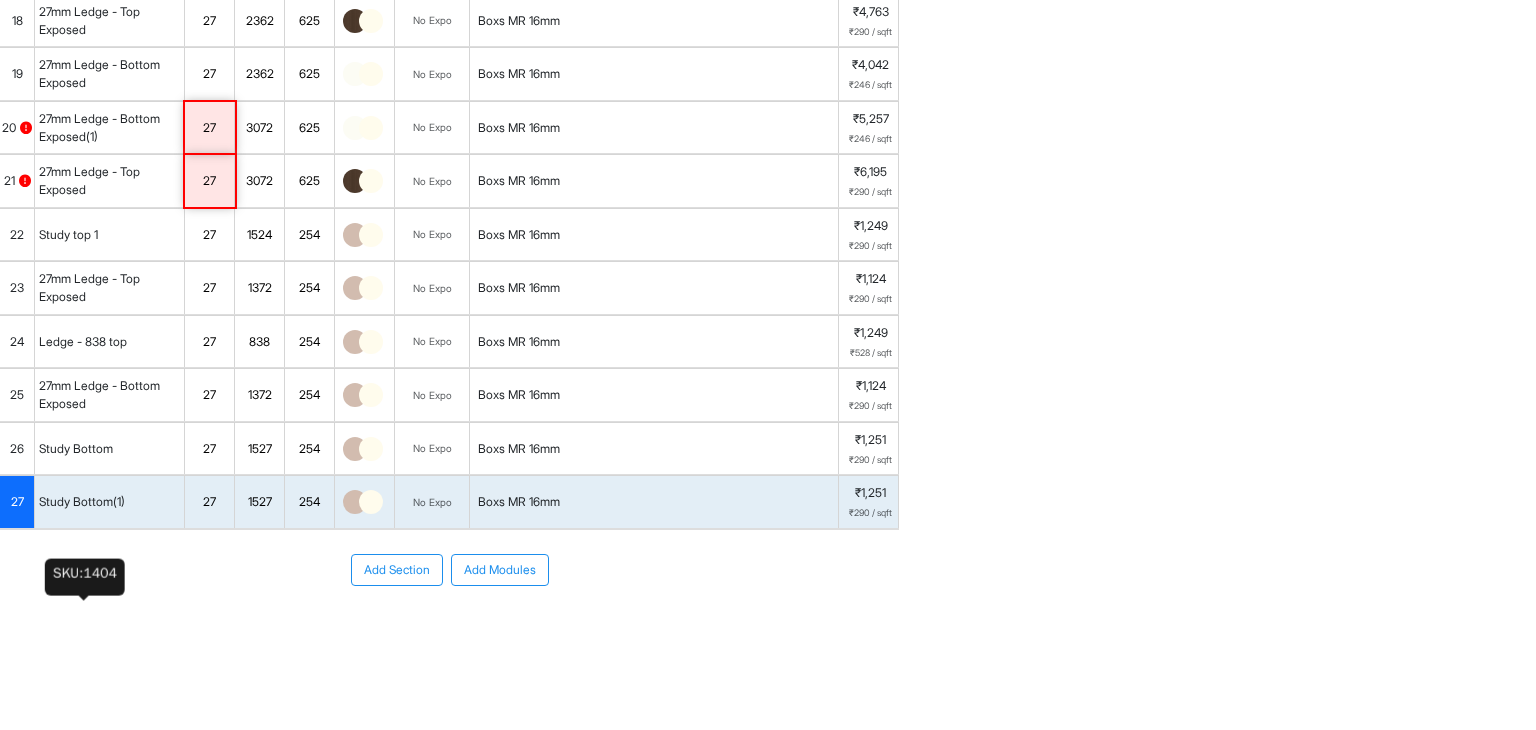 click on "Study Bottom(1)" at bounding box center (82, 502) 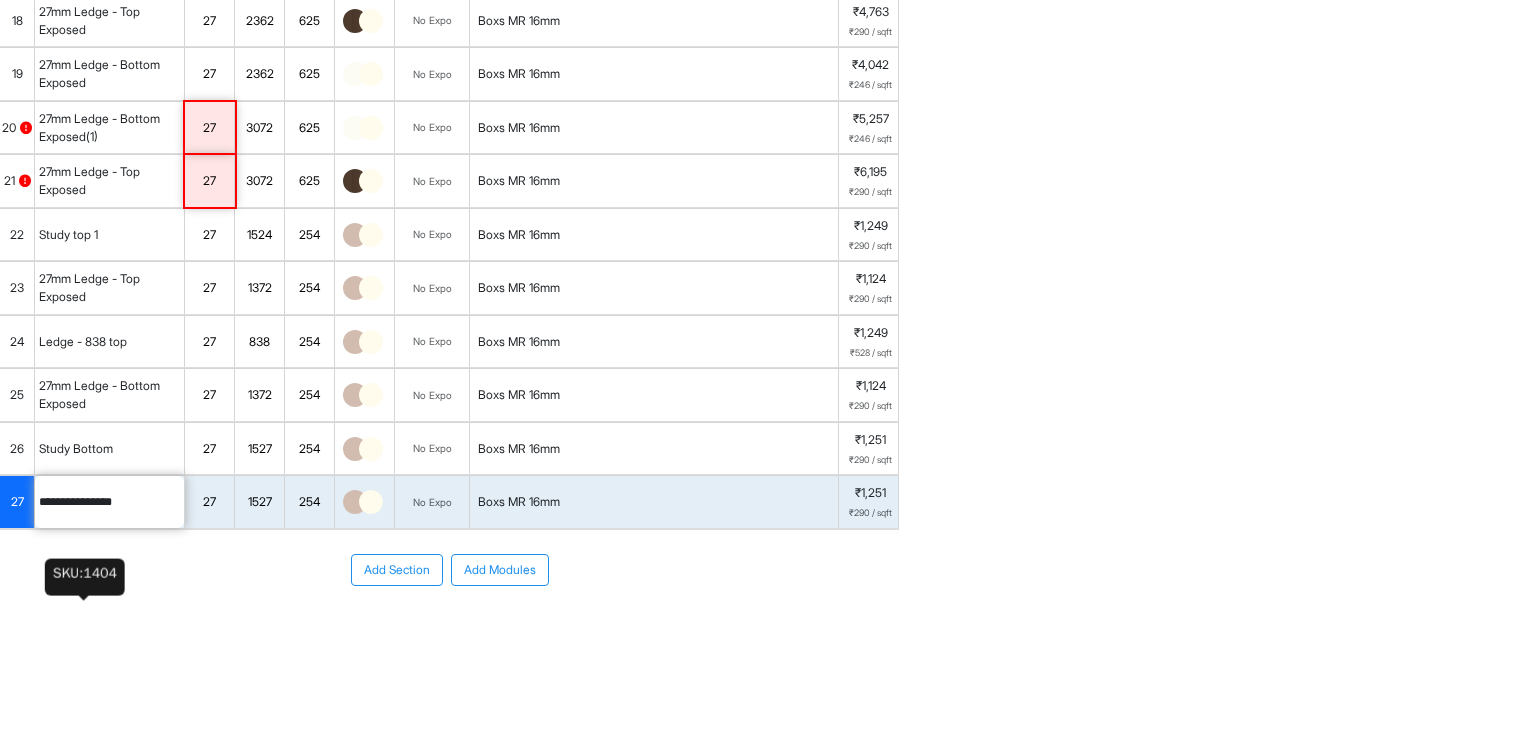 drag, startPoint x: 143, startPoint y: 606, endPoint x: 36, endPoint y: 605, distance: 107.00467 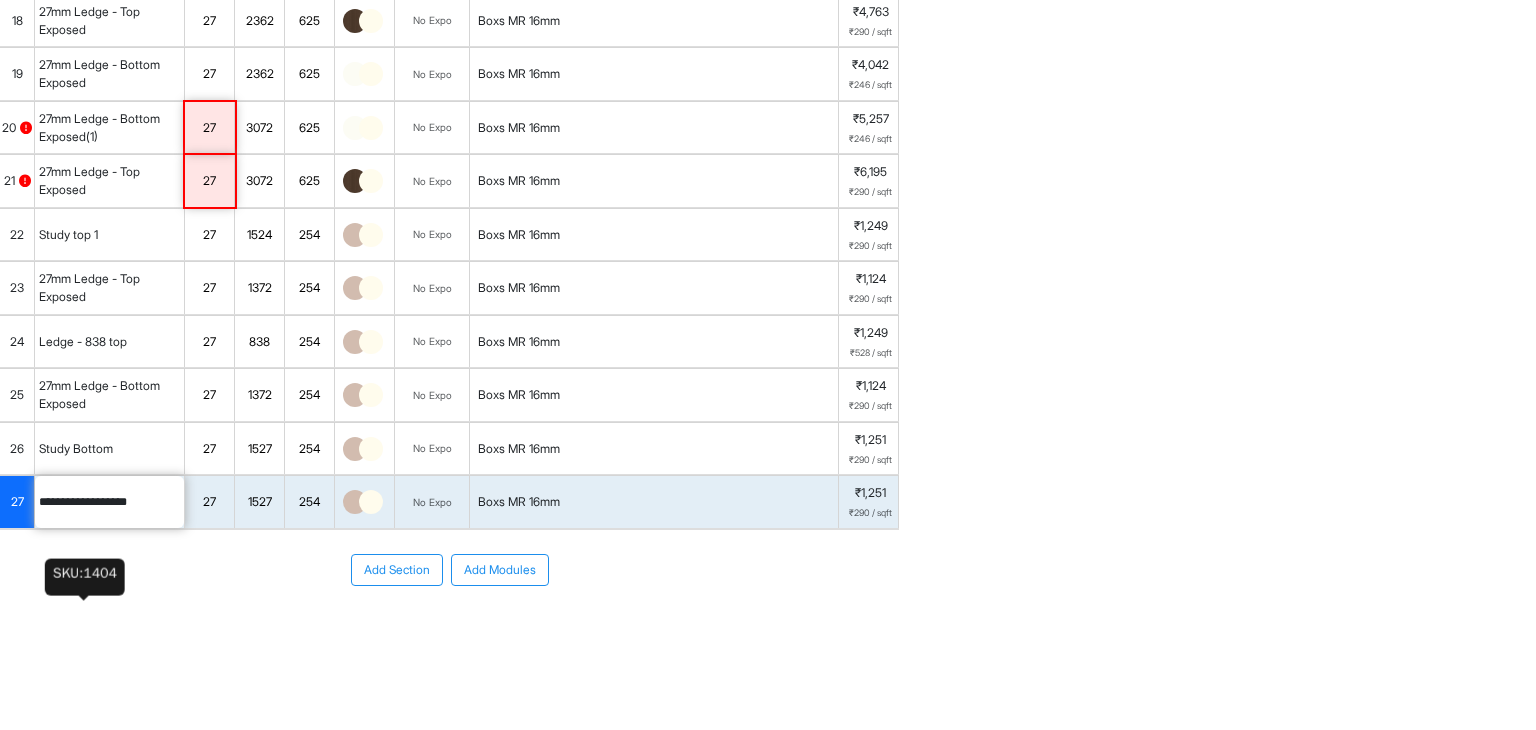 type on "**********" 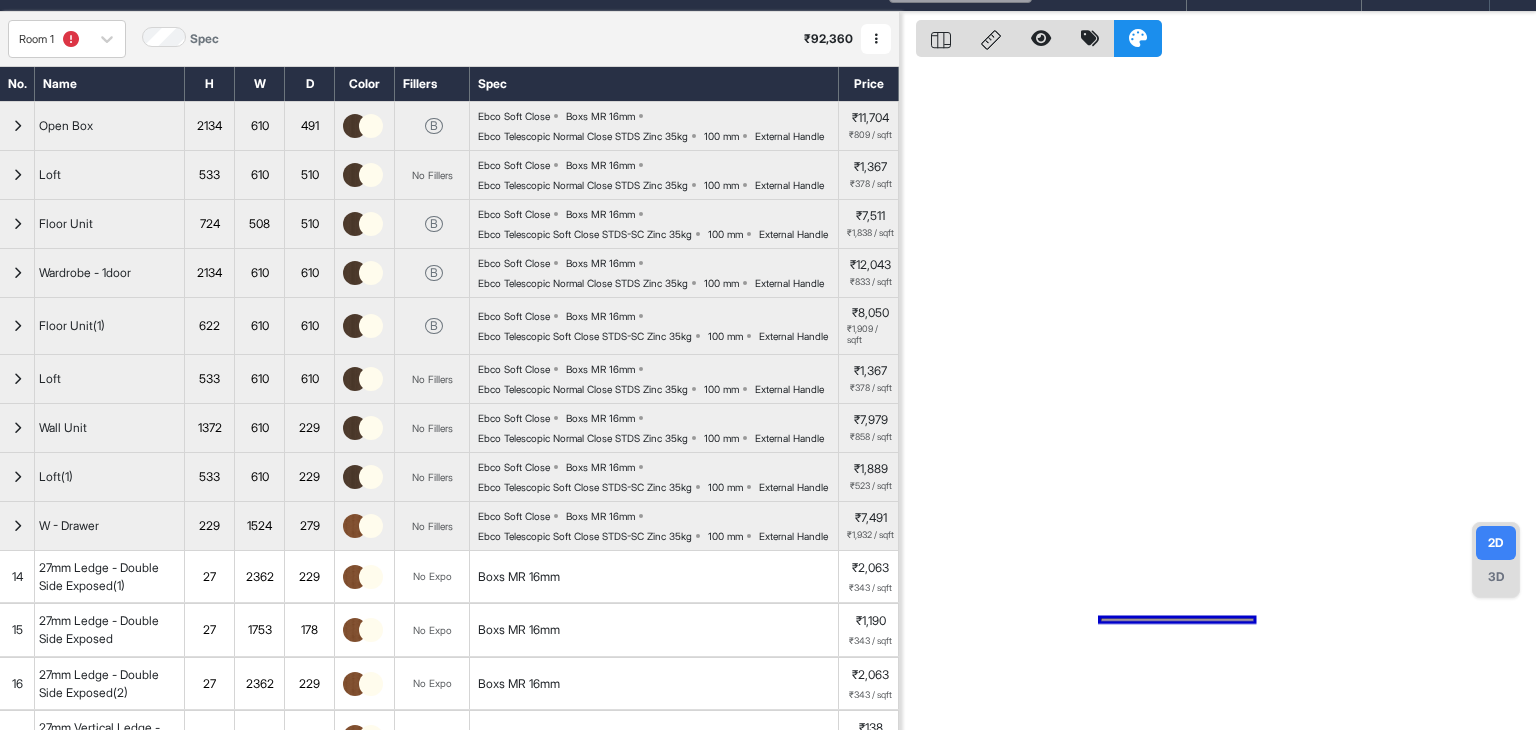 scroll, scrollTop: 0, scrollLeft: 0, axis: both 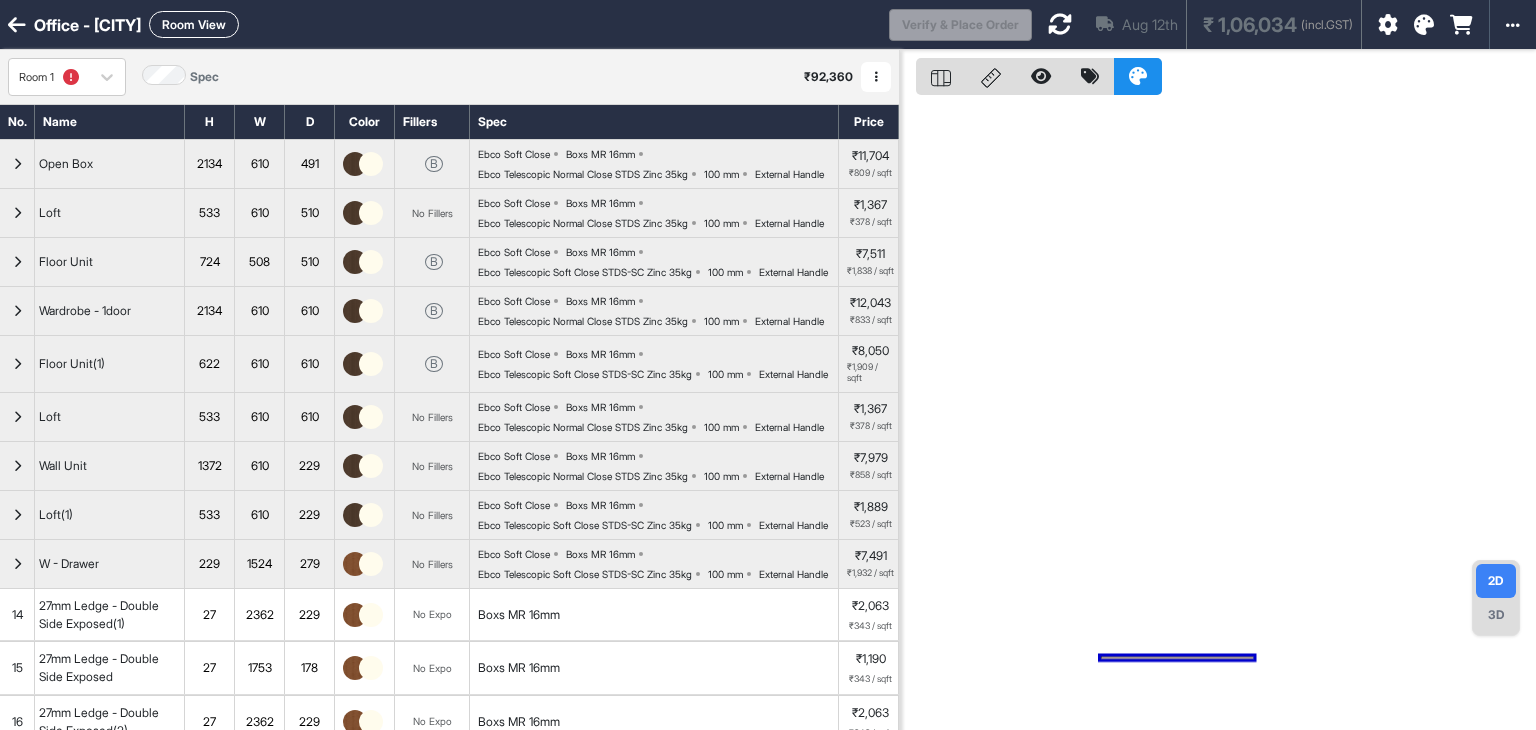click at bounding box center (1060, 24) 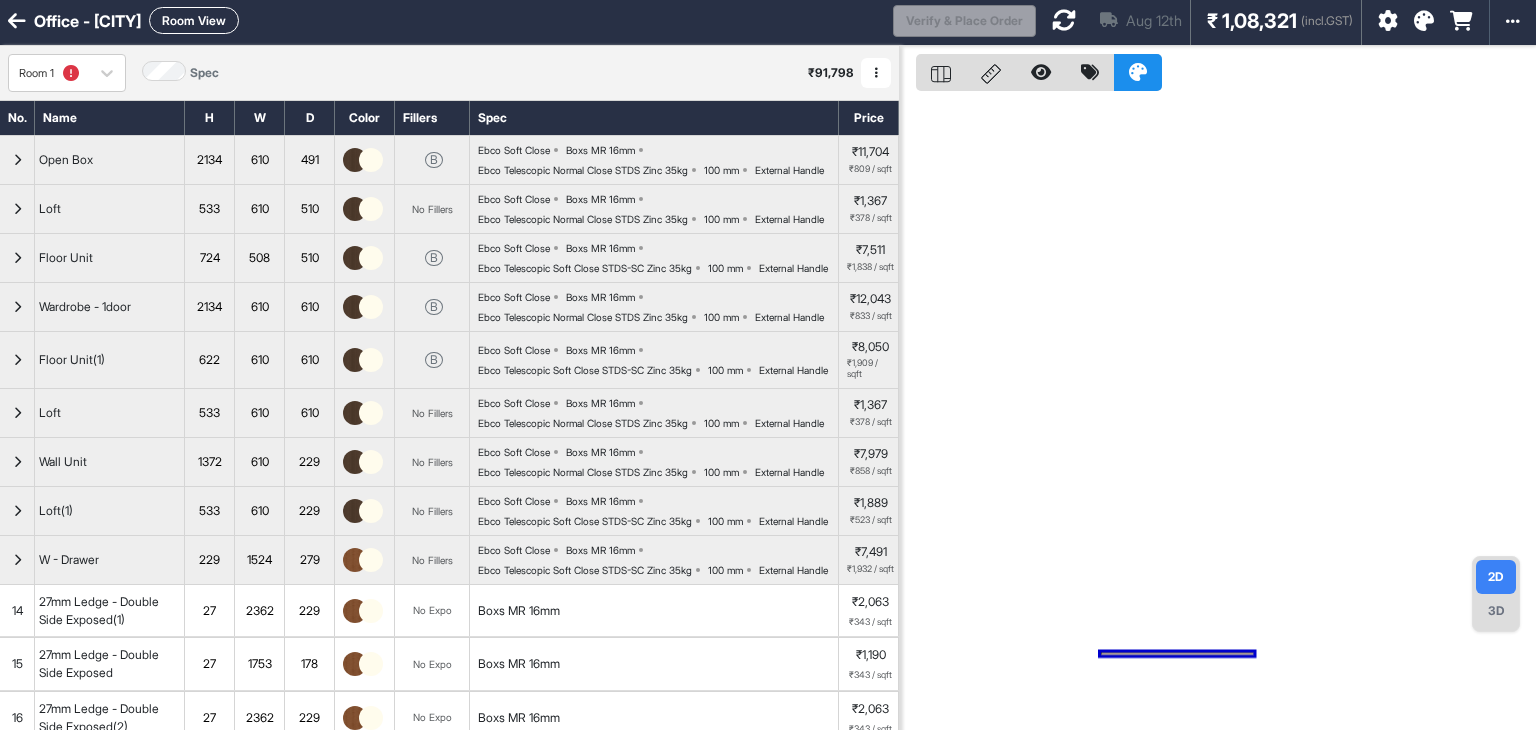 scroll, scrollTop: 0, scrollLeft: 0, axis: both 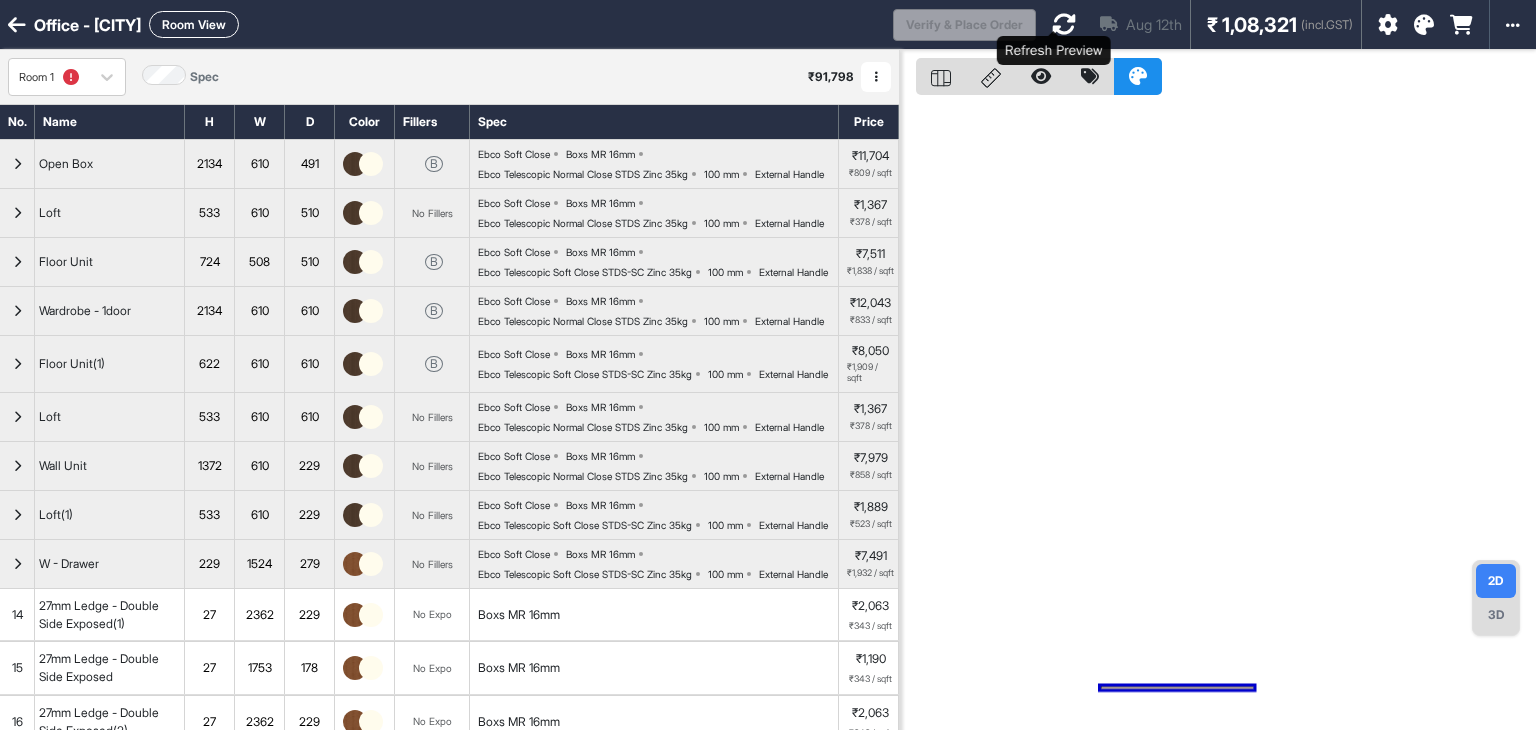 click at bounding box center [1064, 24] 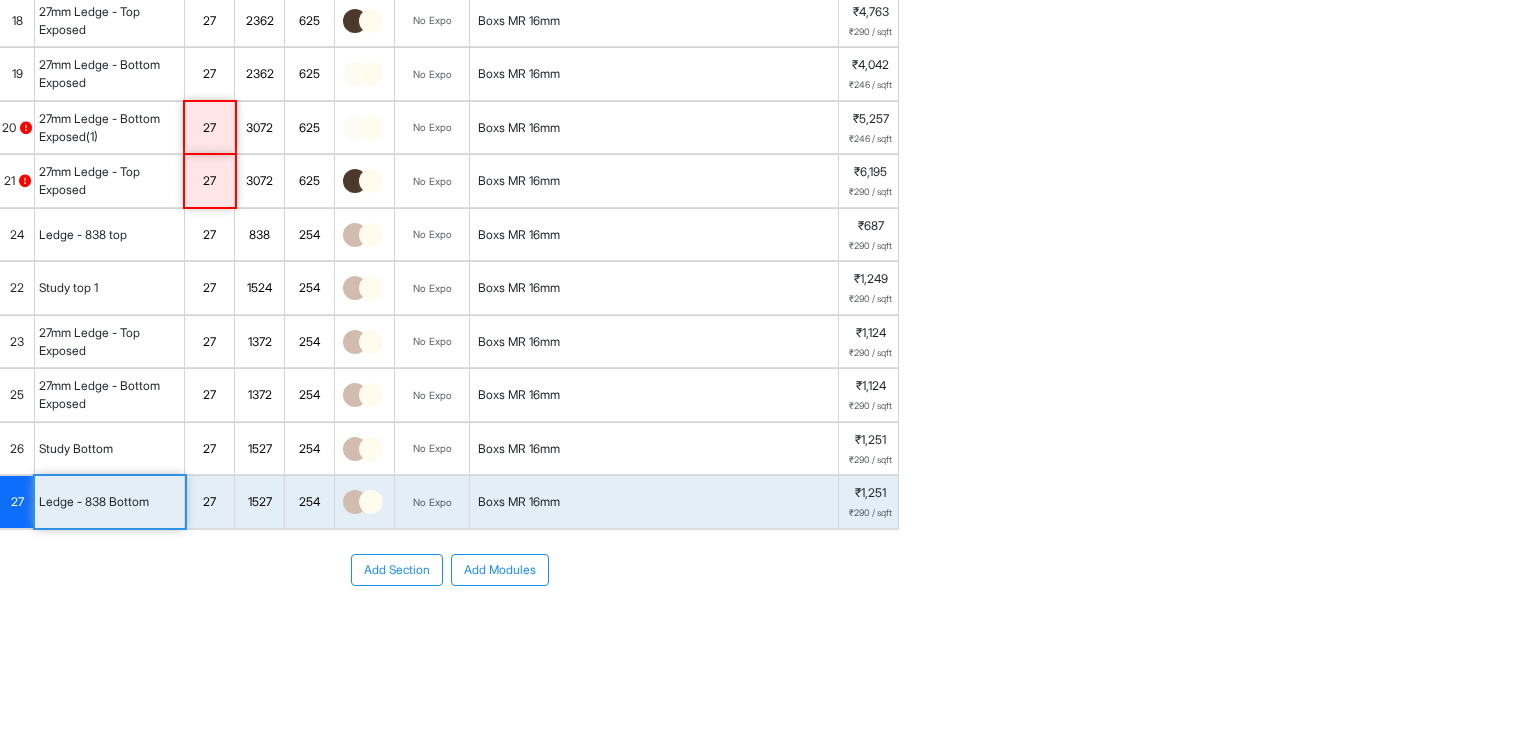 scroll, scrollTop: 900, scrollLeft: 0, axis: vertical 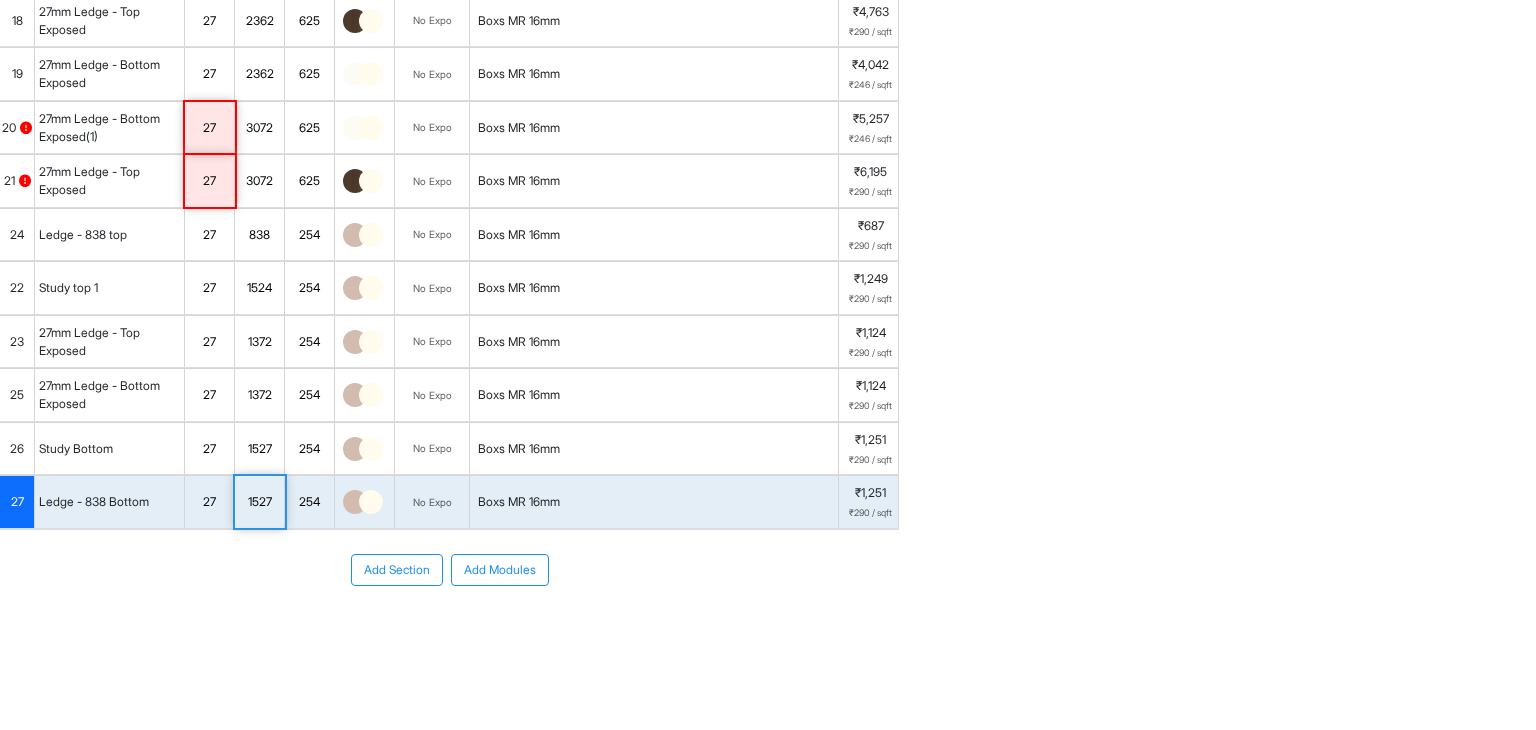 click on "1527" at bounding box center [259, 502] 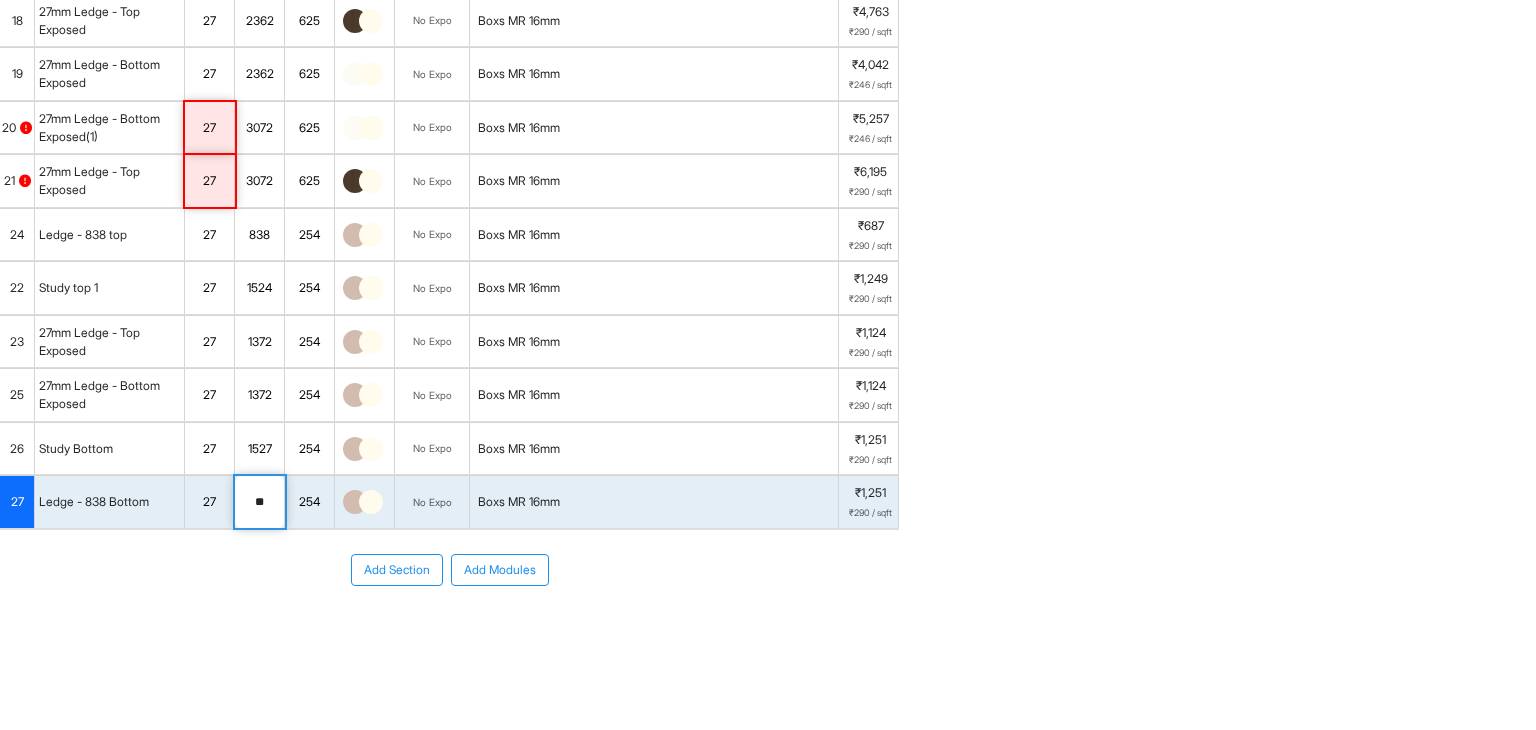 type on "*" 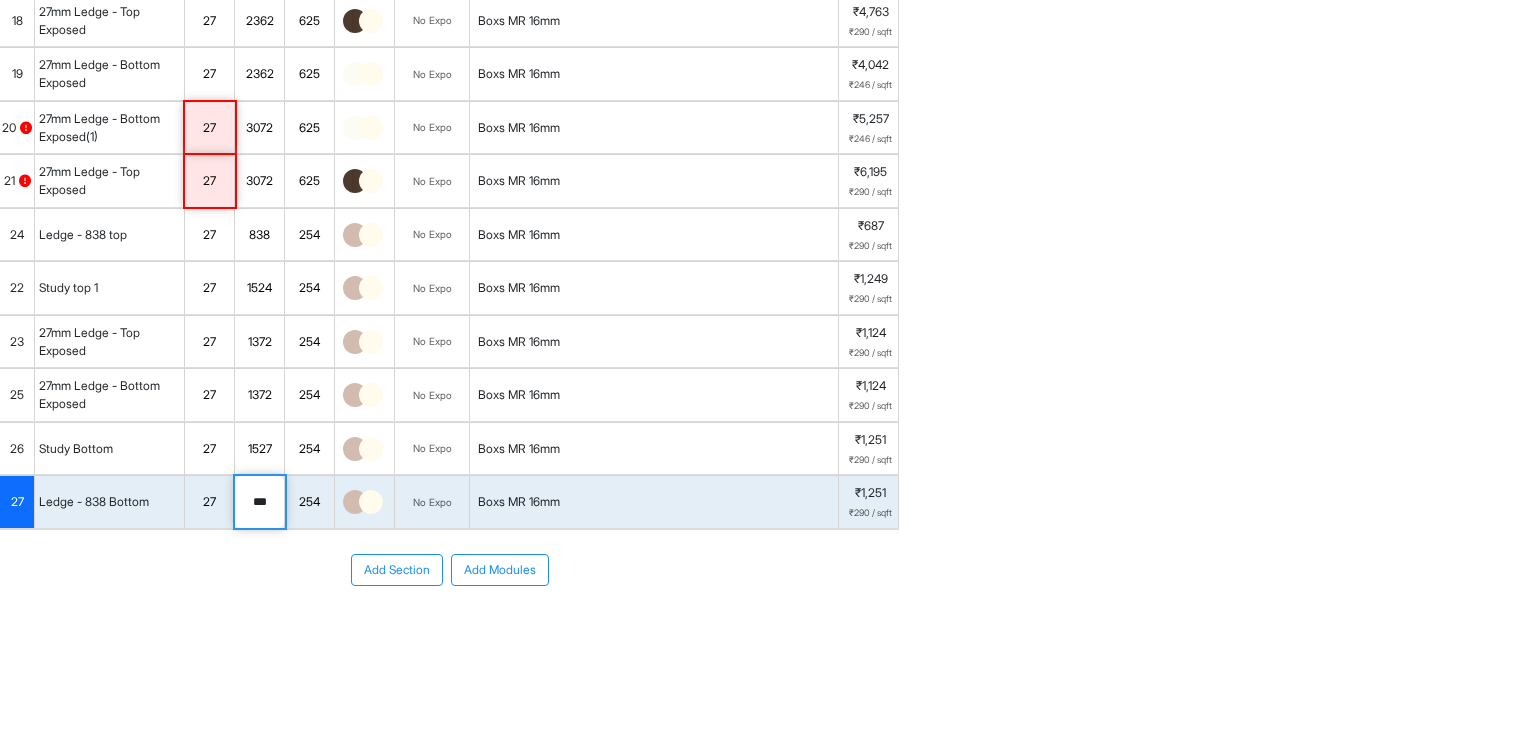 type on "***" 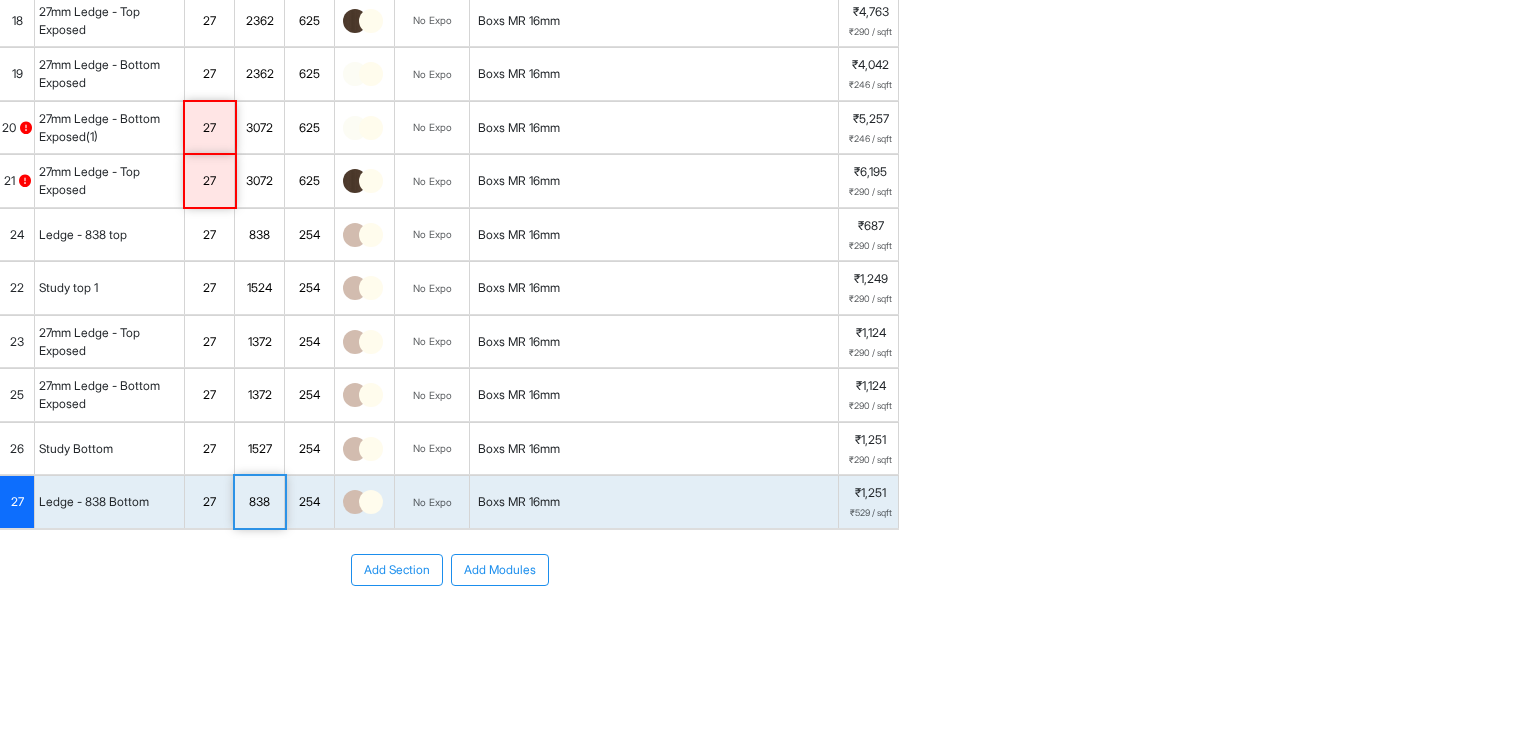 click on "Office - [CITY] Room View Verify & Place Order Aug 12th ₹   1,08,321 (incl.GST) Import Assembly Archive Rename Refresh Price Room 1 Spec ₹ 91,798 Add Room Edit Room Name Delete Room Duplicate Room No. Name H W D Color Fillers Spec Price Open Box 2134 610 491 B Ebco Soft Close Boxs MR 16mm Ebco Telescopic Normal Close STDS Zinc 35kg 100 mm External Handle ₹11,704 ₹809 / sqft Loft 533 610 510 No Fillers Ebco Soft Close Boxs MR 16mm Ebco Telescopic Normal Close STDS Zinc 35kg 100 mm External Handle ₹1,367 ₹378 / sqft Floor Unit 724 508 510 B Ebco Soft Close Boxs MR 16mm Ebco Telescopic Soft Close STDS-SC Zinc 35kg 100 mm External Handle ₹7,511 ₹1,838 / sqft Wardrobe - 1door 2134 610 610 B Ebco Soft Close Boxs MR 16mm Ebco Telescopic Normal Close STDS Zinc 35kg 100 mm External Handle ₹12,043 ₹833 / sqft Floor Unit(1) 622 610 610 B Ebco Soft Close Boxs MR 16mm Ebco Telescopic Soft Close STDS-SC Zinc 35kg 100 mm External Handle ₹8,050 ₹1,909 / sqft Loft 533 610 610 No Fillers" at bounding box center (768, 365) 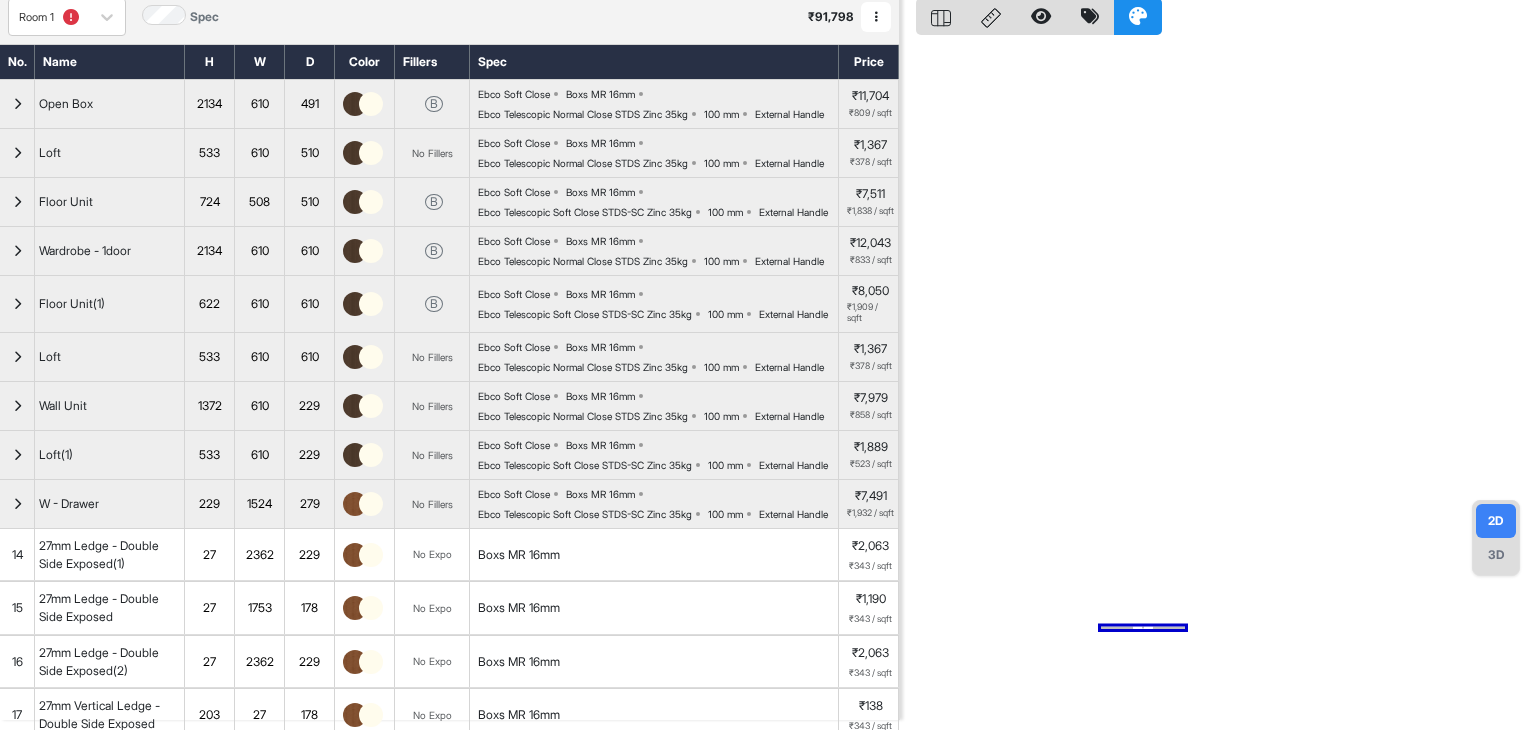 scroll, scrollTop: 0, scrollLeft: 0, axis: both 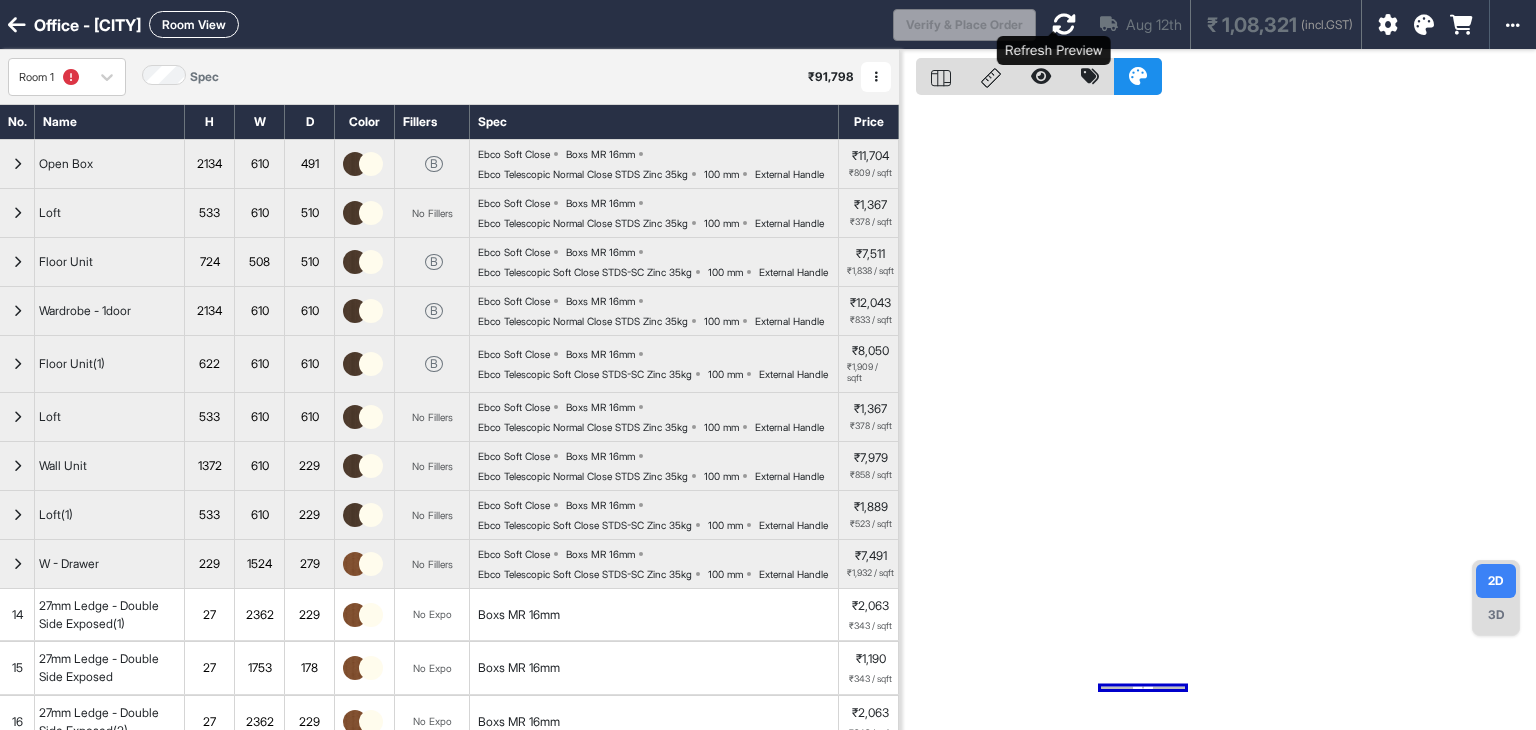 click at bounding box center [1064, 24] 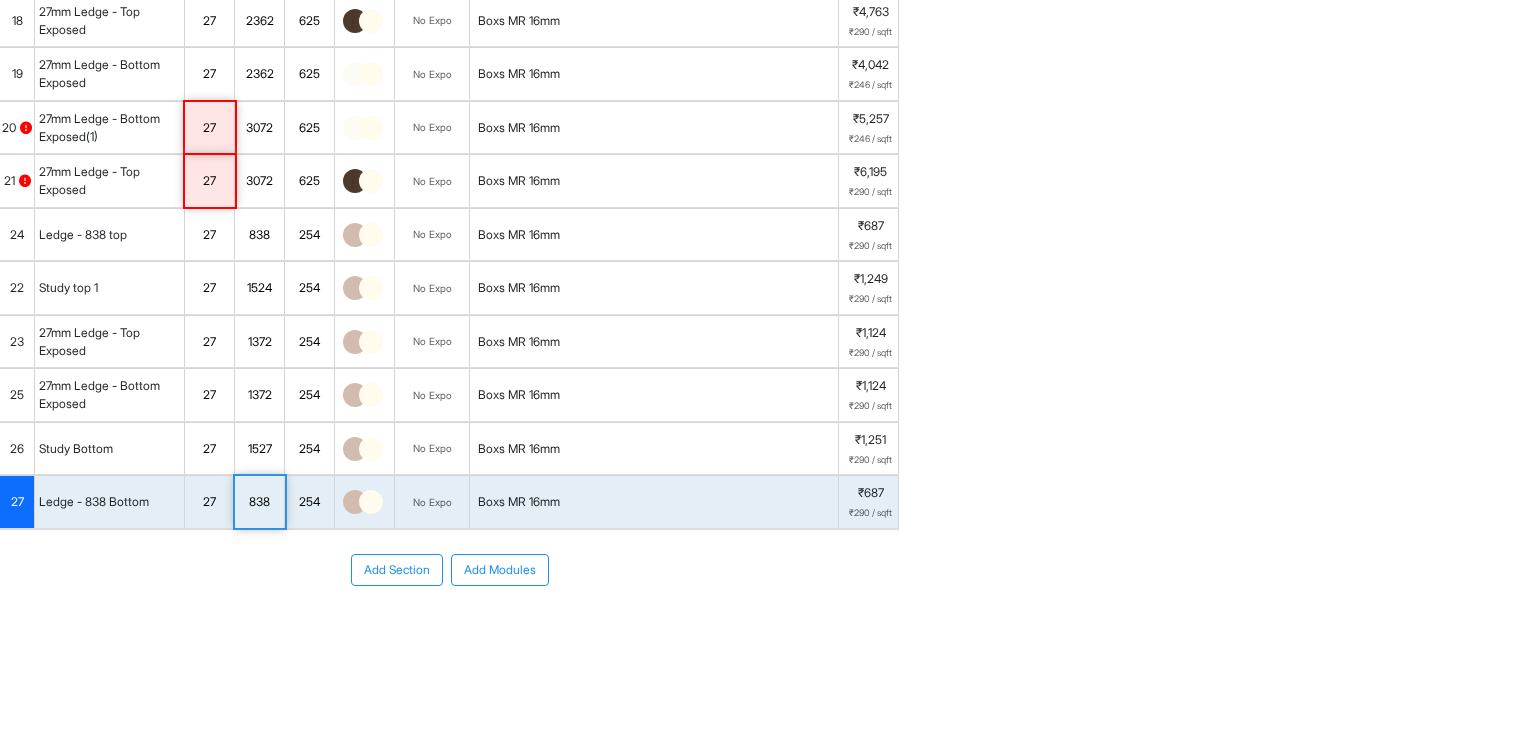 scroll, scrollTop: 972, scrollLeft: 0, axis: vertical 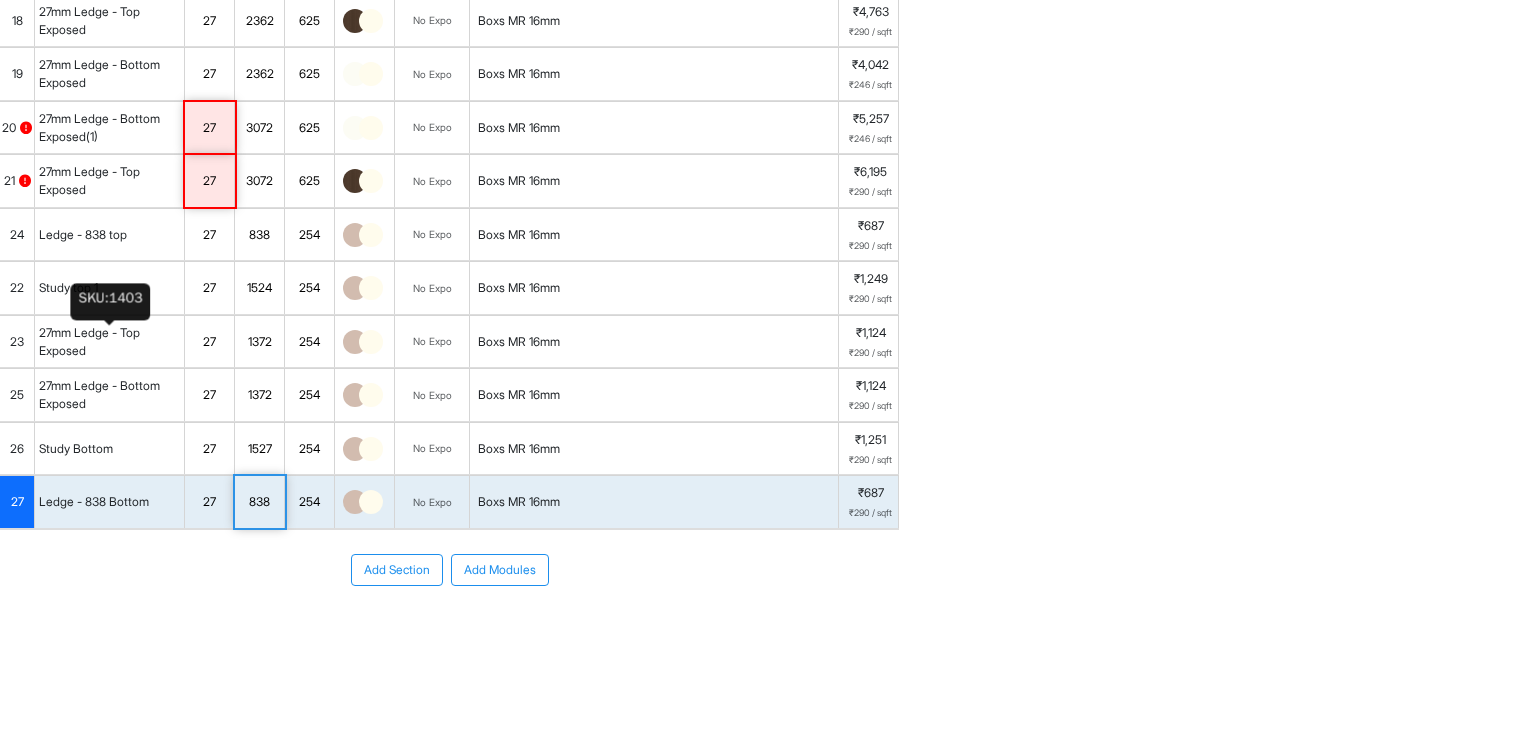 click on "27mm Ledge - Top Exposed" at bounding box center (109, 342) 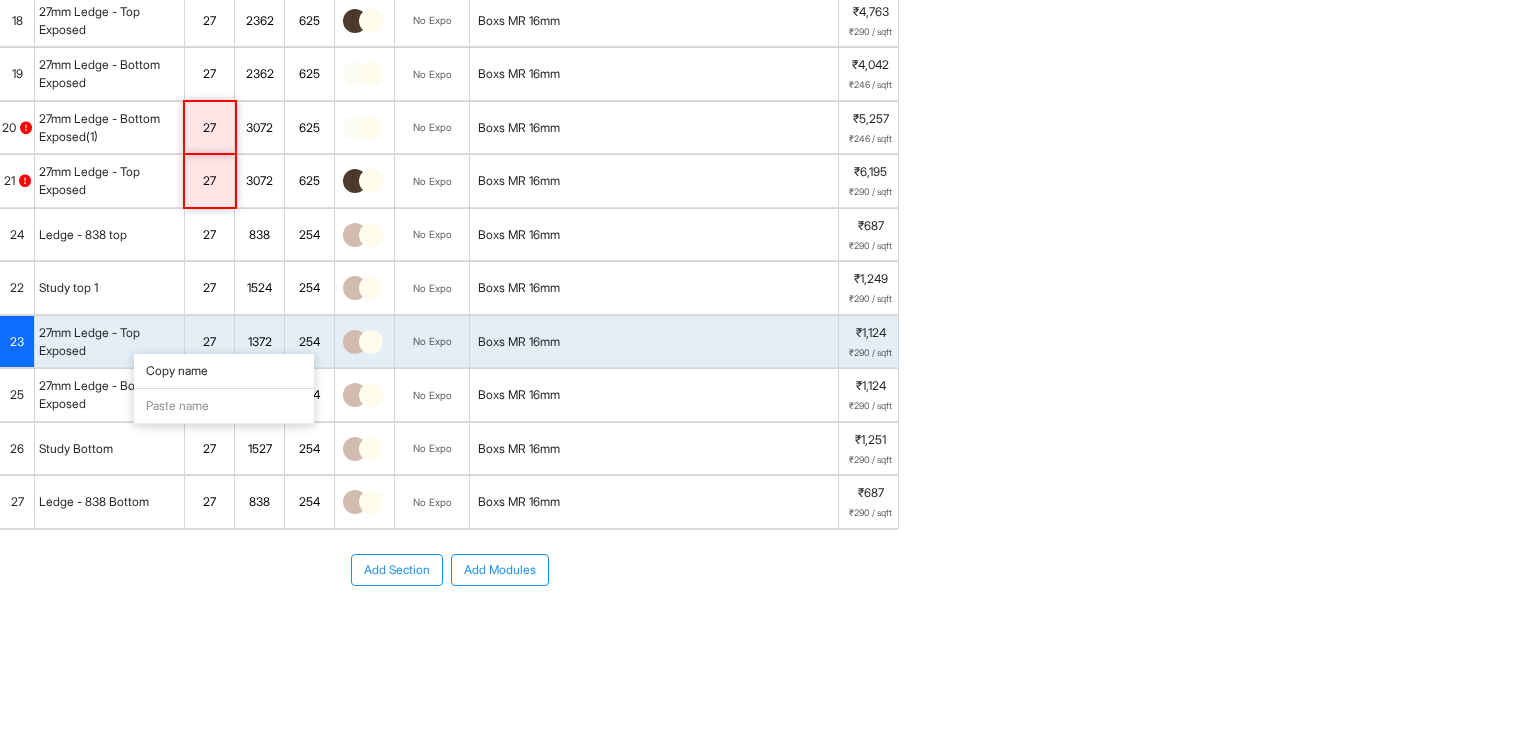click on "23" at bounding box center (17, 342) 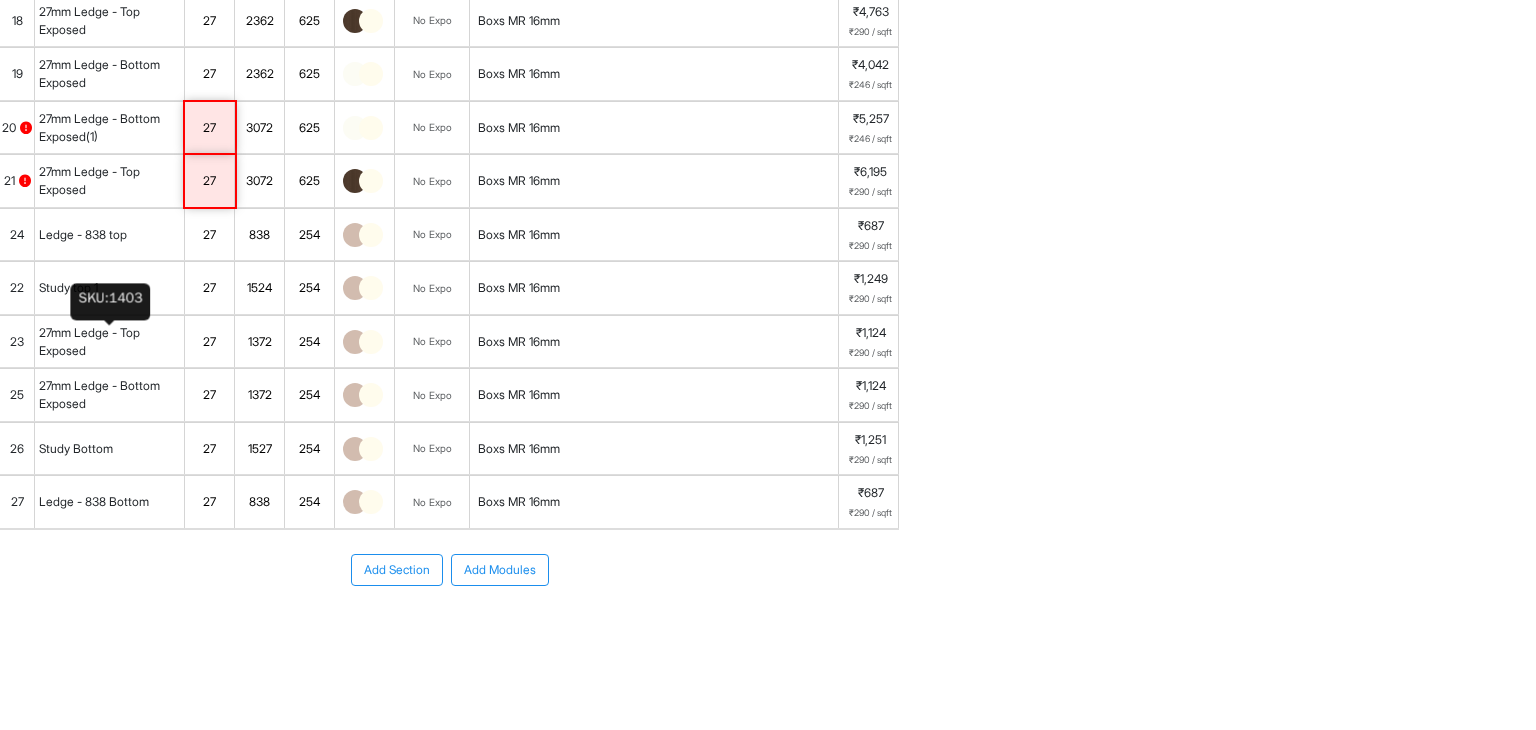 click on "27mm Ledge - Top Exposed" at bounding box center [109, 342] 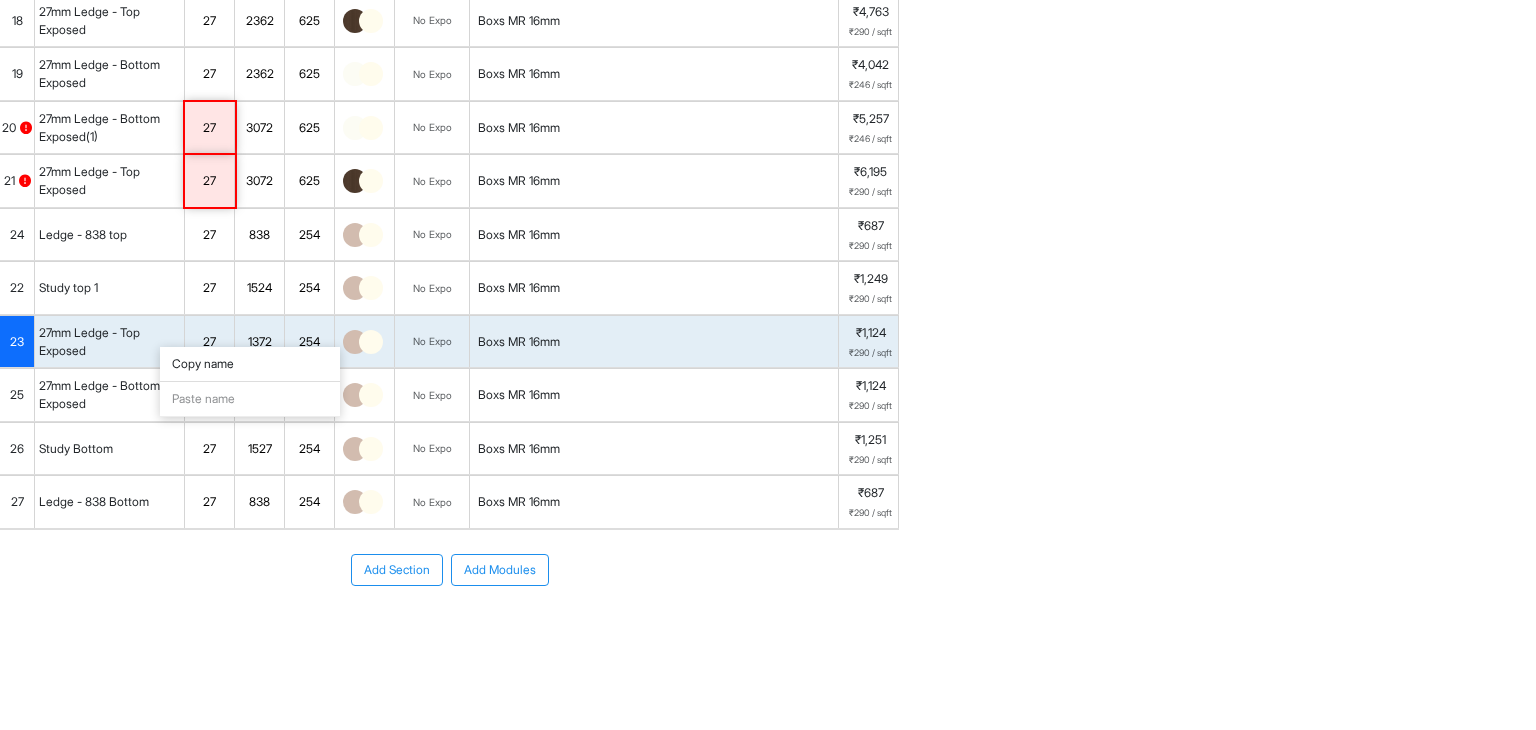 click on "23" at bounding box center [17, 342] 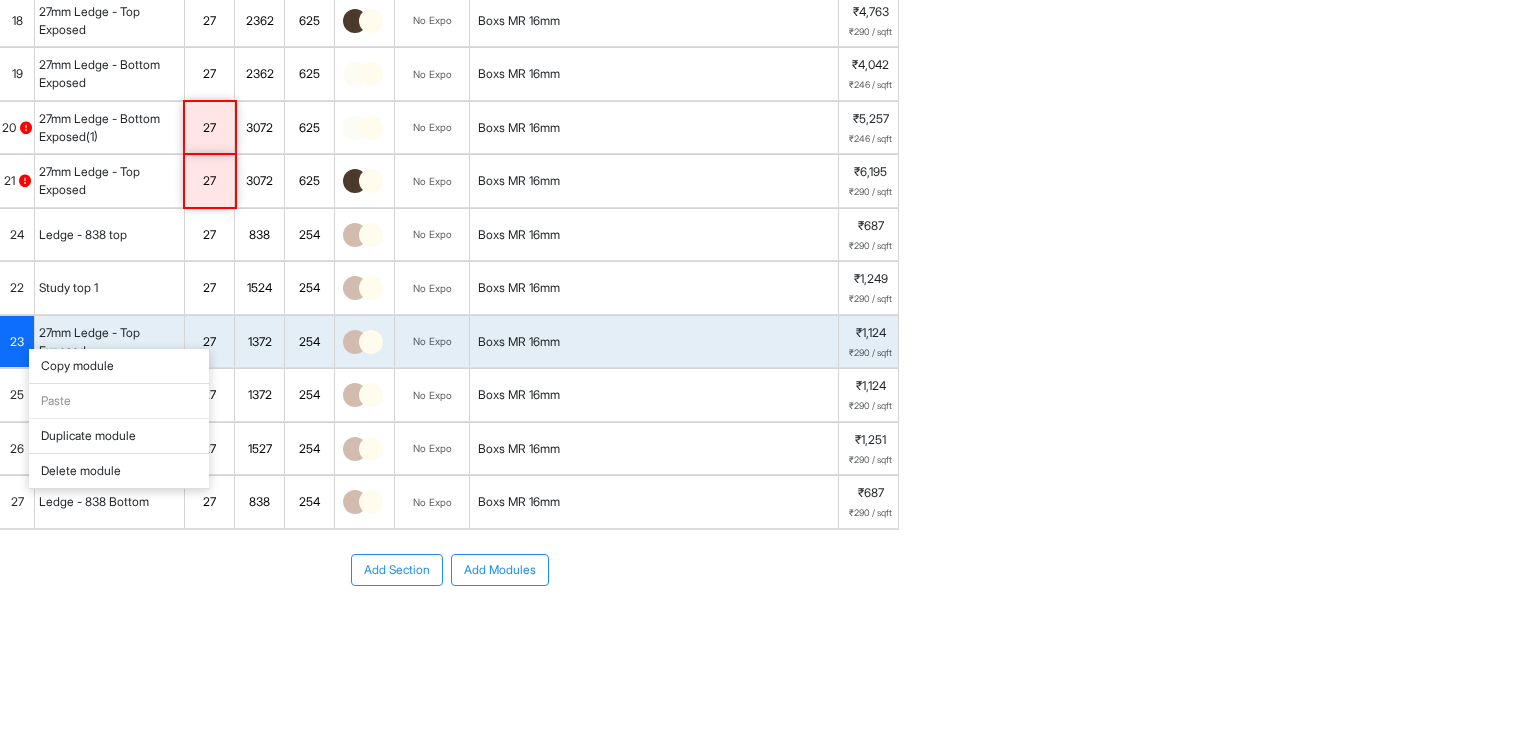 click on "Copy module" at bounding box center (119, 366) 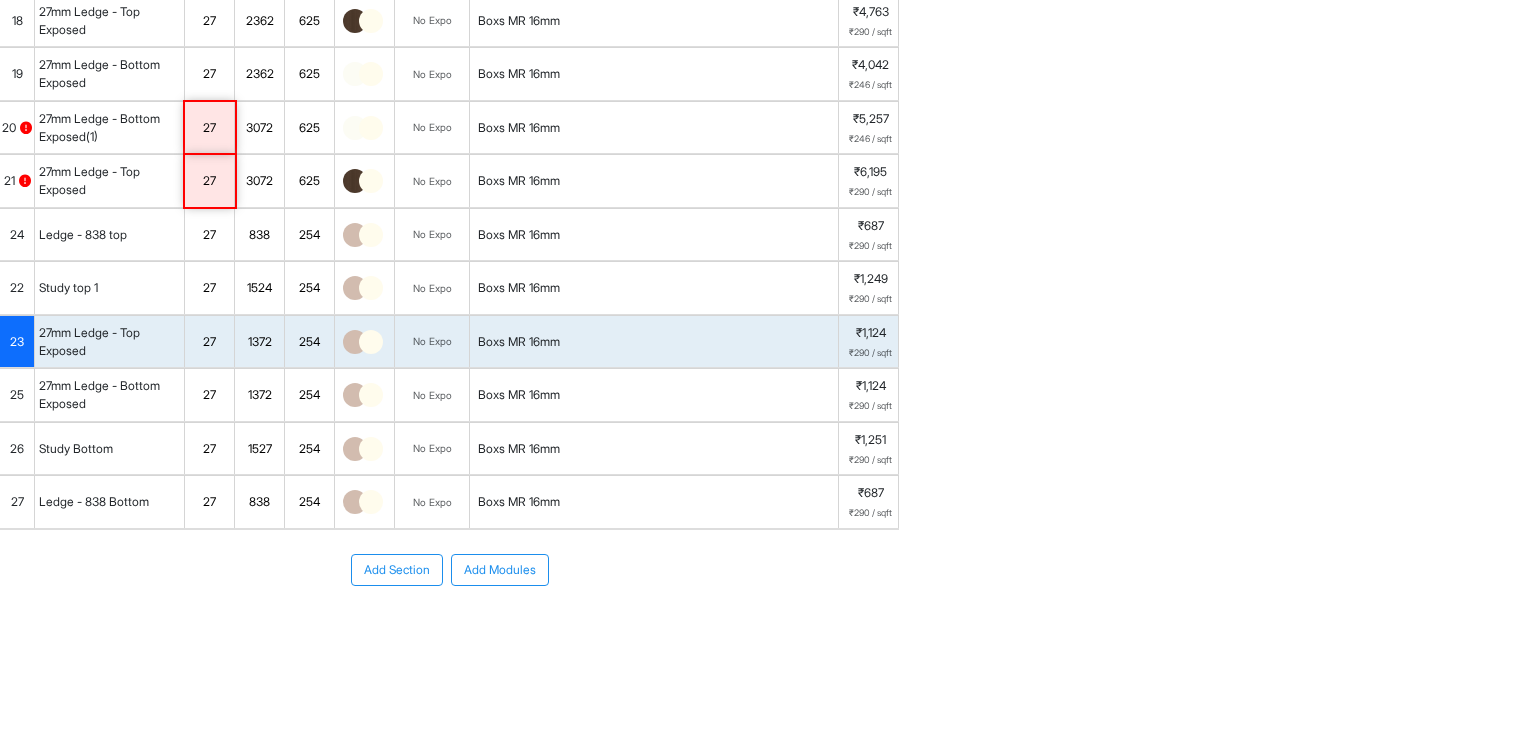 scroll, scrollTop: 972, scrollLeft: 0, axis: vertical 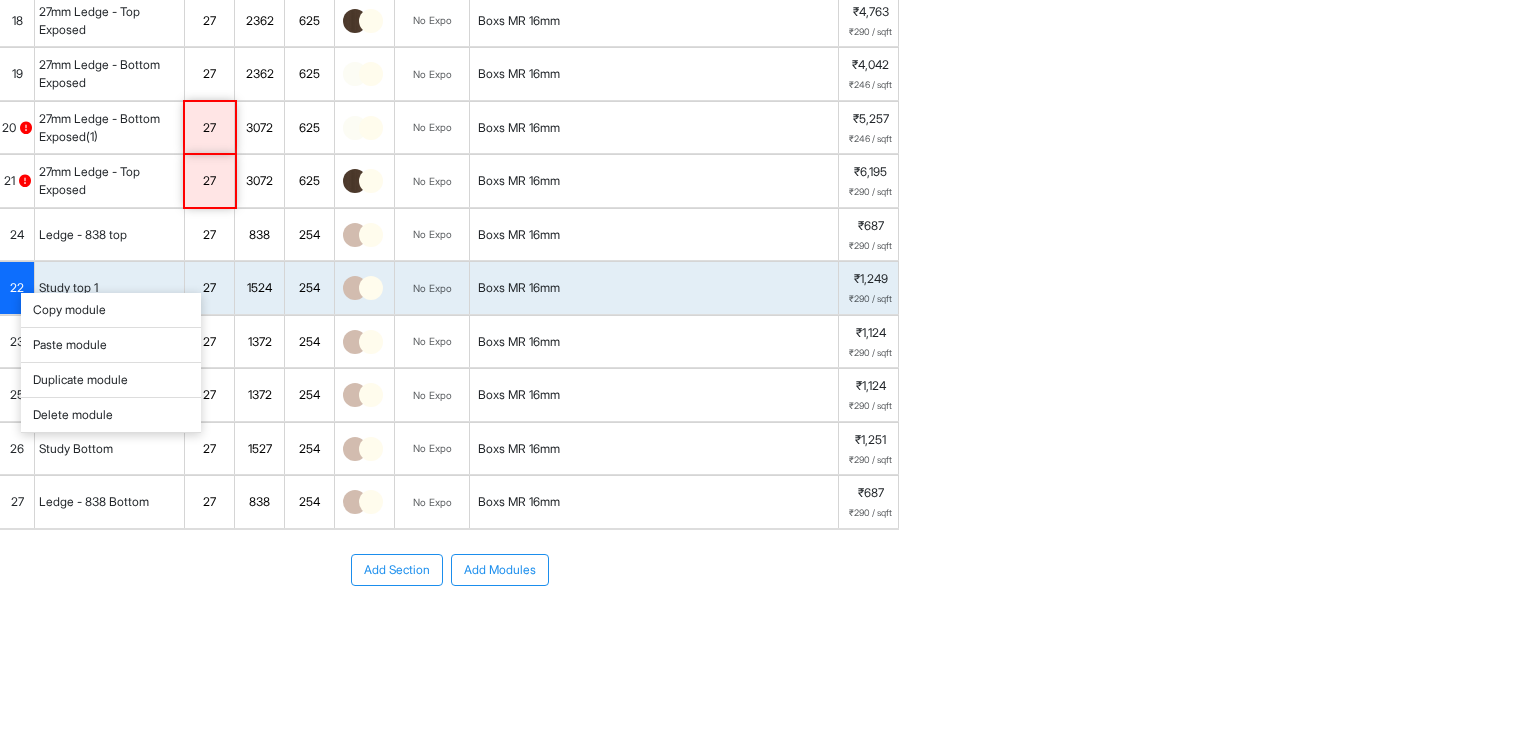 click on "Duplicate module" at bounding box center (111, 380) 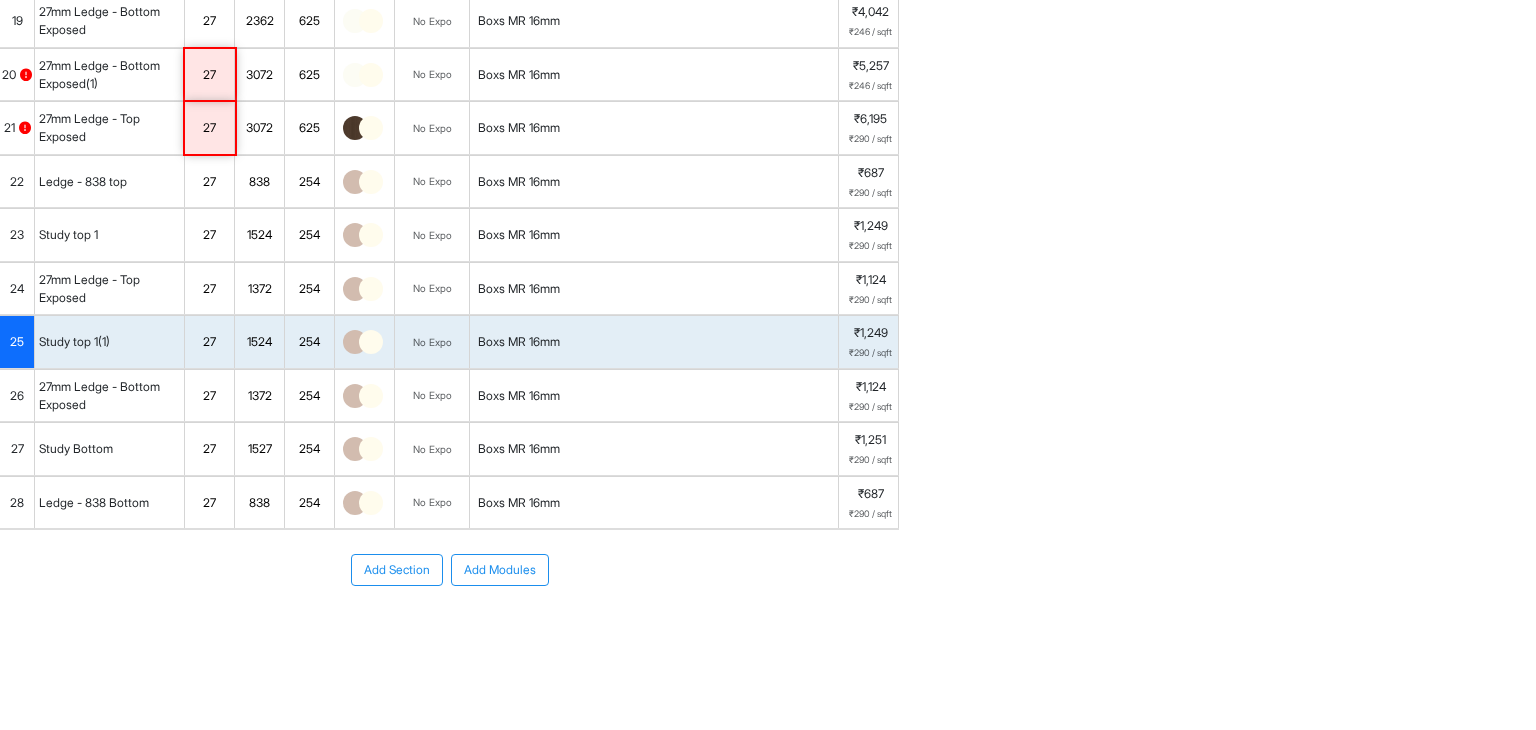scroll, scrollTop: 872, scrollLeft: 0, axis: vertical 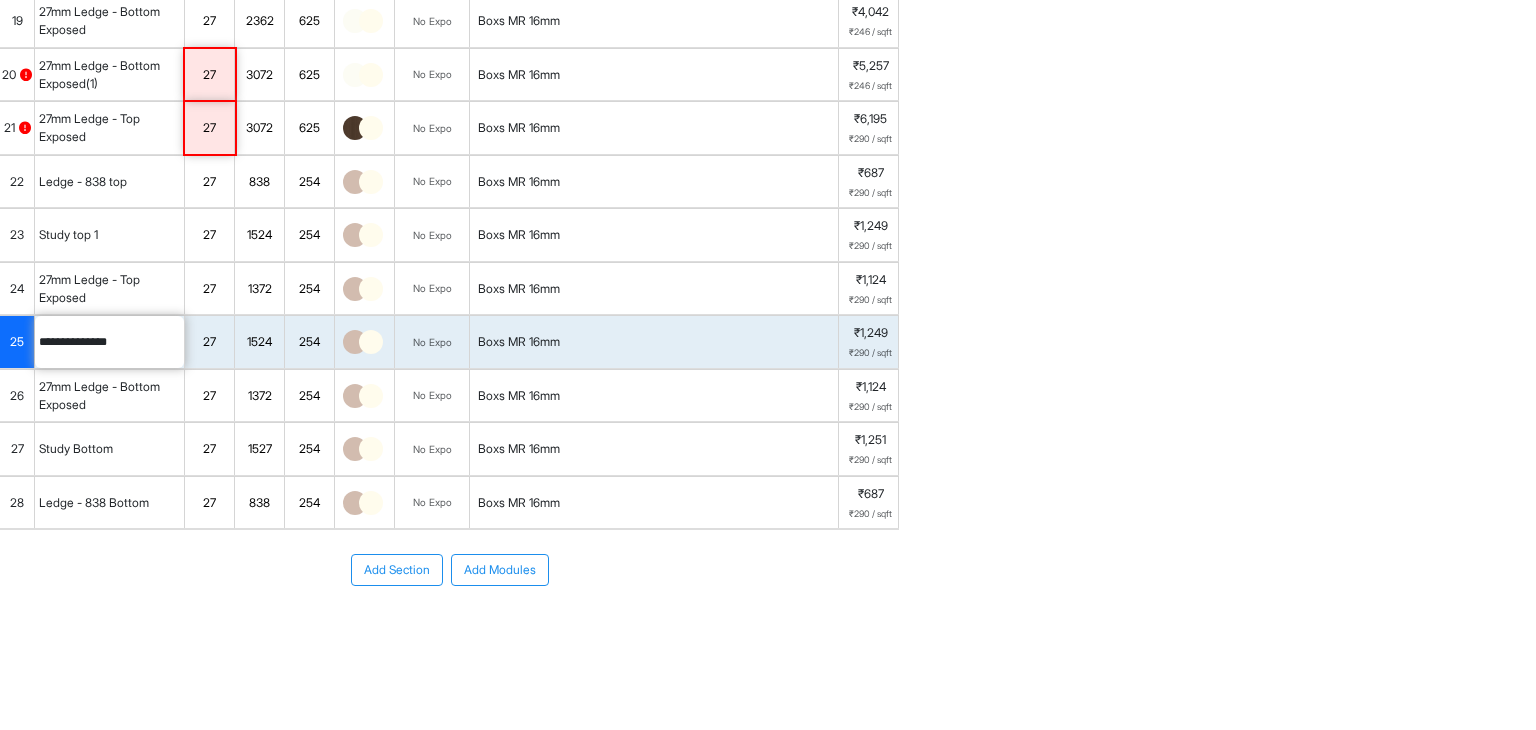 drag, startPoint x: 131, startPoint y: 494, endPoint x: 24, endPoint y: 492, distance: 107.01869 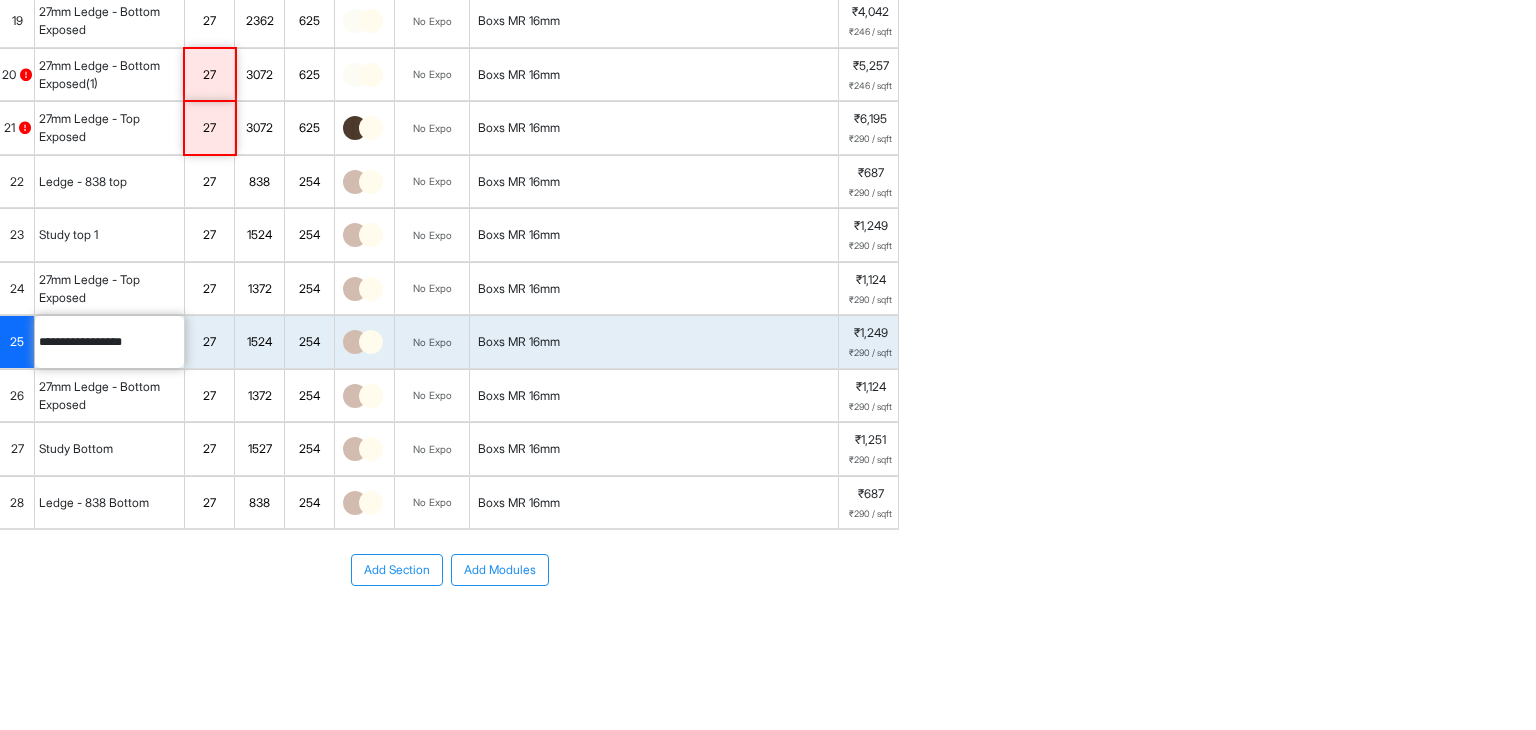 type on "**********" 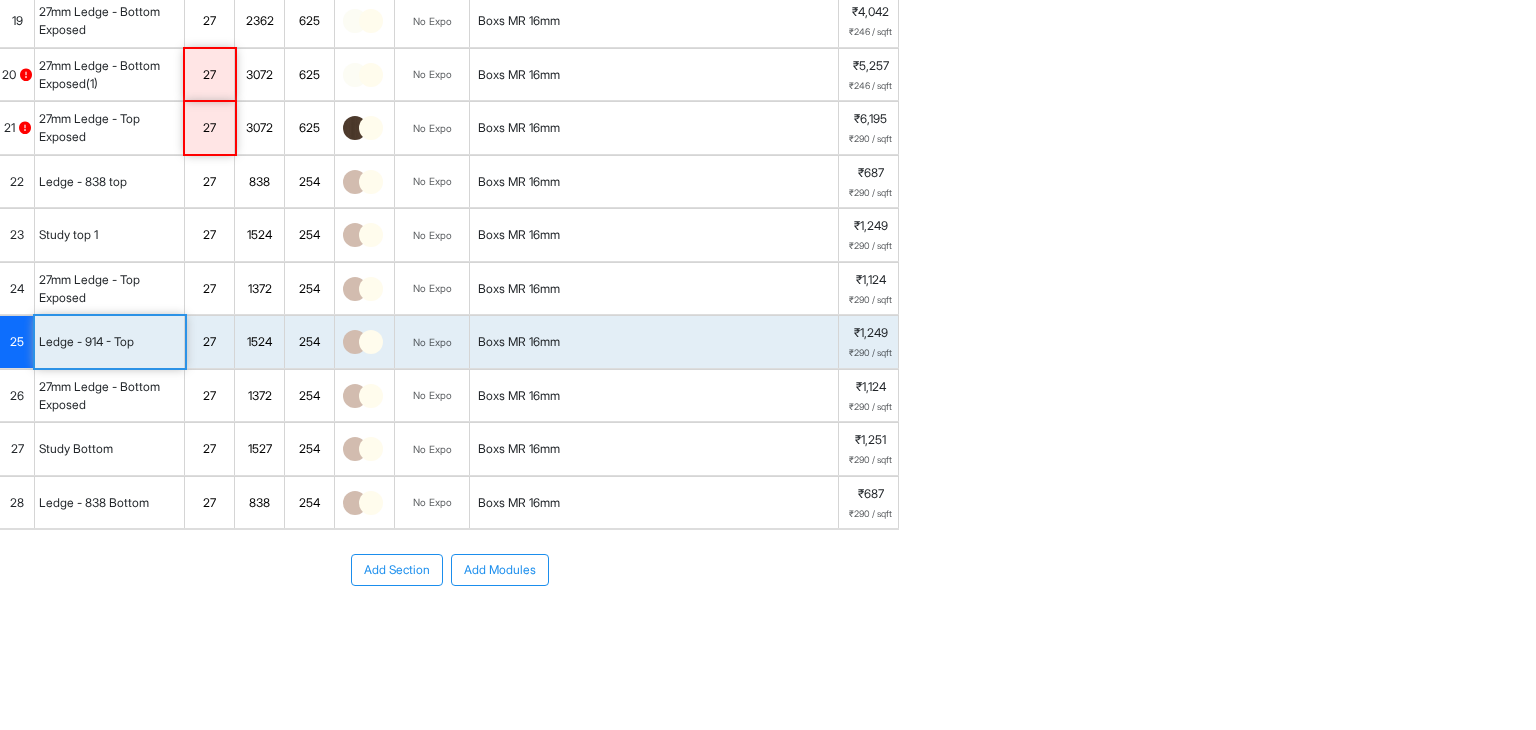 click on "1524" at bounding box center [259, 342] 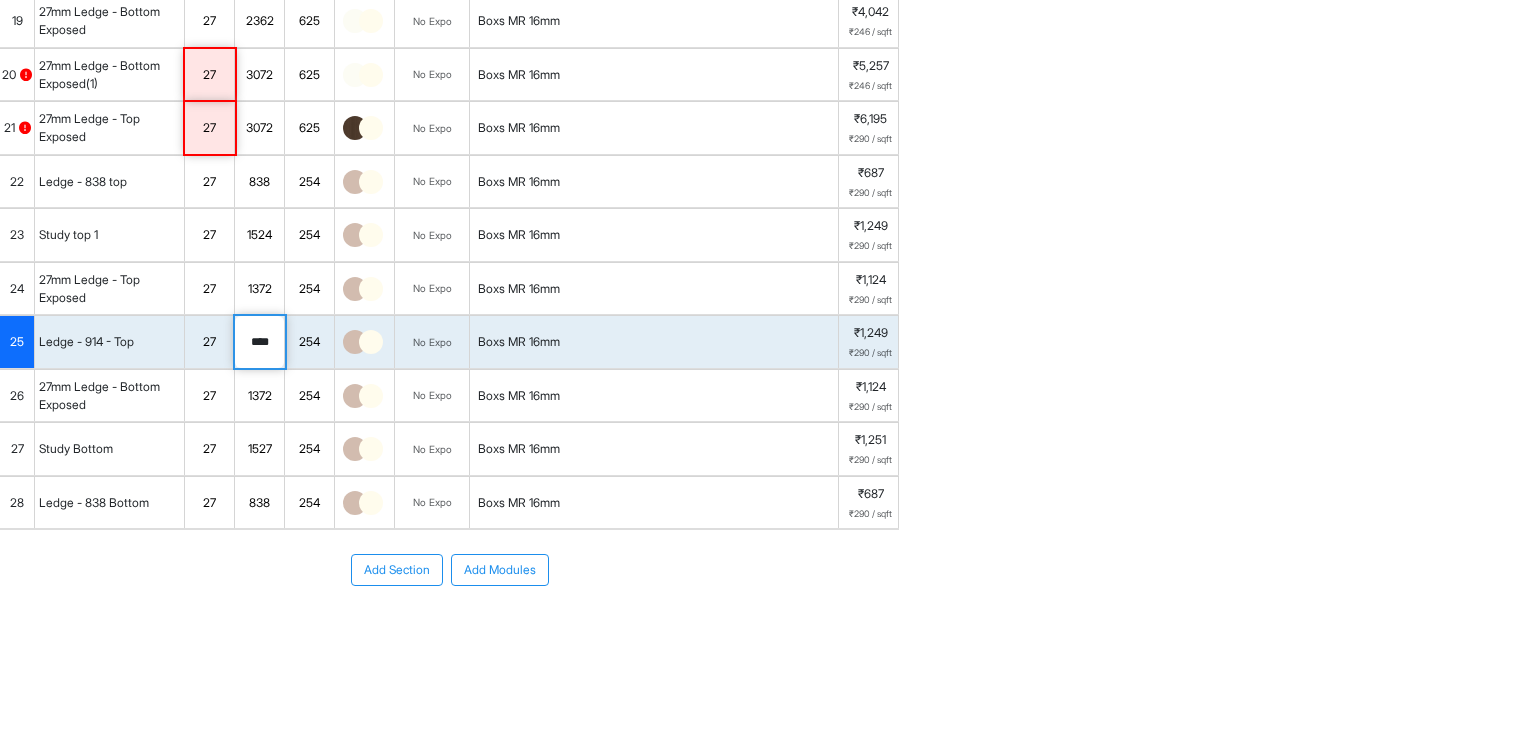 drag, startPoint x: 278, startPoint y: 505, endPoint x: 248, endPoint y: 505, distance: 30 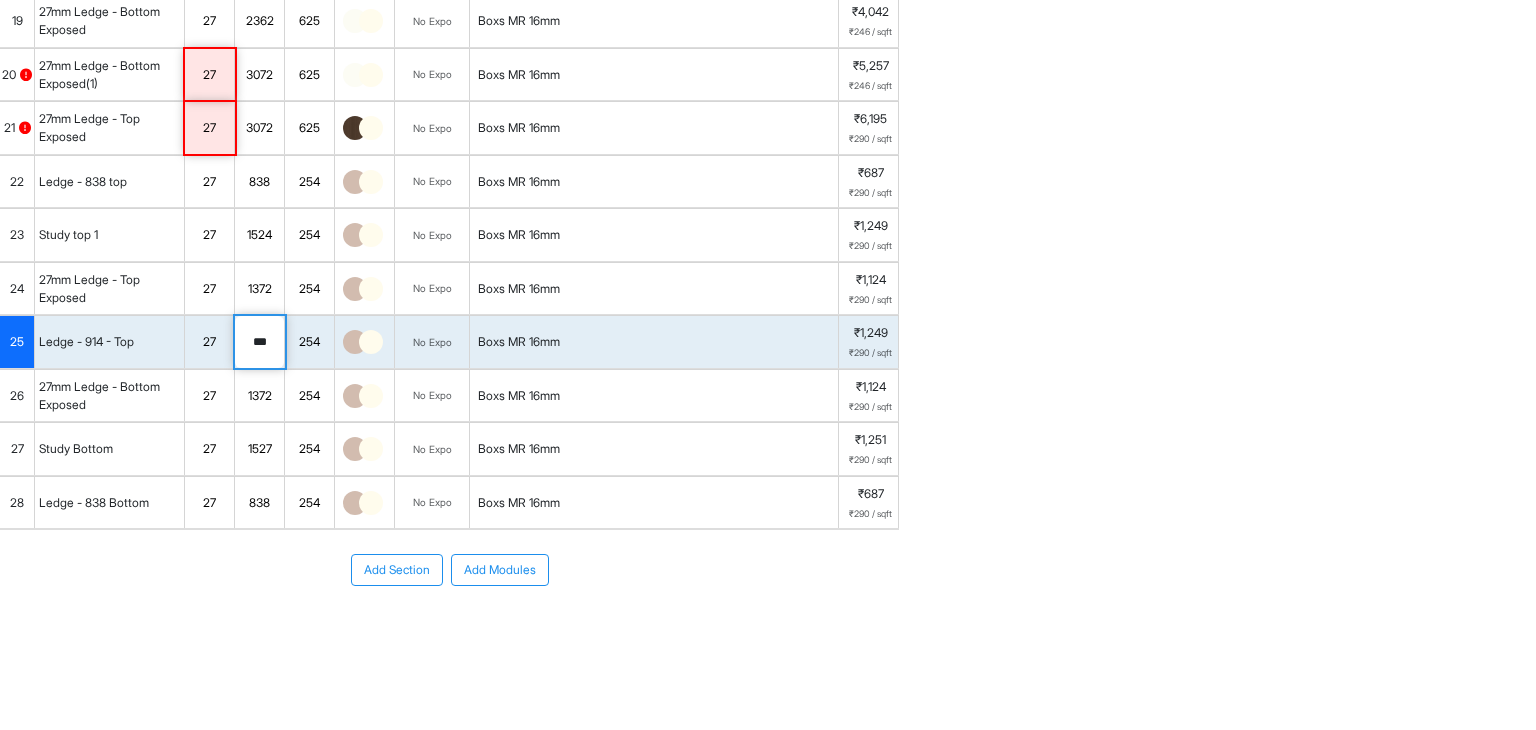 type on "***" 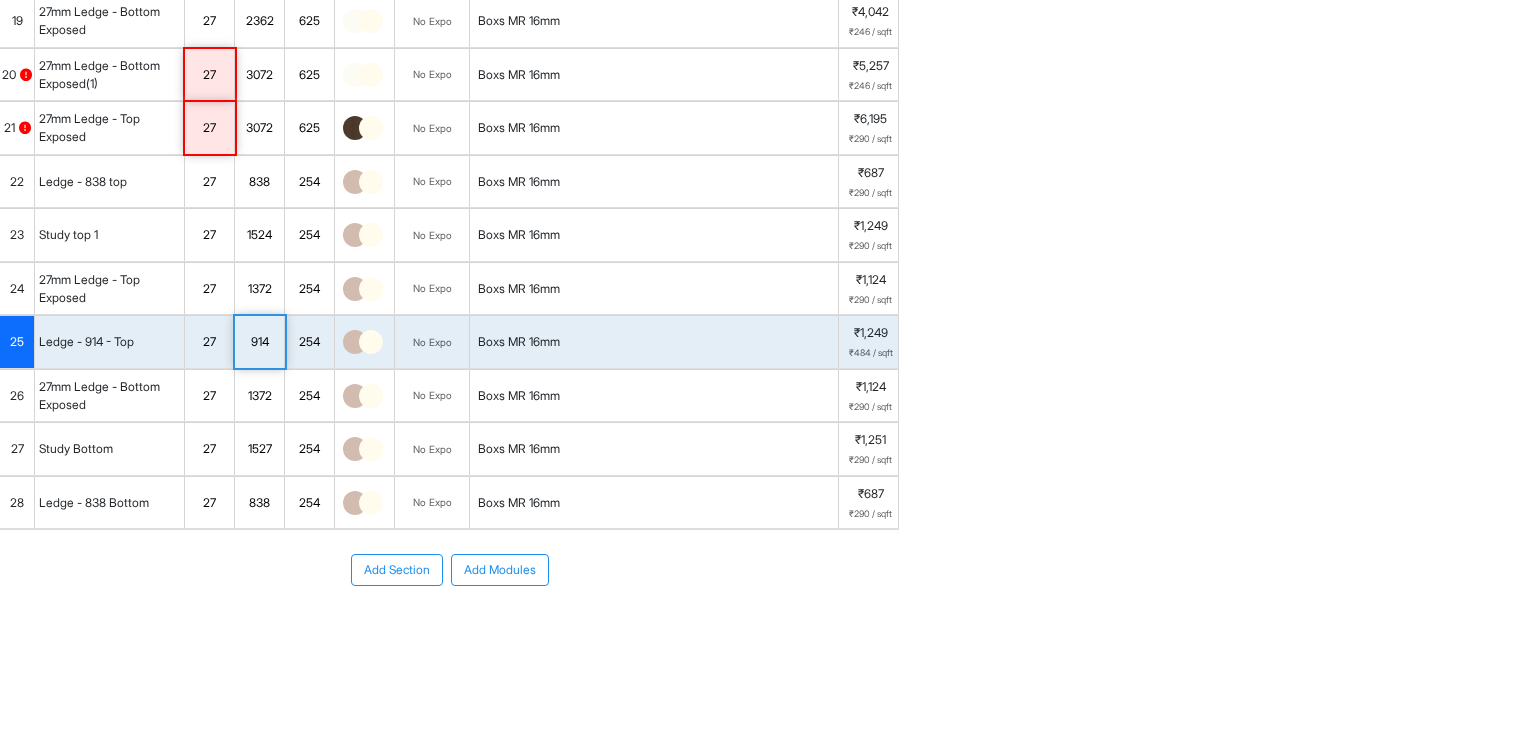 scroll, scrollTop: 1025, scrollLeft: 0, axis: vertical 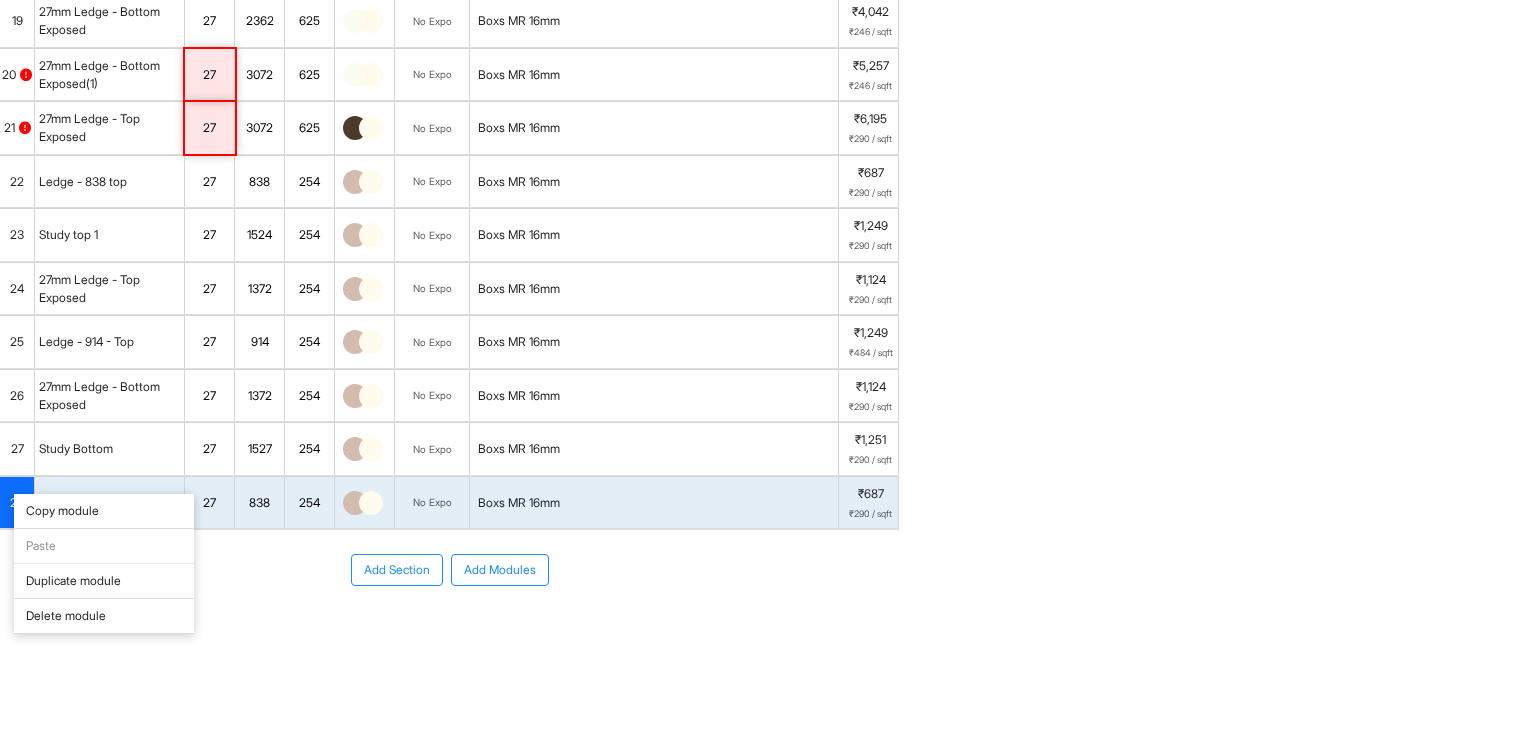 click on "Duplicate module" at bounding box center (104, 581) 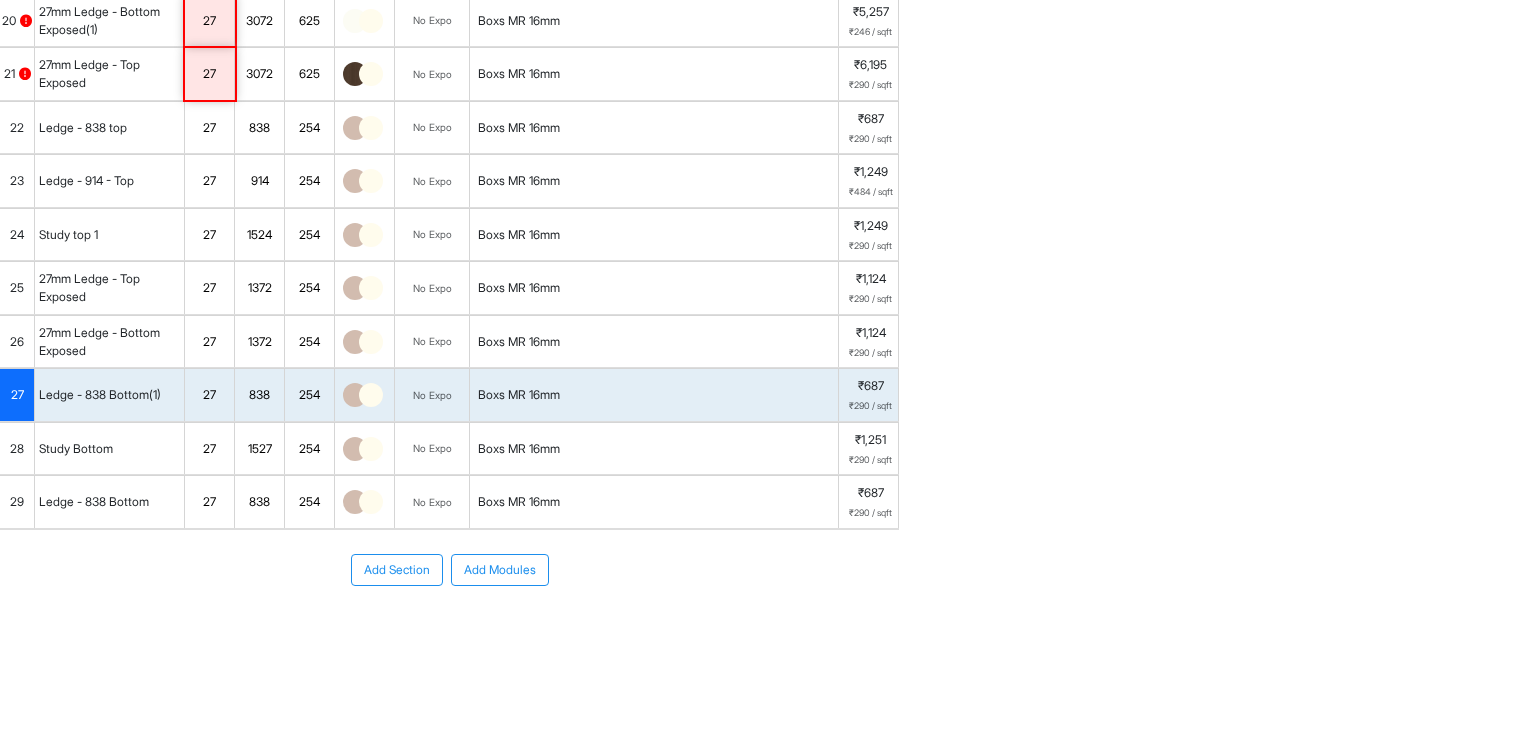 click on "Ledge - 838 Bottom" at bounding box center [94, 502] 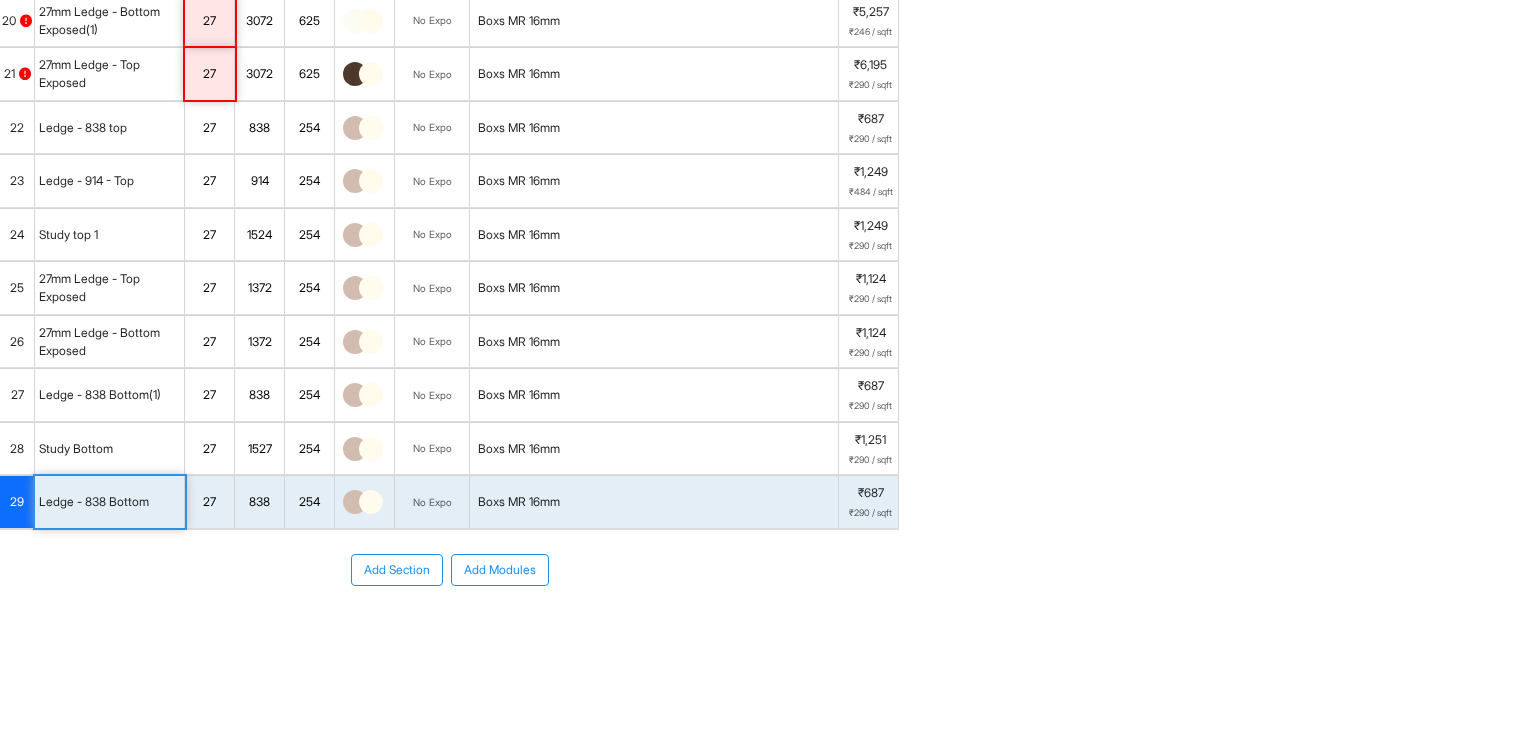 click on "Ledge - 838 Bottom" at bounding box center [94, 502] 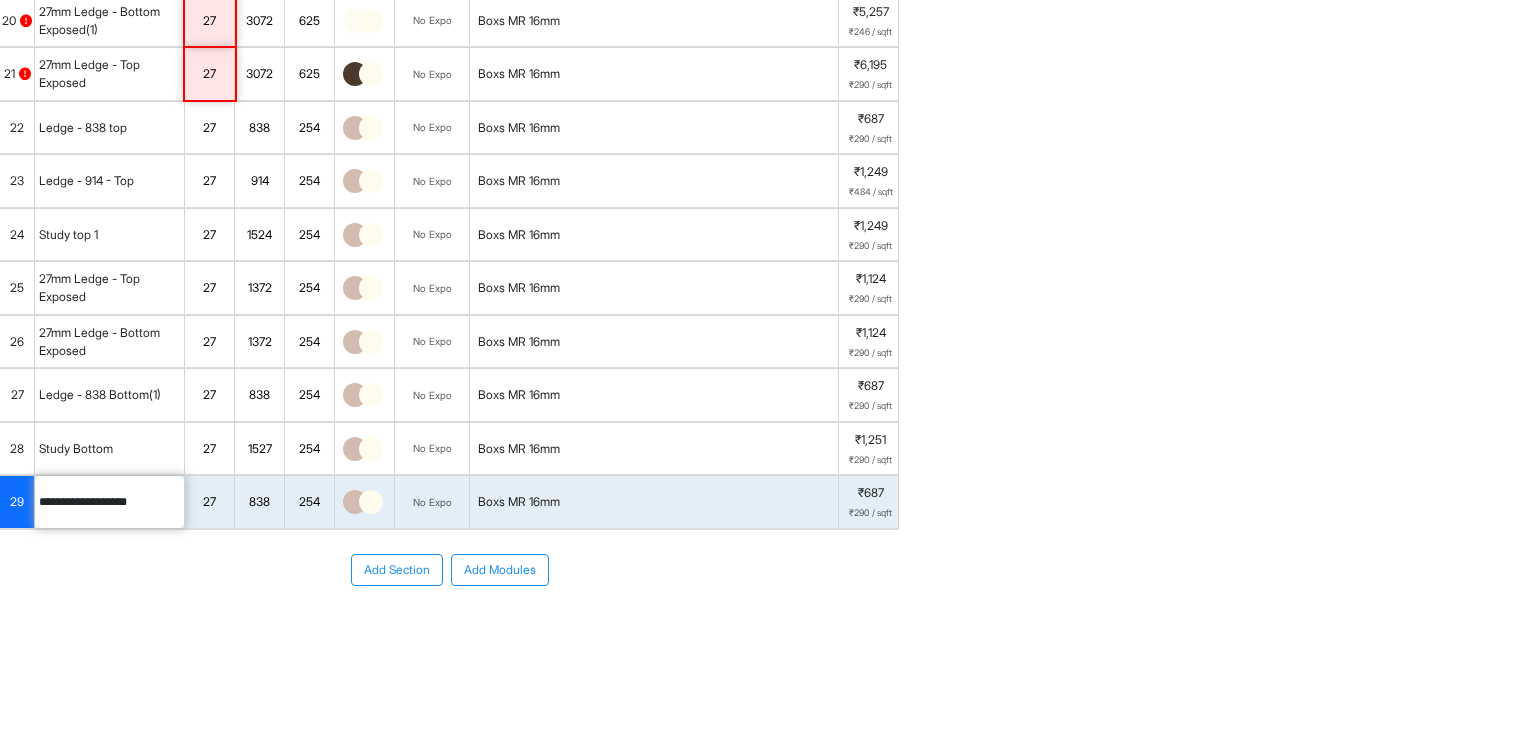 click on "**********" at bounding box center (109, 502) 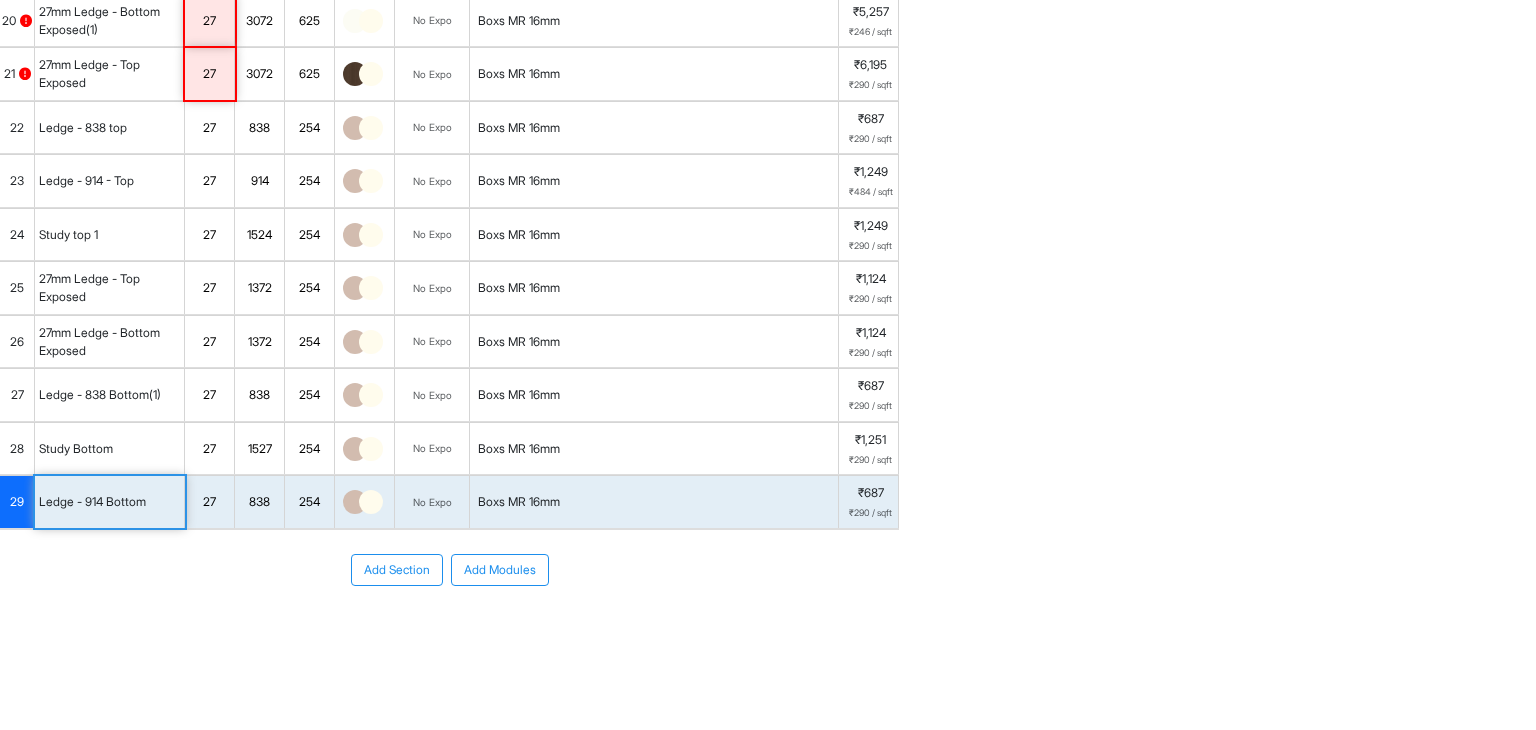 click on "838" at bounding box center [259, 502] 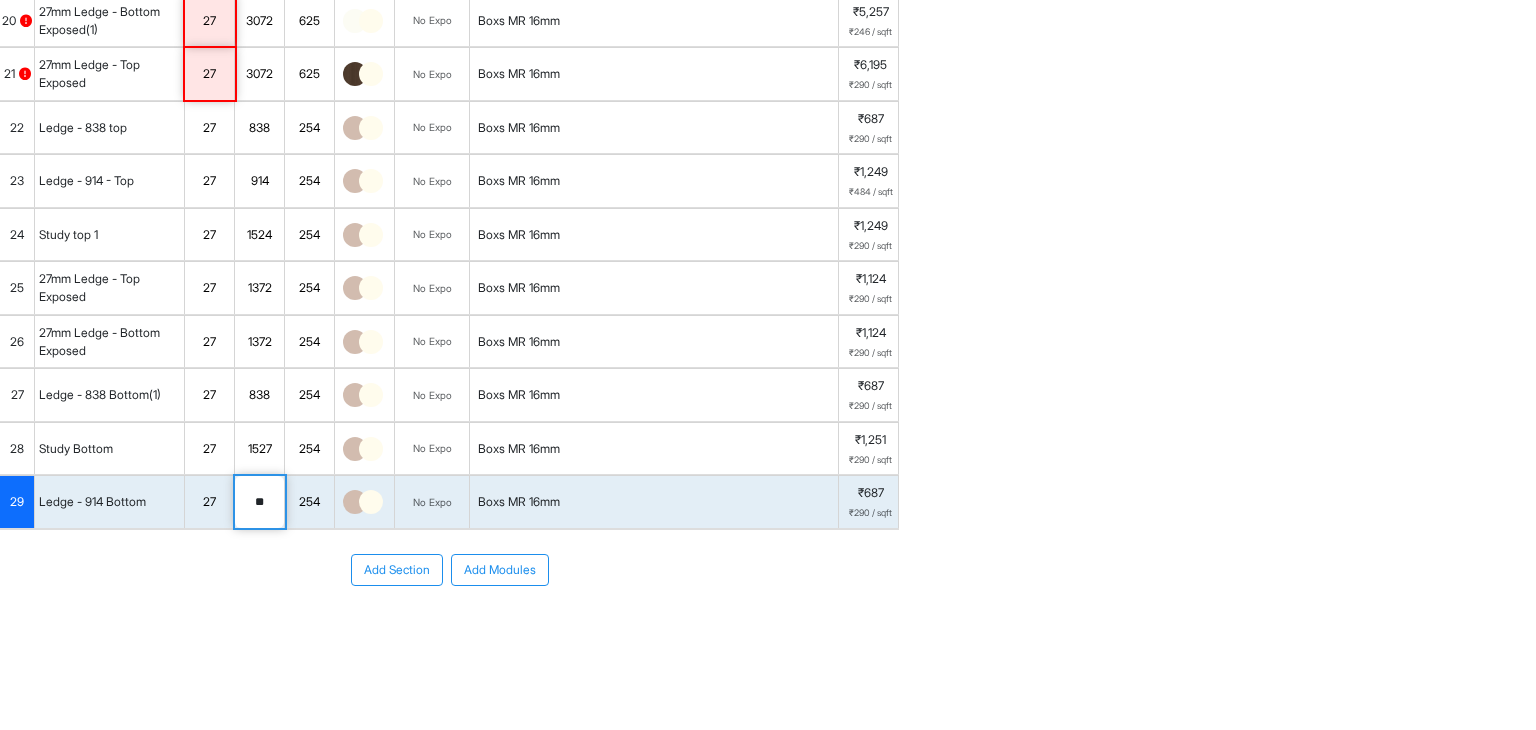 type on "*" 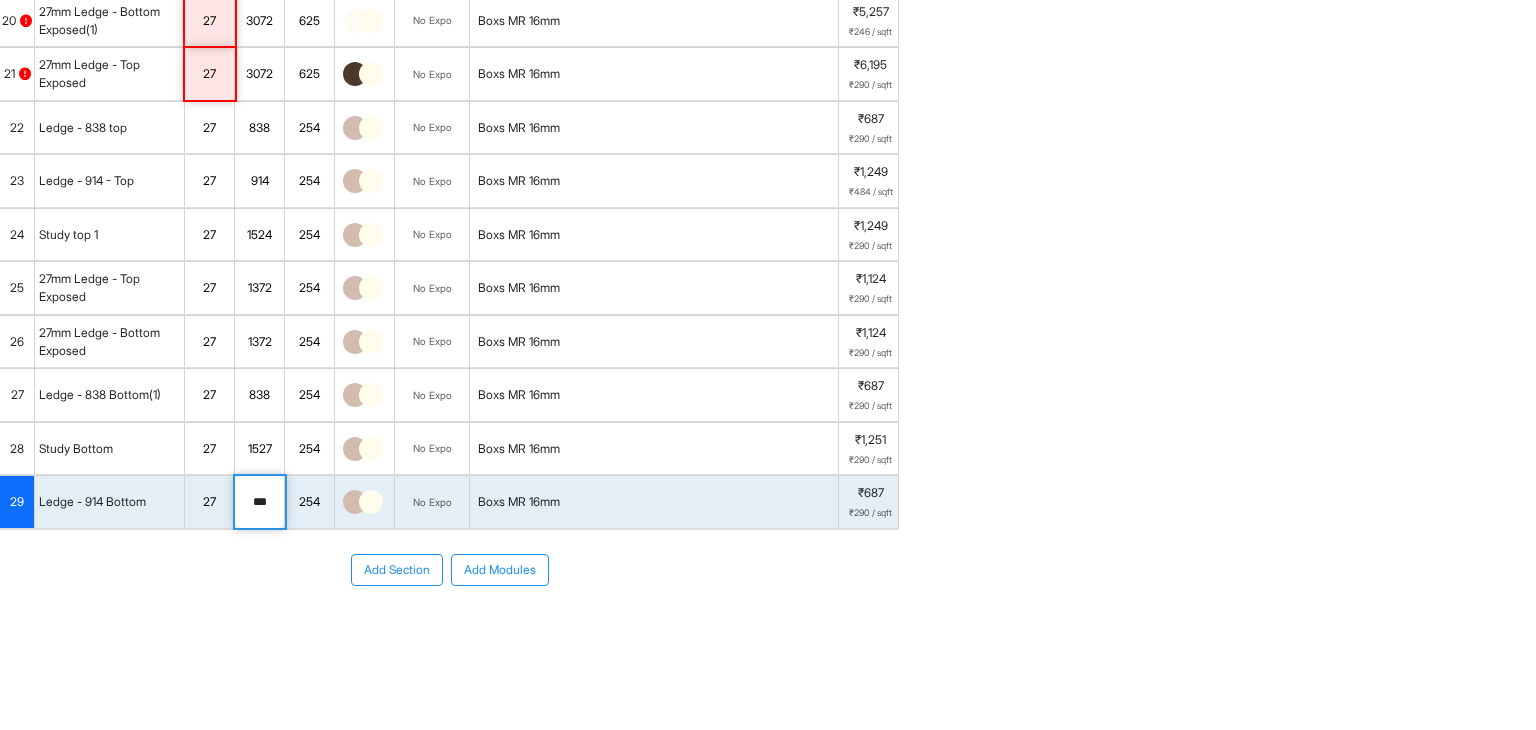 type on "***" 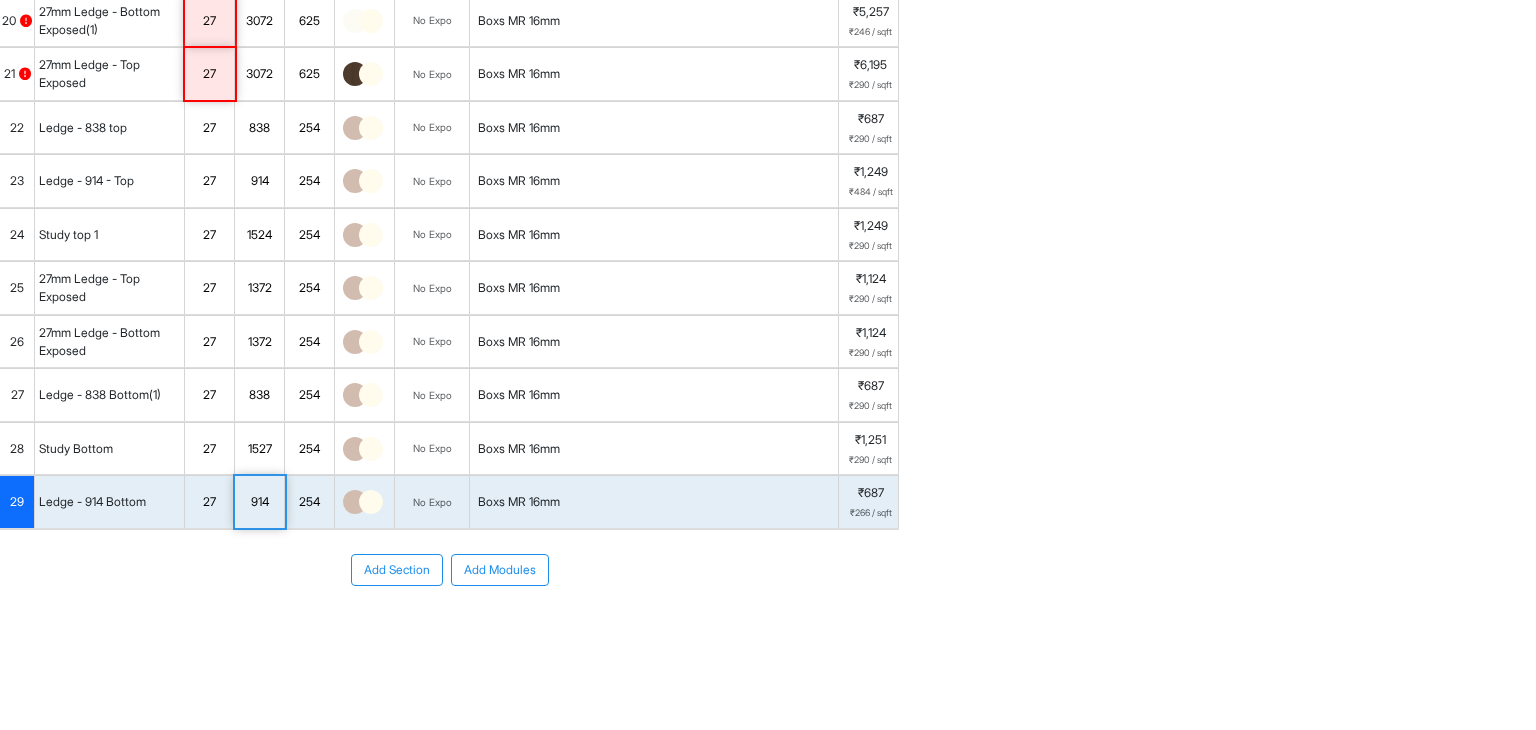 scroll, scrollTop: 925, scrollLeft: 0, axis: vertical 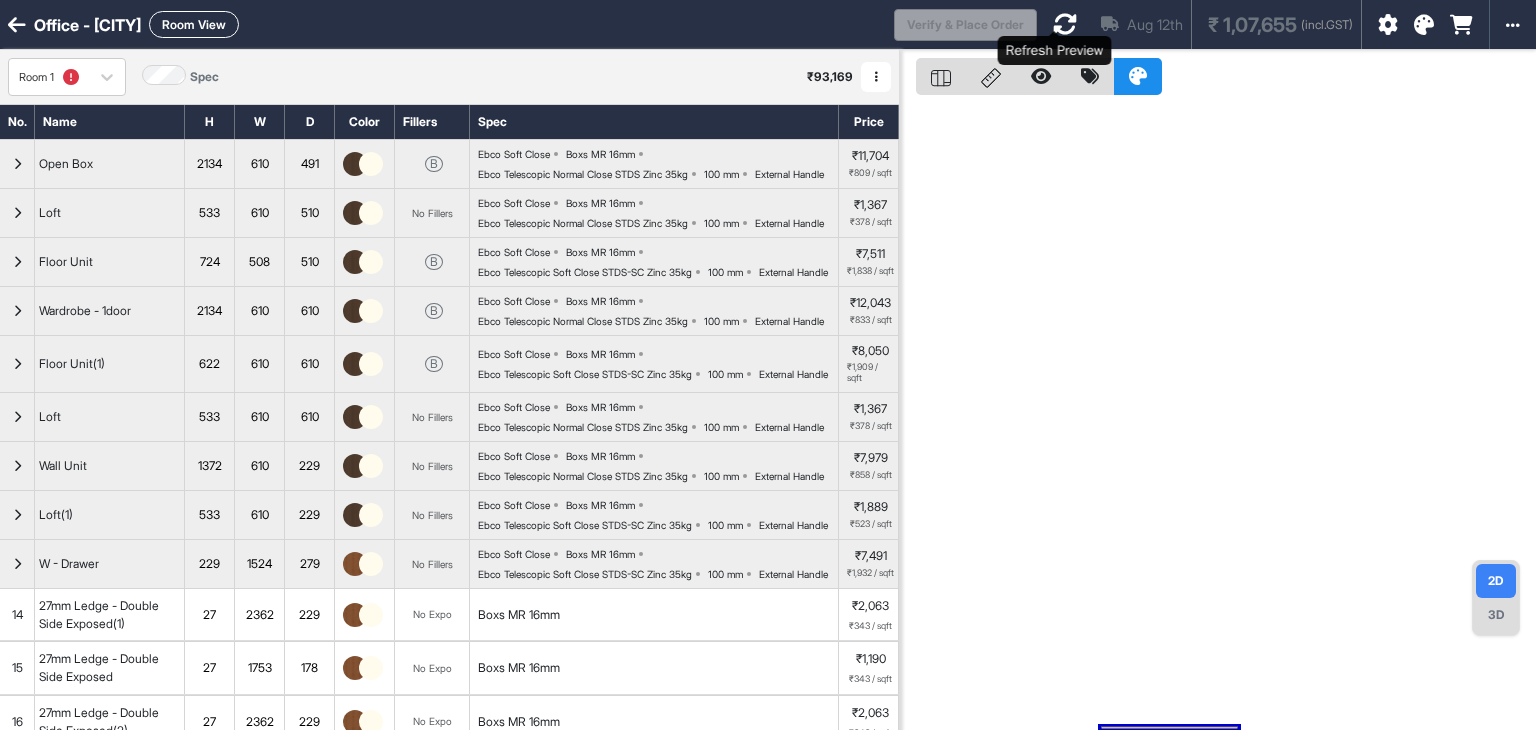 click at bounding box center (1065, 24) 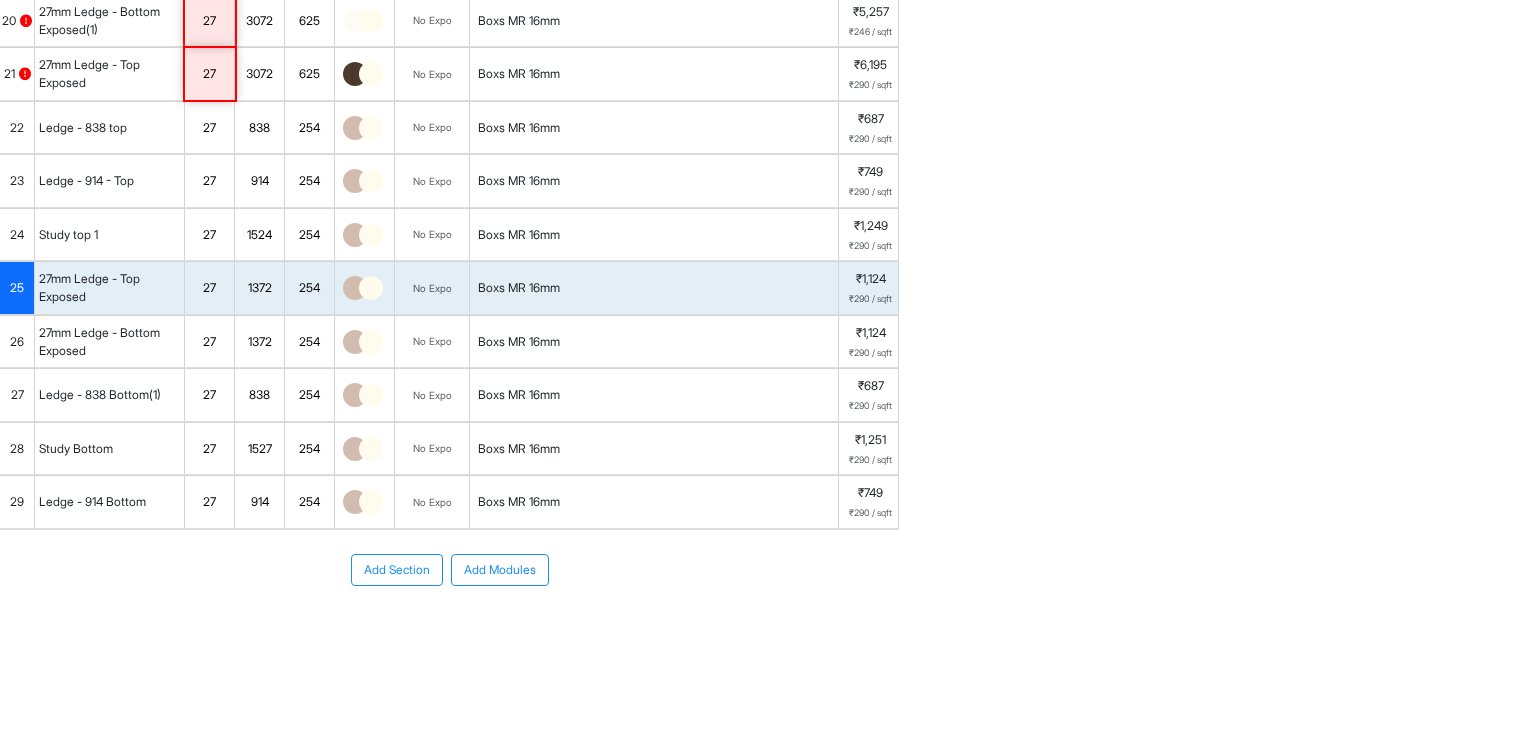 scroll, scrollTop: 1079, scrollLeft: 0, axis: vertical 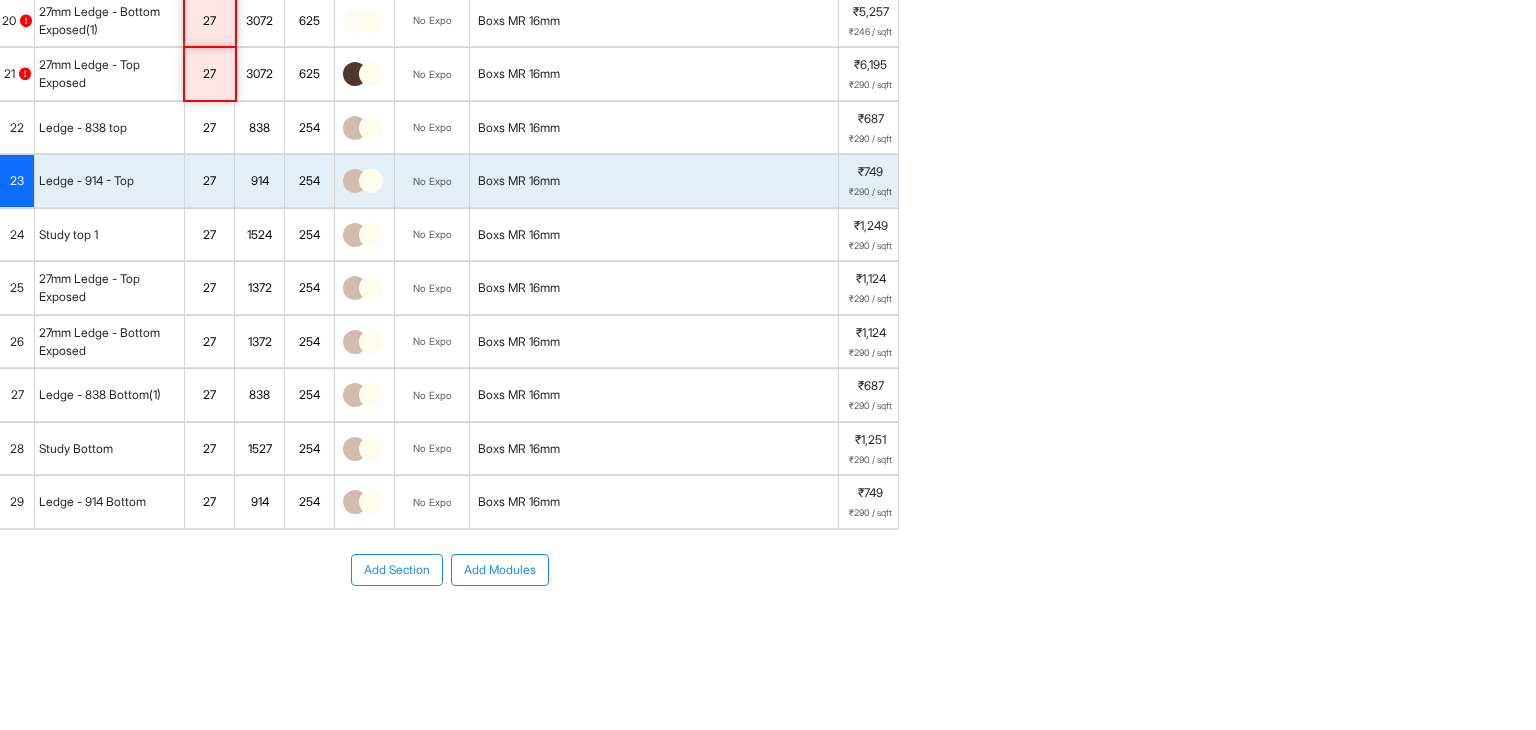 click on "29" at bounding box center (17, 502) 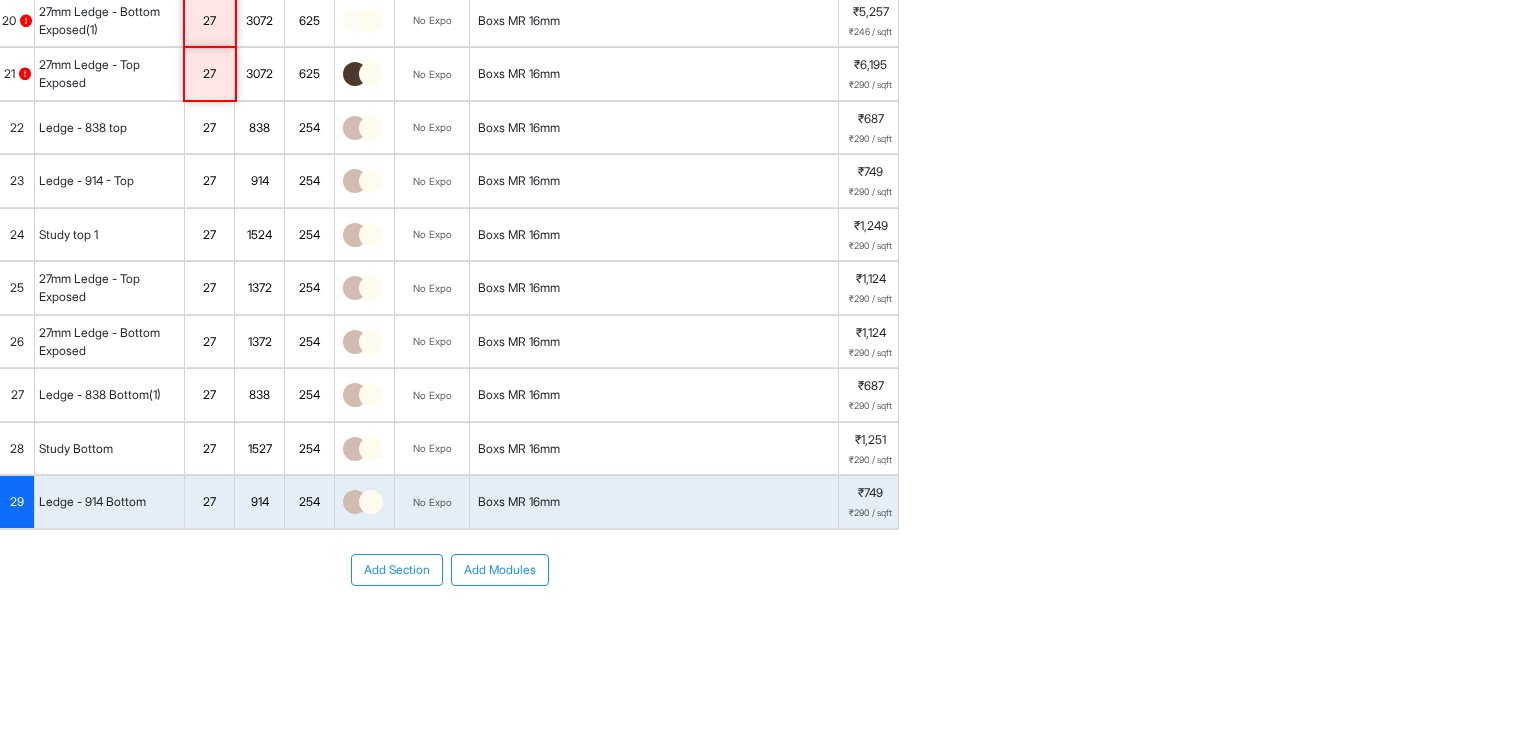 click on "Add Section Add Modules" at bounding box center [449, 630] 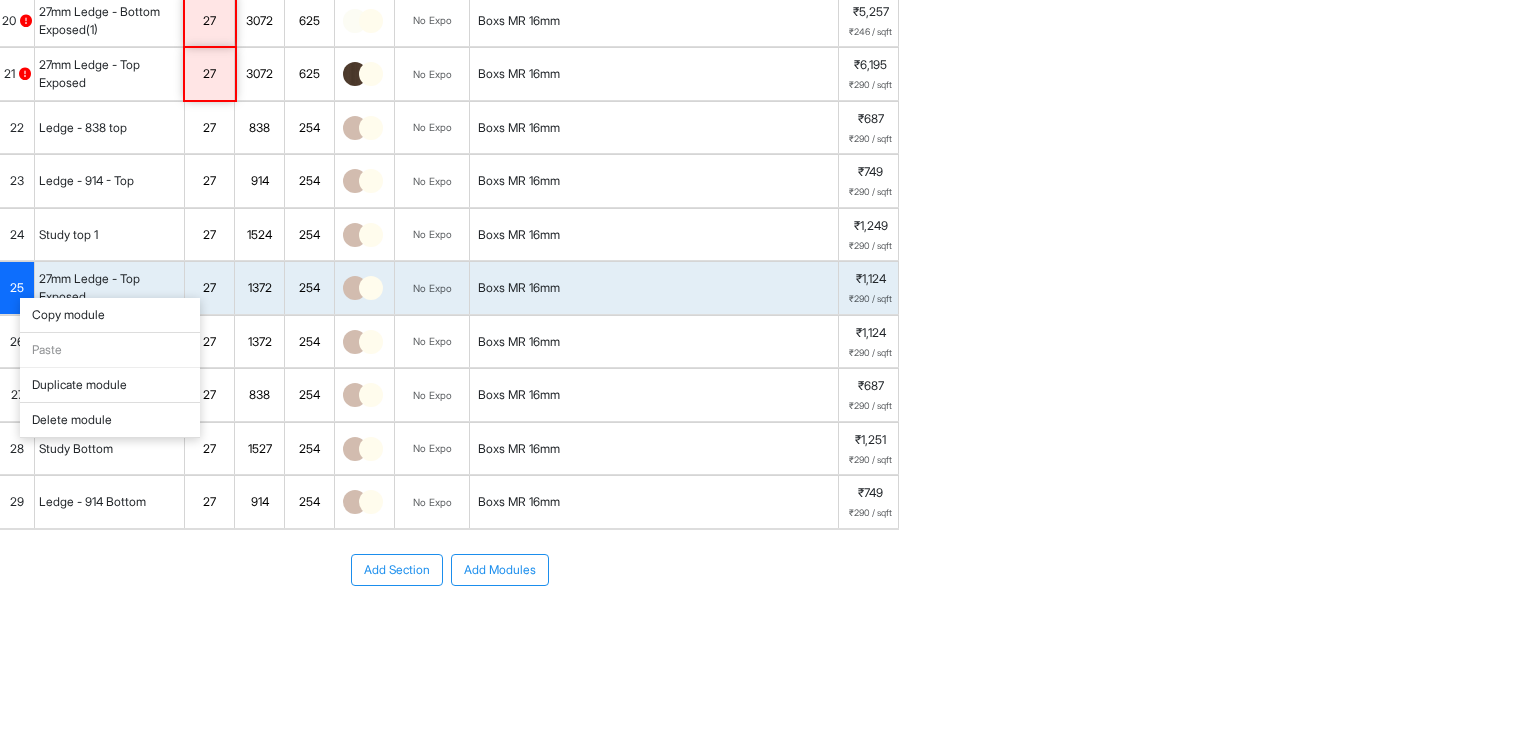 click on "Duplicate module" at bounding box center (110, 385) 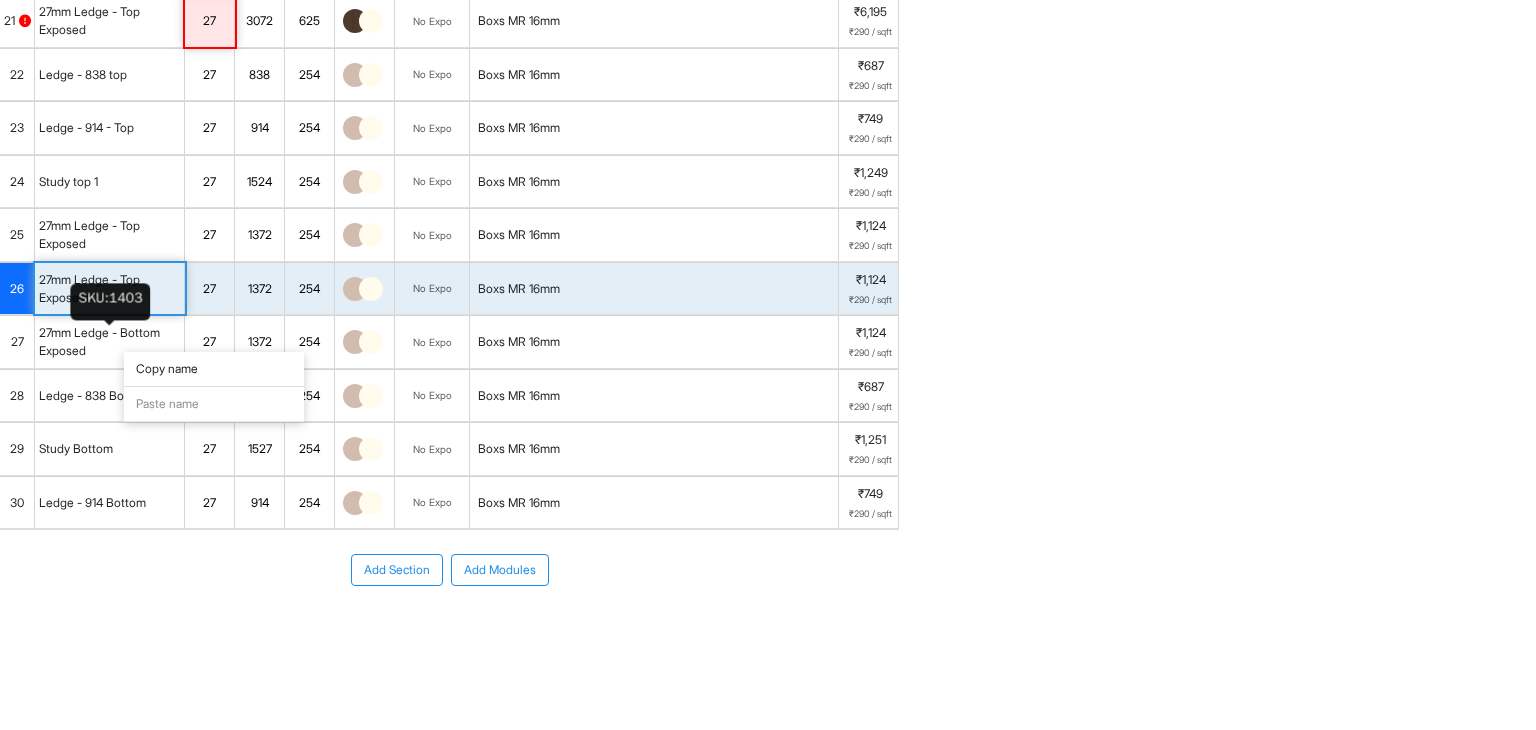 click on "27mm Ledge - Top Exposed(1)" at bounding box center [109, 289] 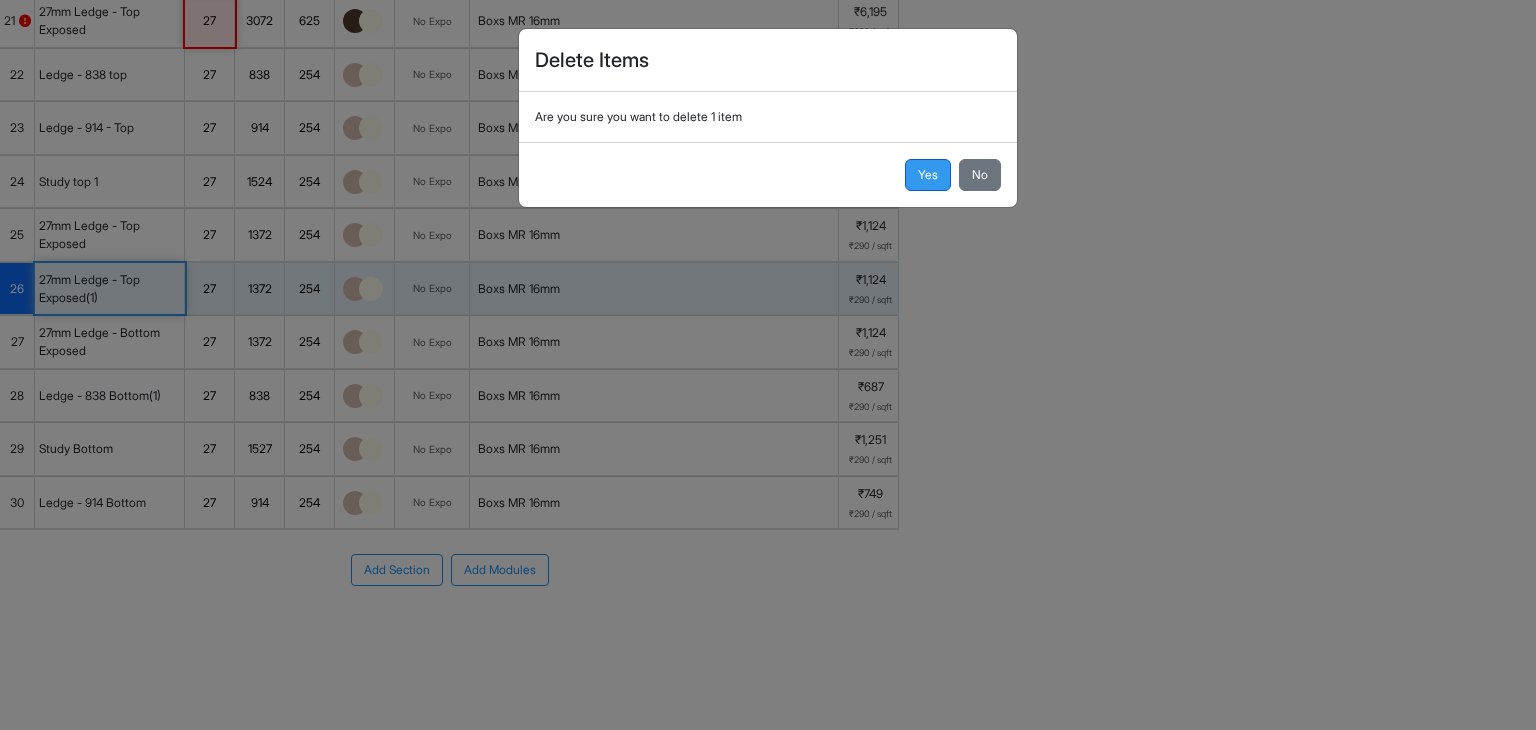 click on "Yes" at bounding box center [928, 175] 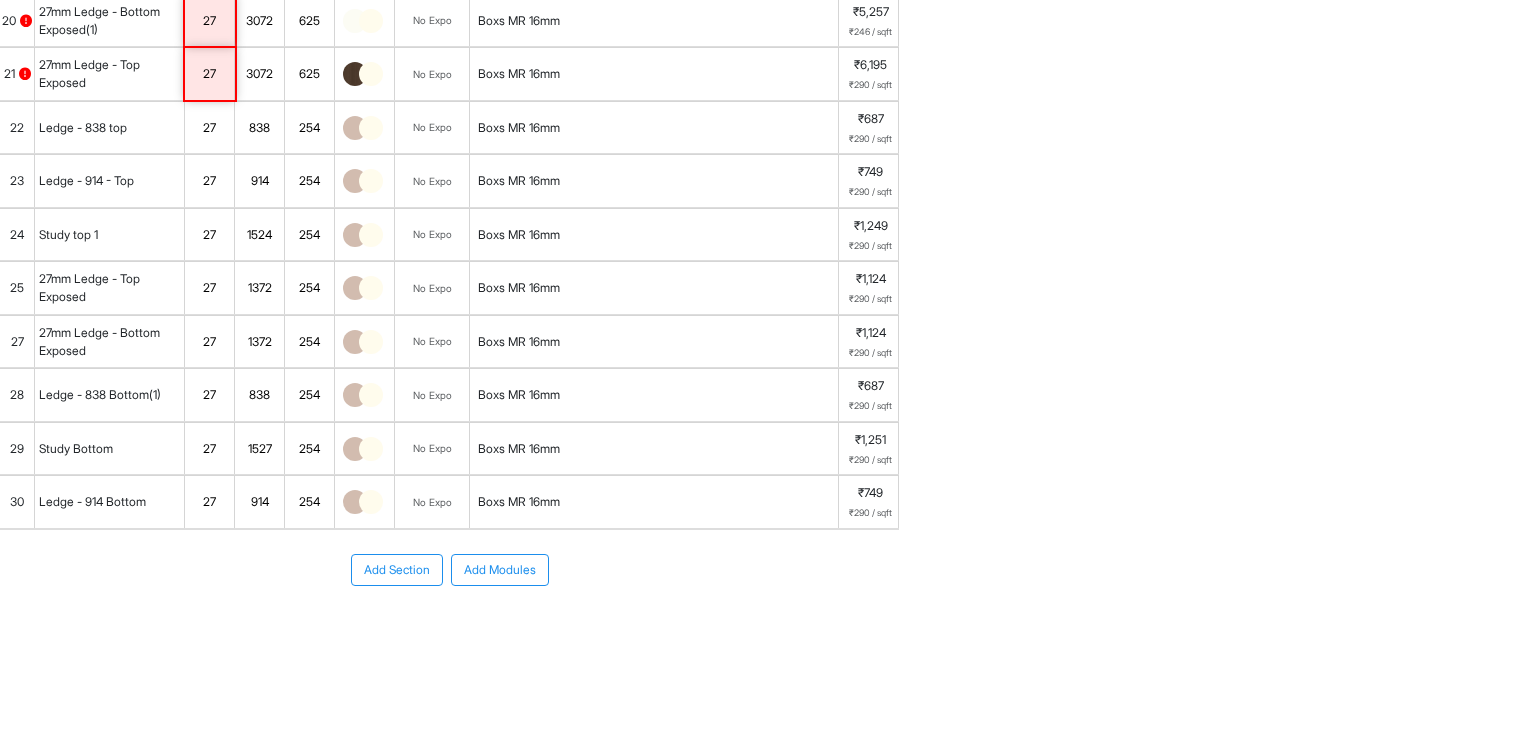 click on "24" at bounding box center [17, 235] 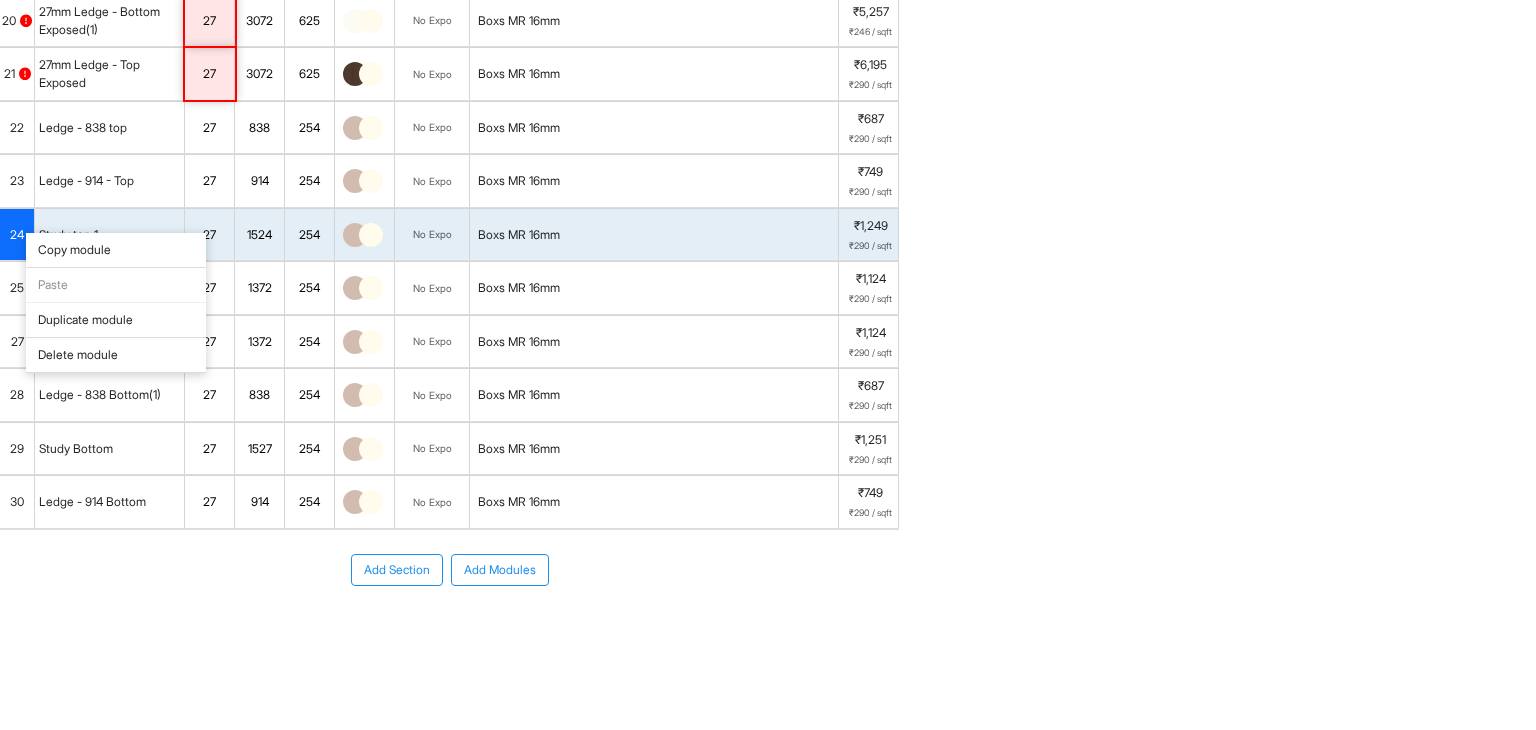 click on "Ledge - 914 - Top" at bounding box center [86, 181] 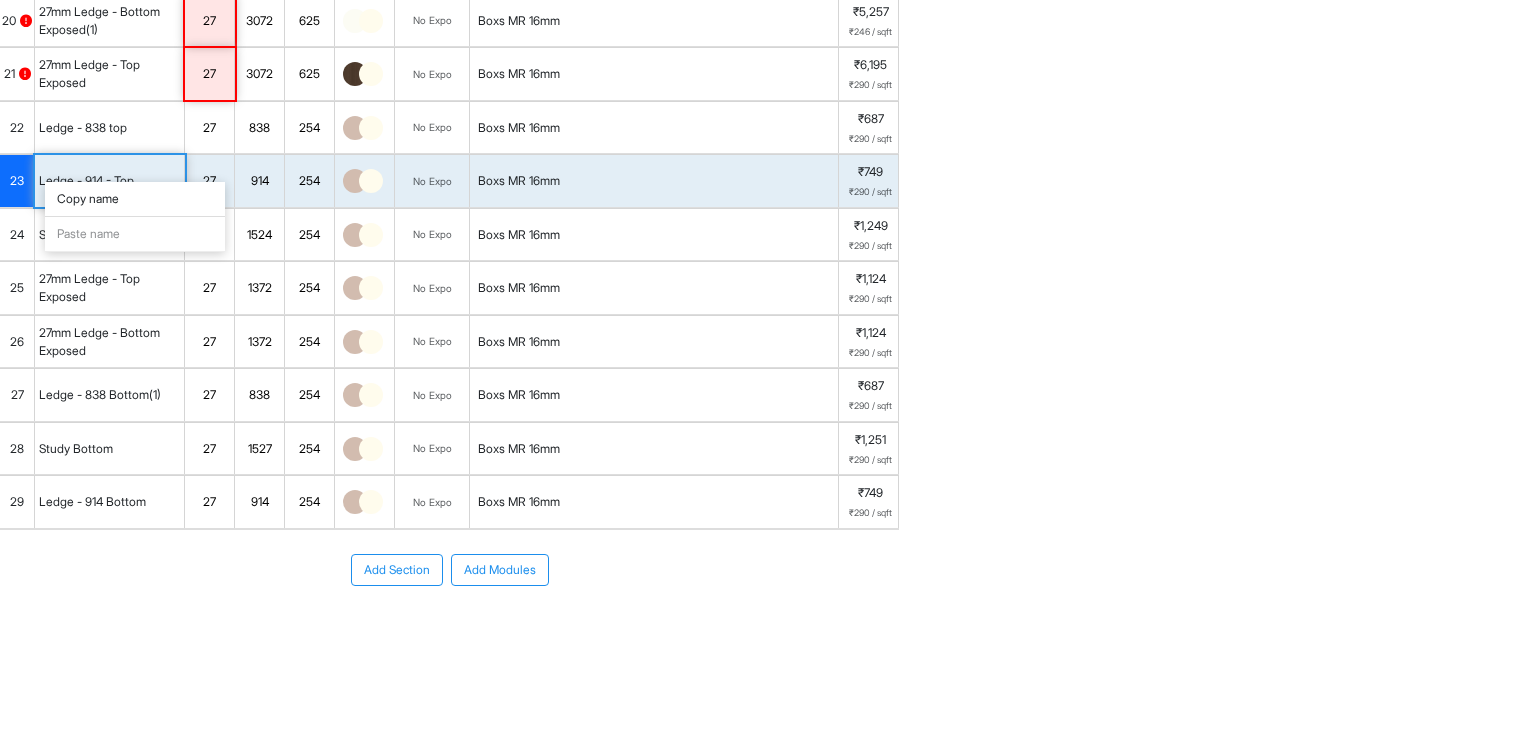 click on "23" at bounding box center [17, 181] 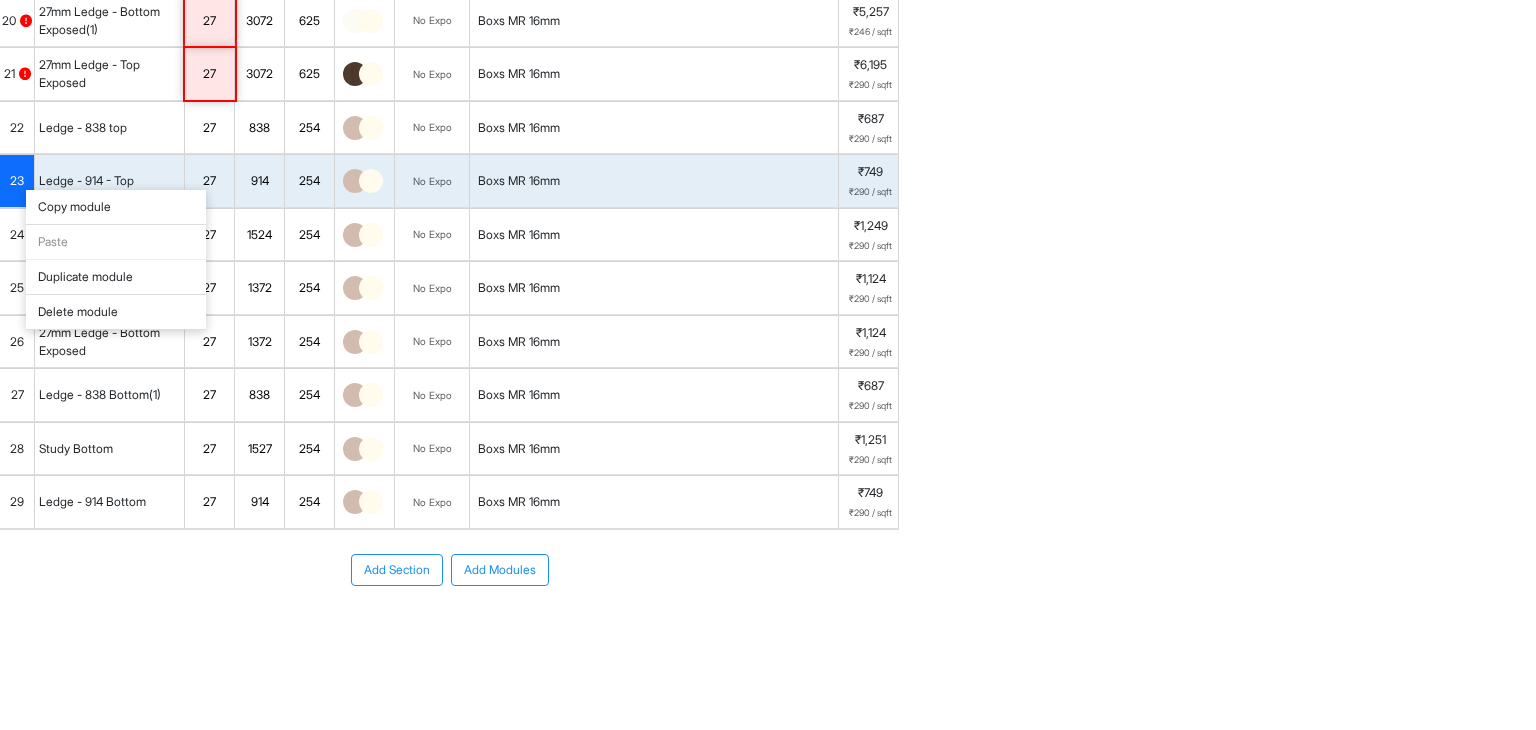 click on "Duplicate module" at bounding box center [116, 277] 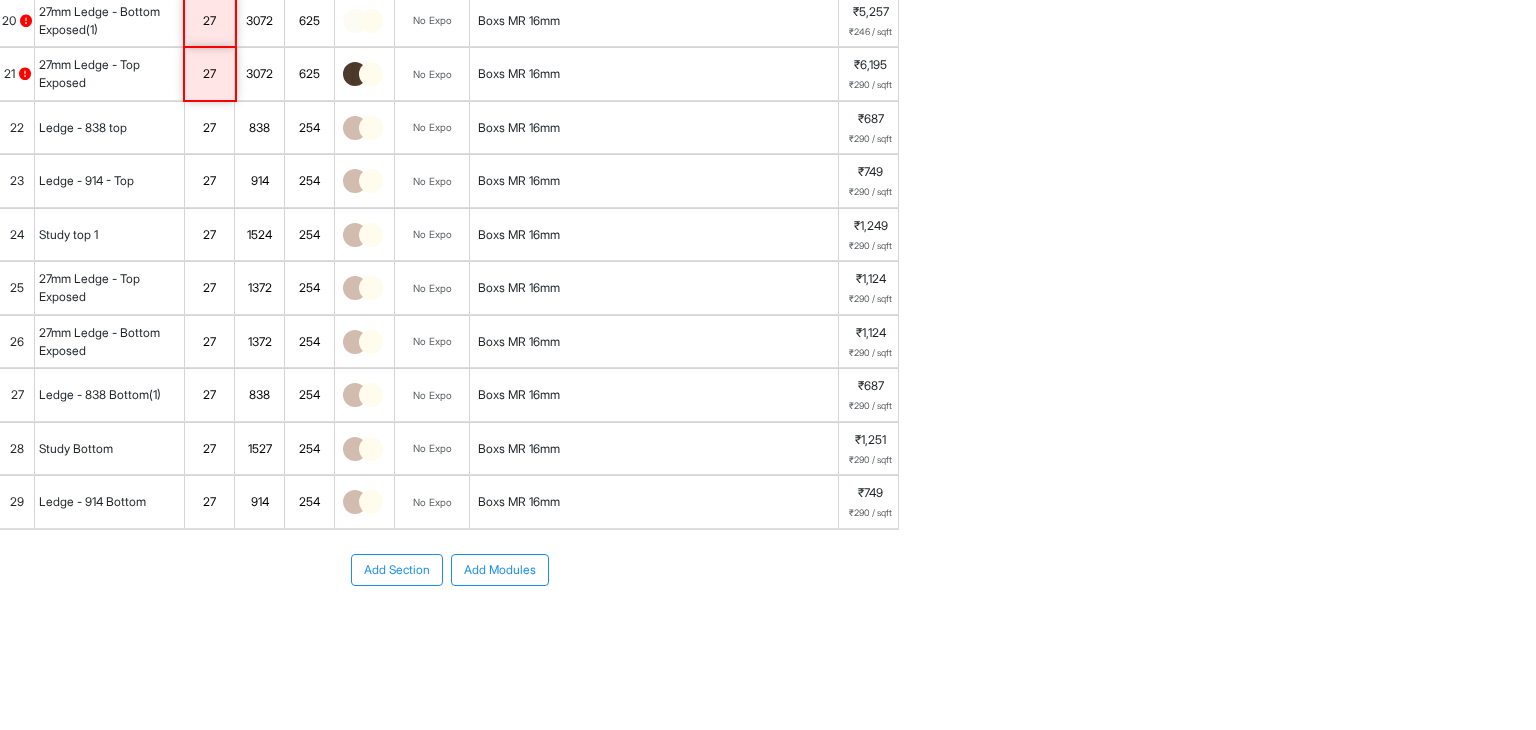 scroll, scrollTop: 979, scrollLeft: 0, axis: vertical 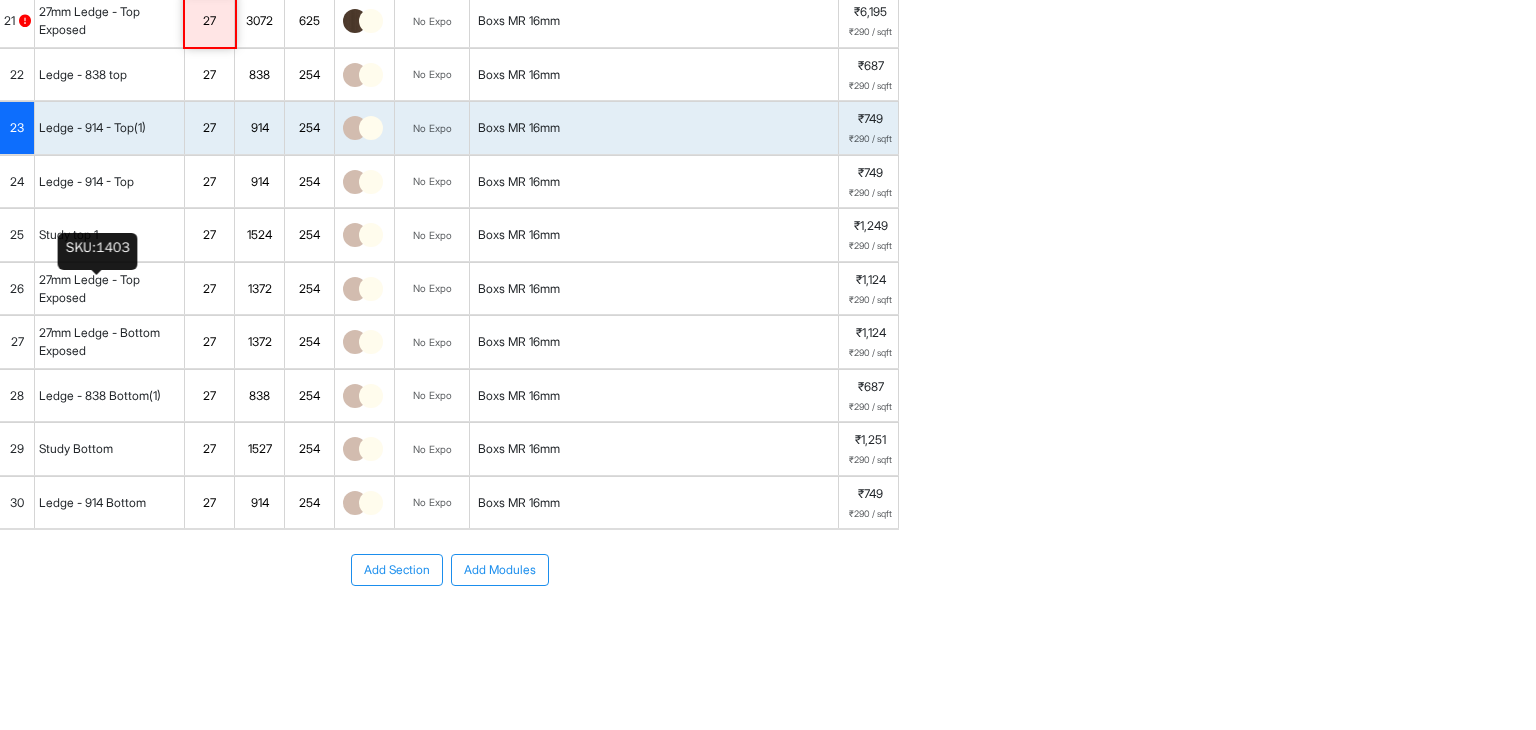 click on "Ledge - 914 - Top(1)" at bounding box center [92, 128] 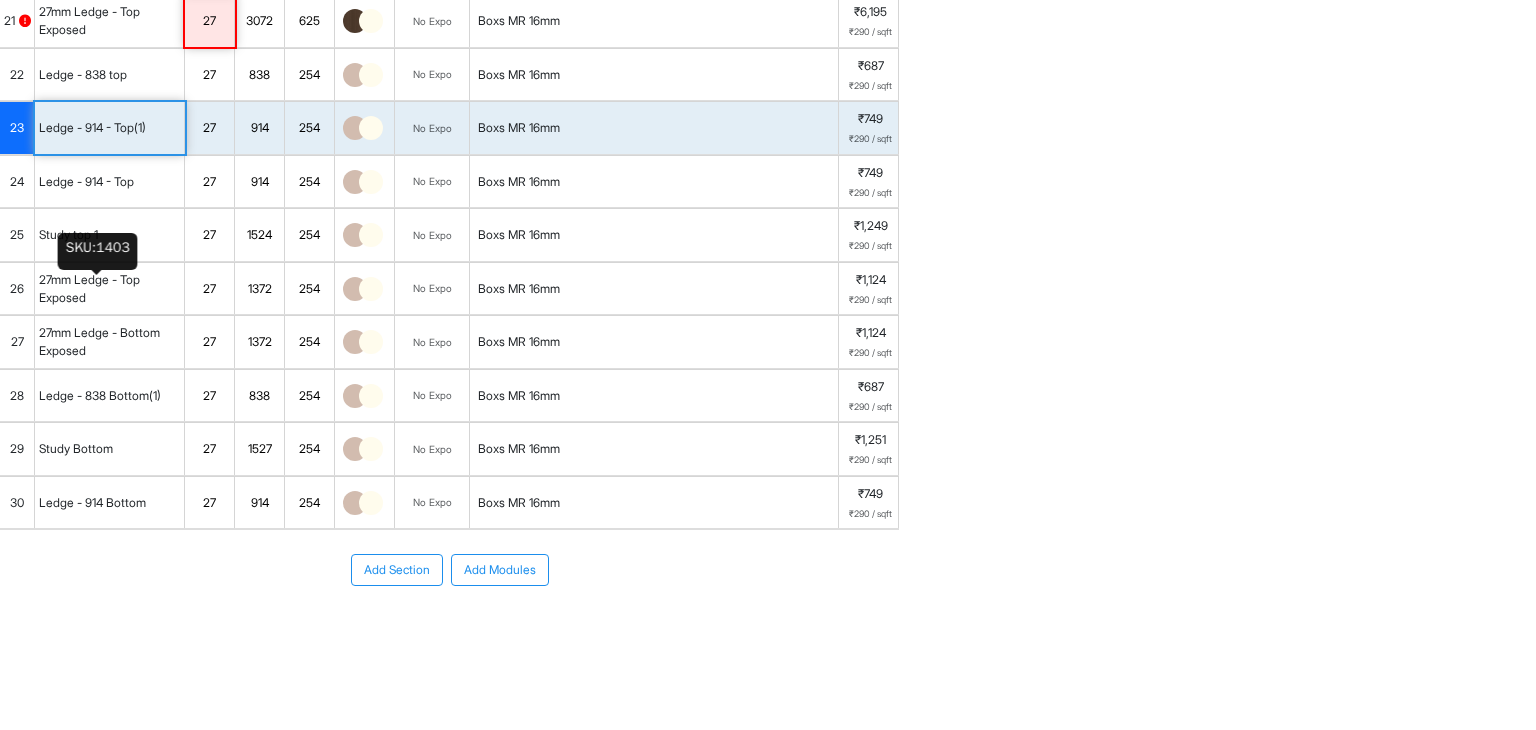 click on "Ledge - 914 - Top(1)" at bounding box center (92, 128) 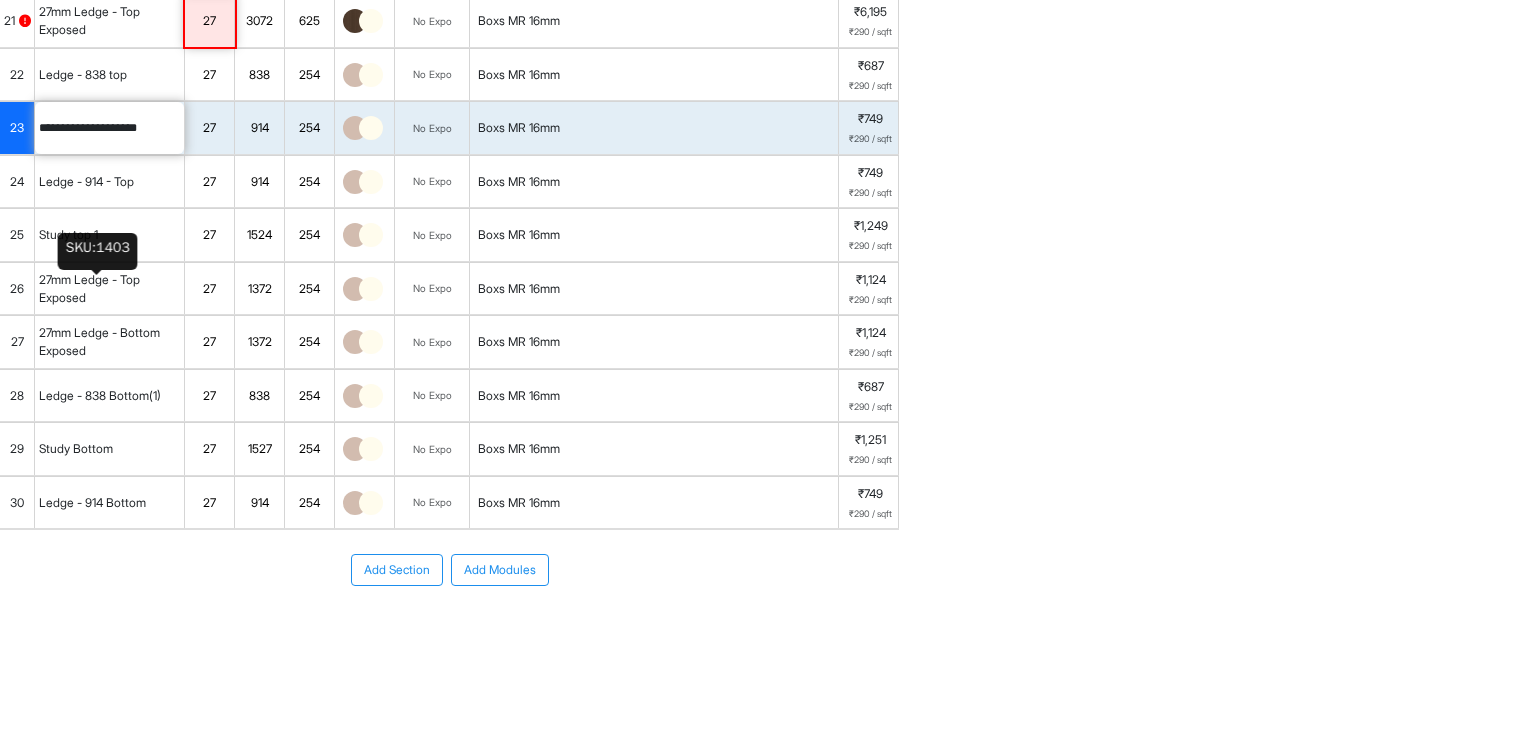click on "**********" at bounding box center (109, 128) 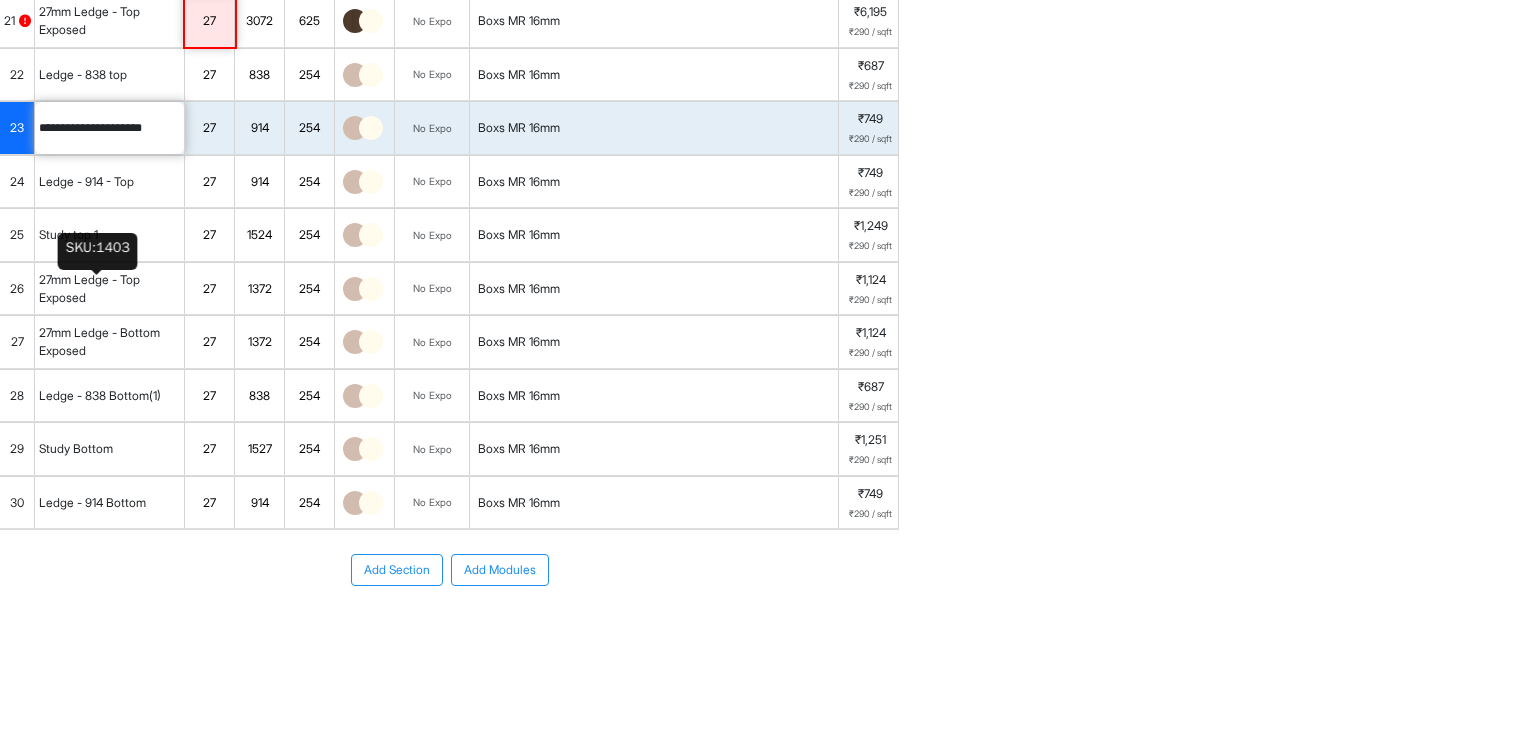 type on "**********" 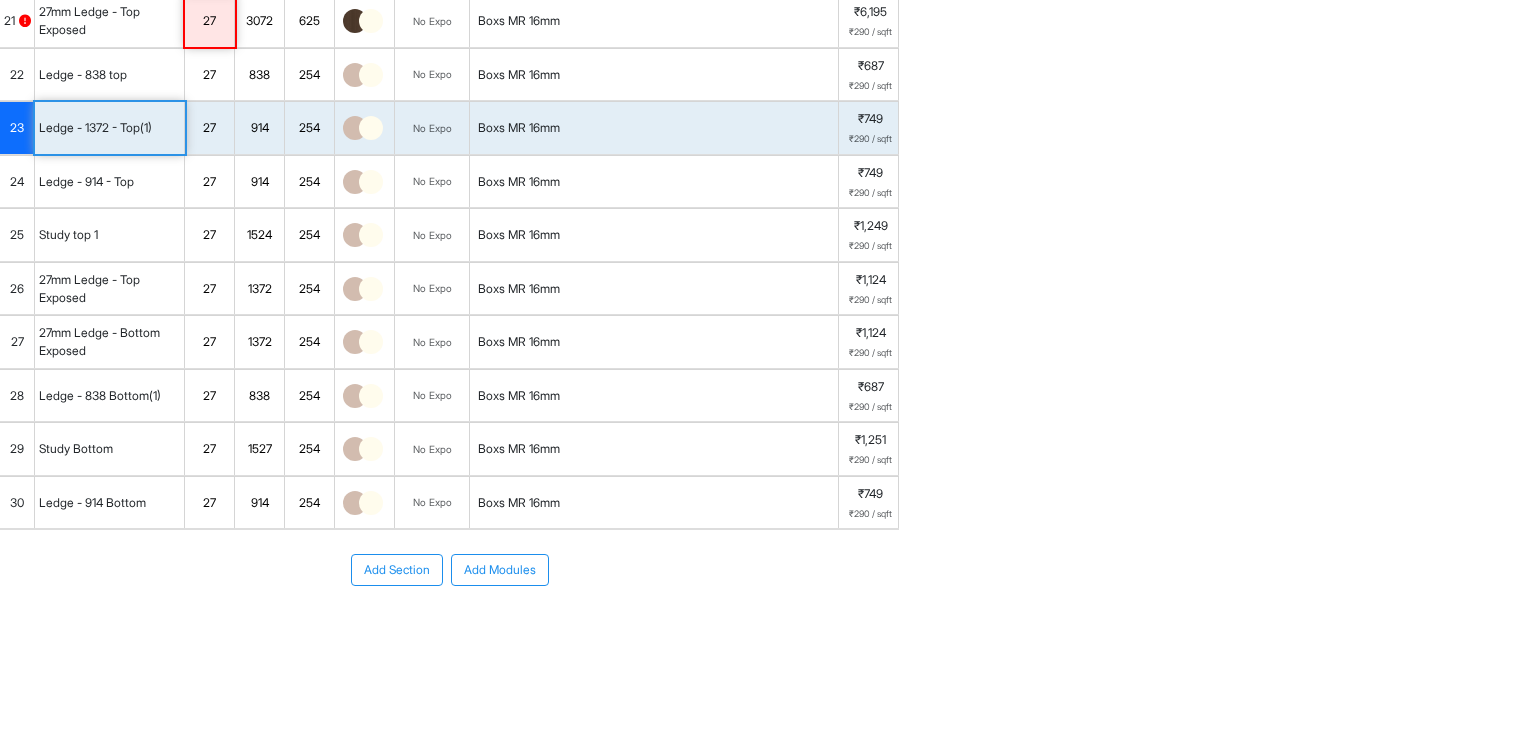 click on "914" at bounding box center [259, 128] 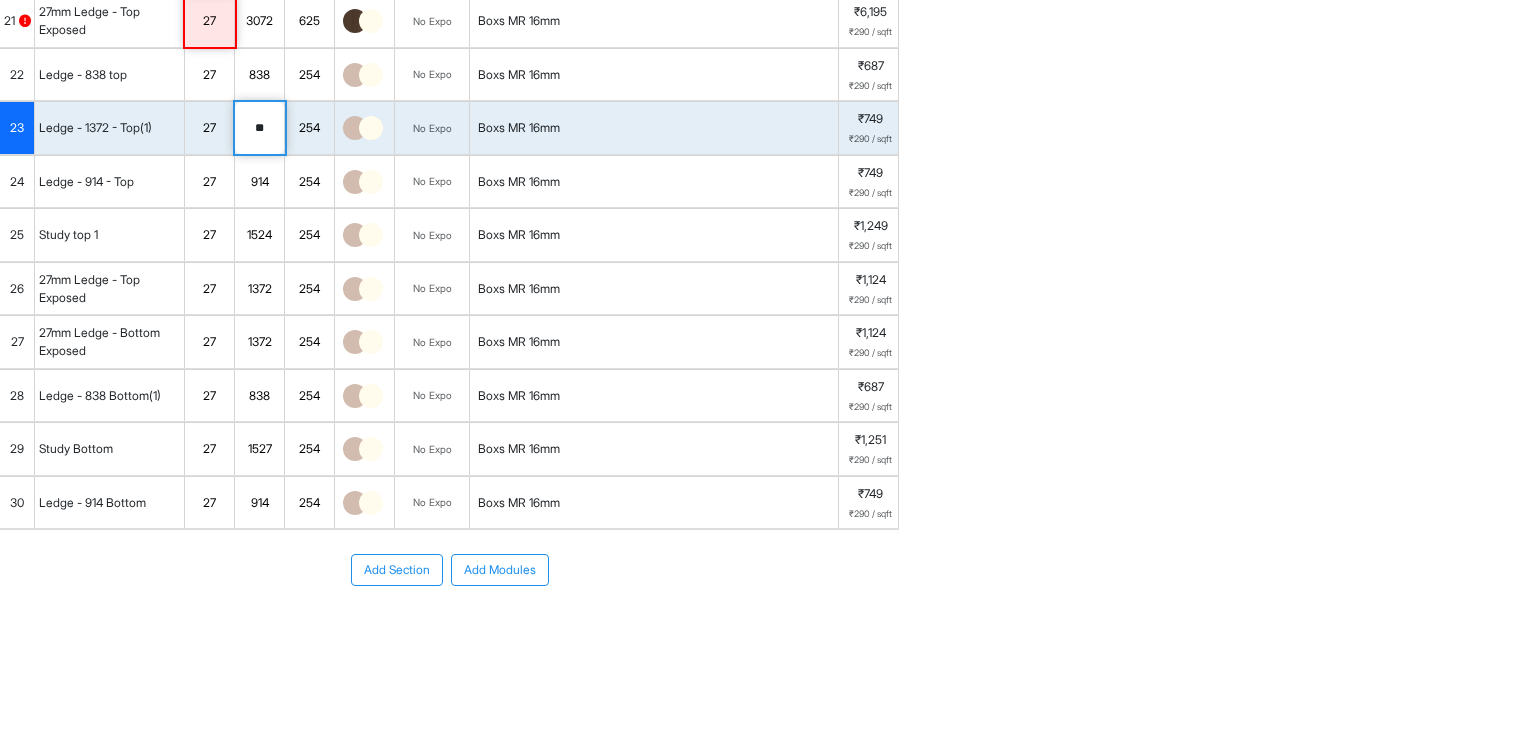 type on "*" 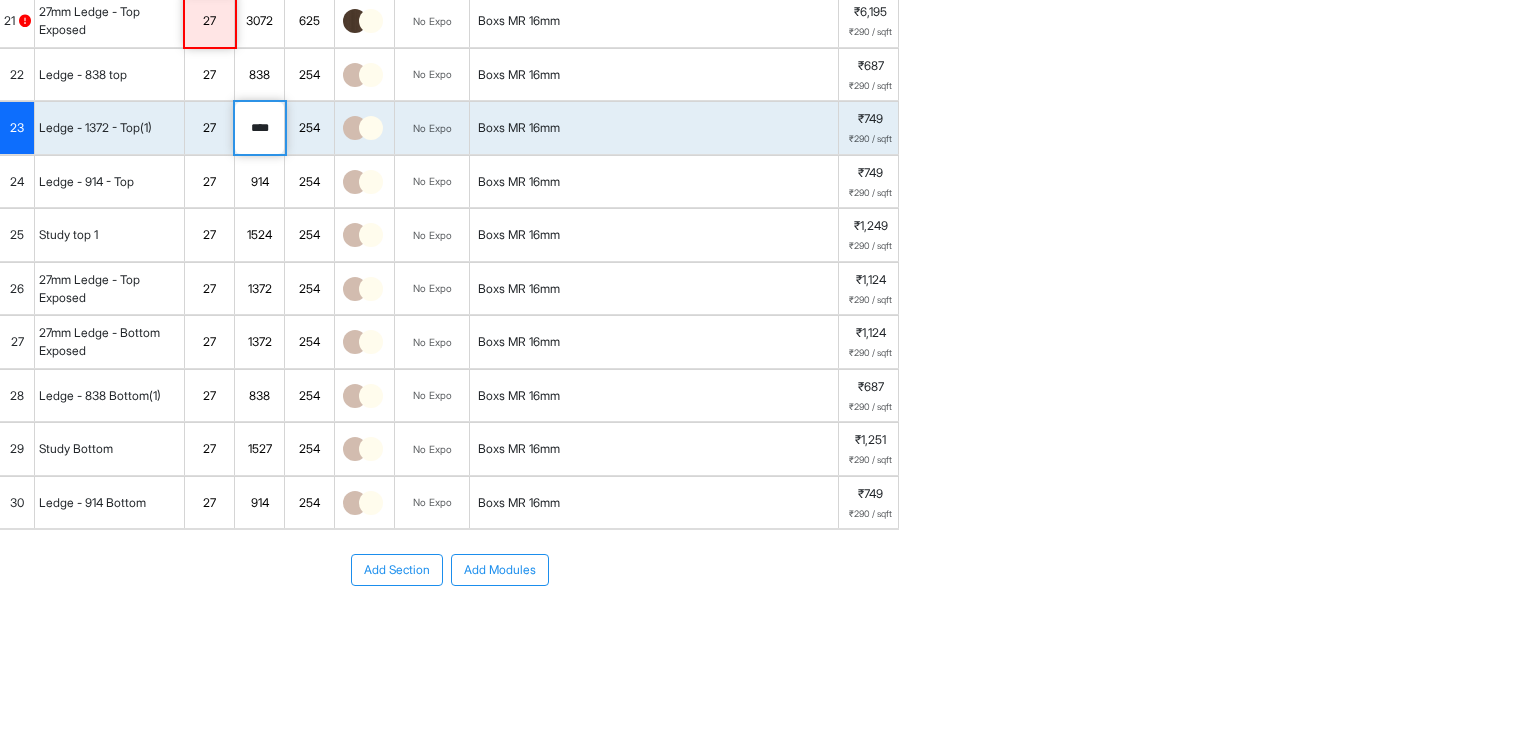 type on "****" 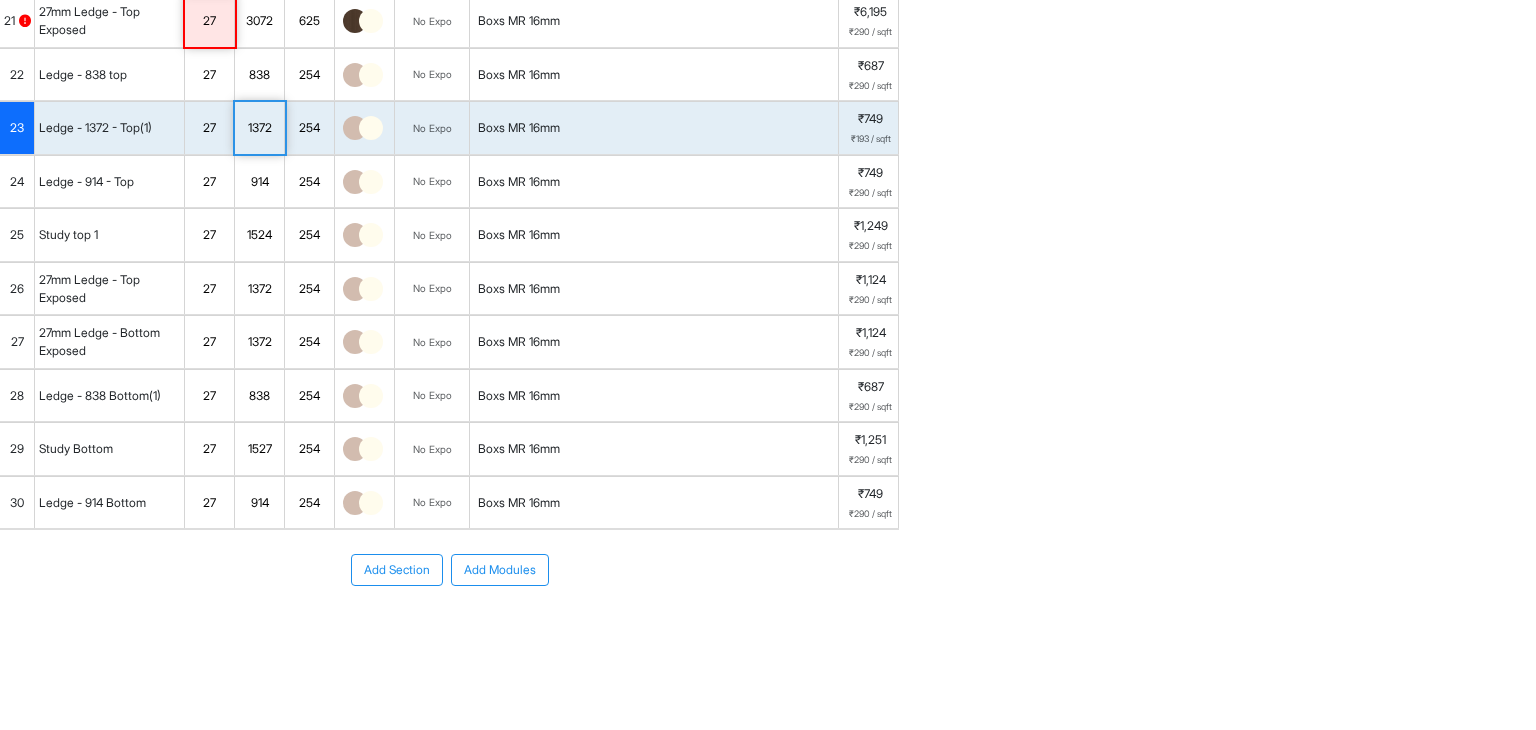 scroll, scrollTop: 1132, scrollLeft: 0, axis: vertical 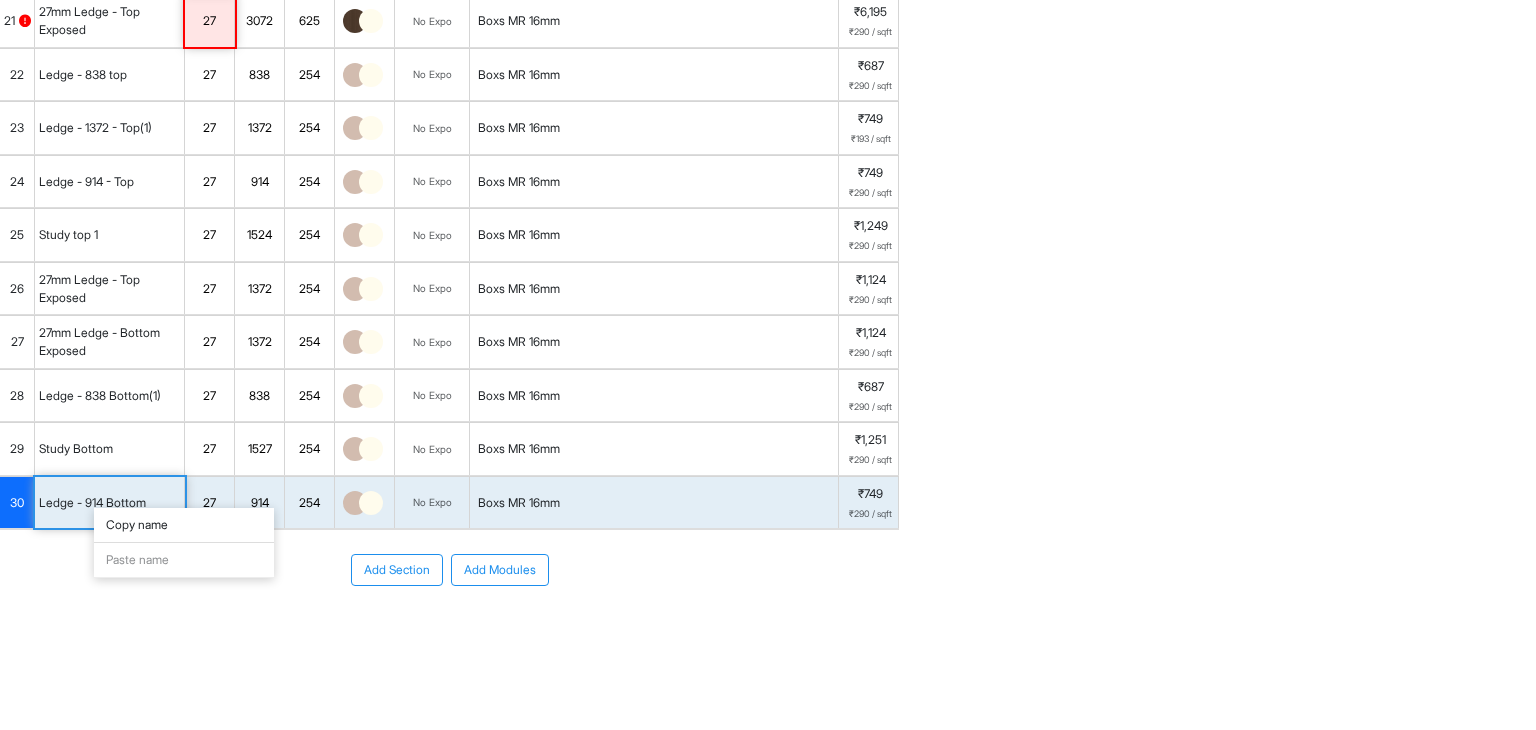 click on "Add Section Add Modules" at bounding box center [449, 570] 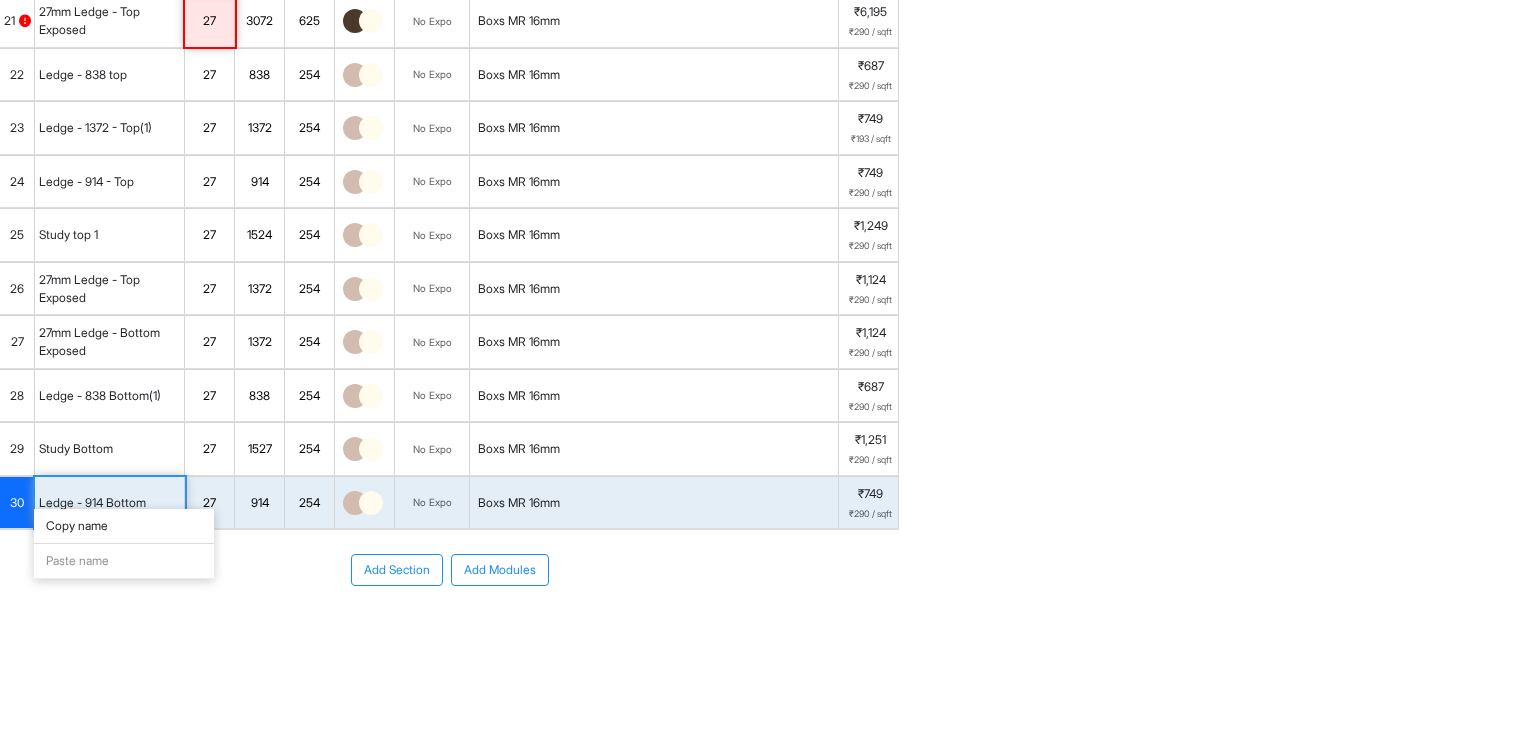 click on "30" at bounding box center [17, 503] 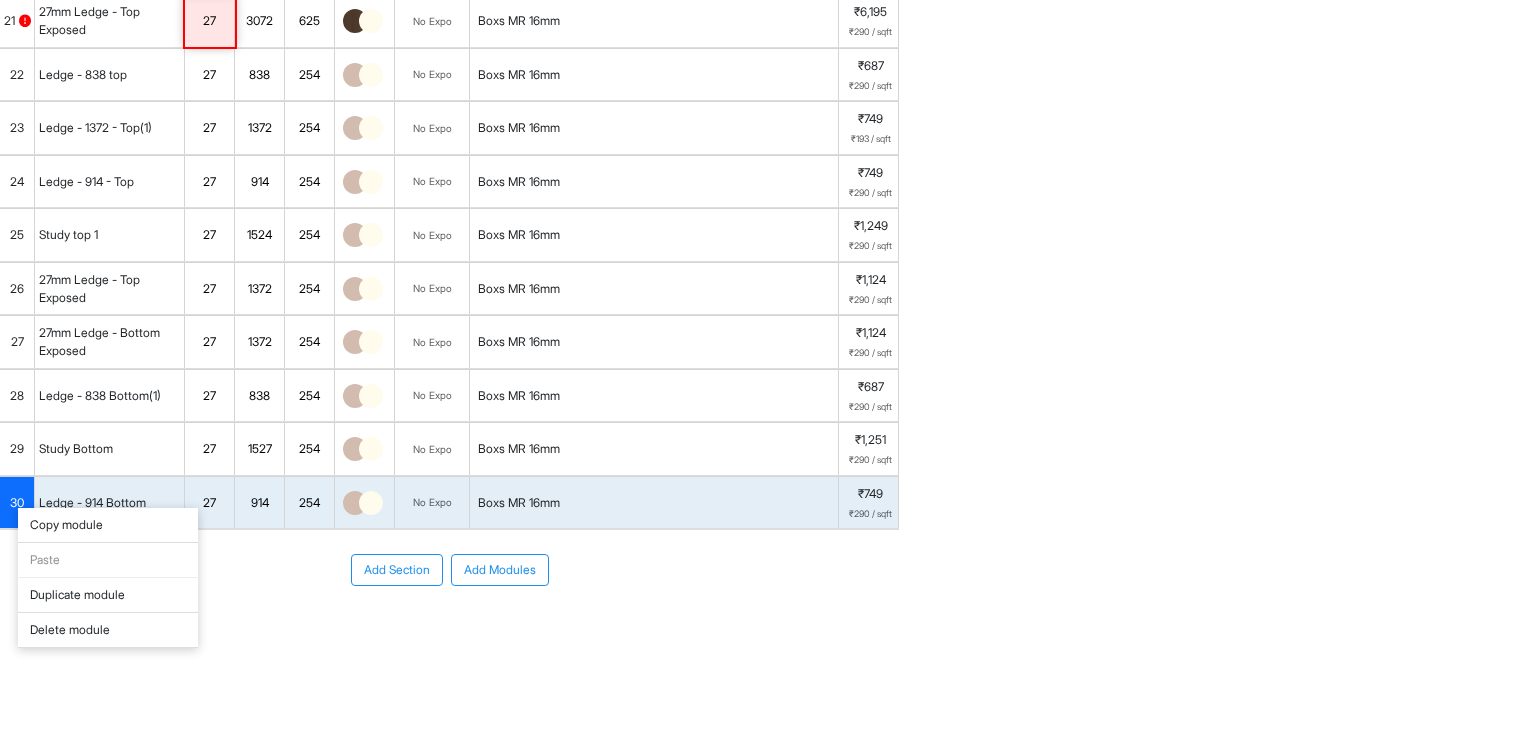 click on "Duplicate module" at bounding box center [108, 595] 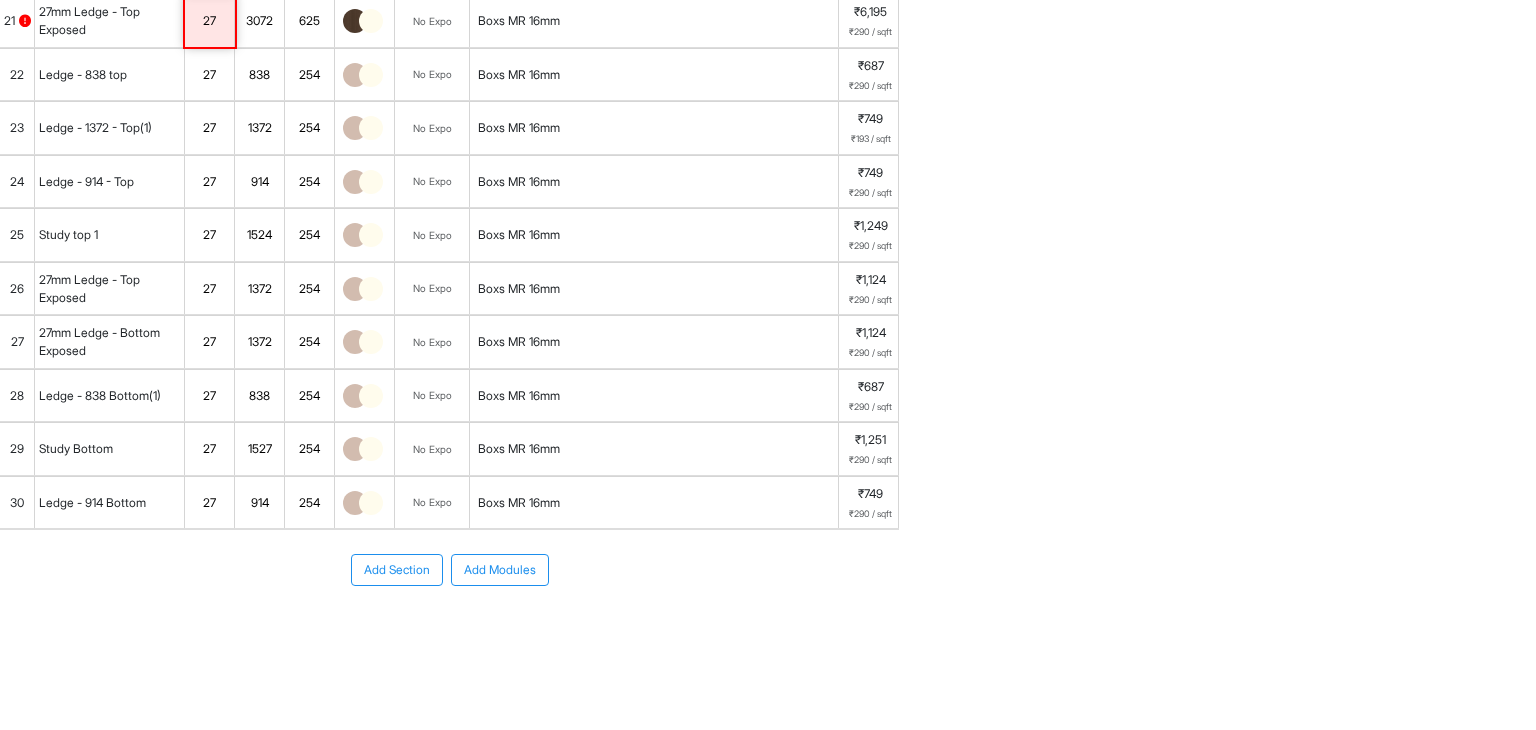 scroll, scrollTop: 1132, scrollLeft: 0, axis: vertical 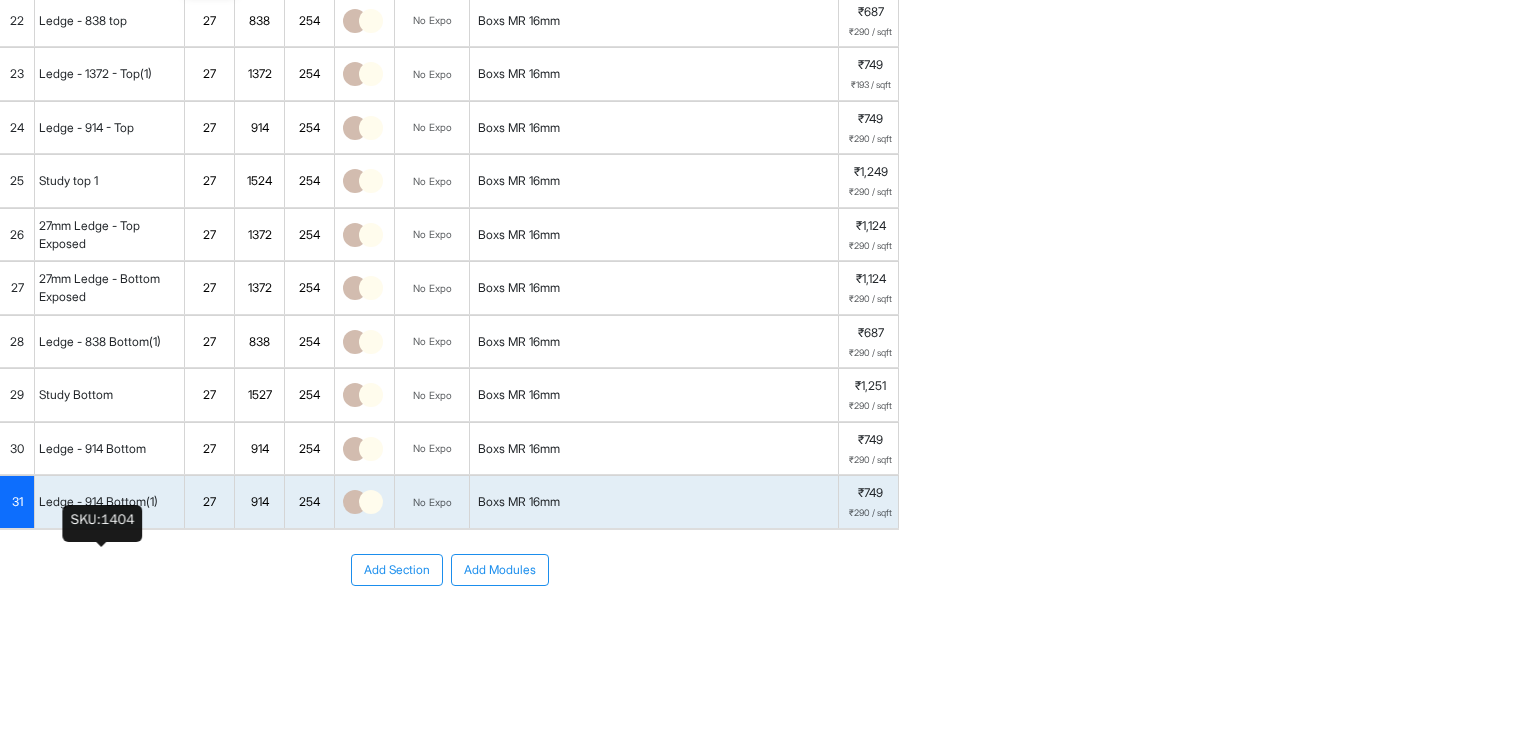 click on "Ledge - 914 Bottom(1)" at bounding box center [98, 502] 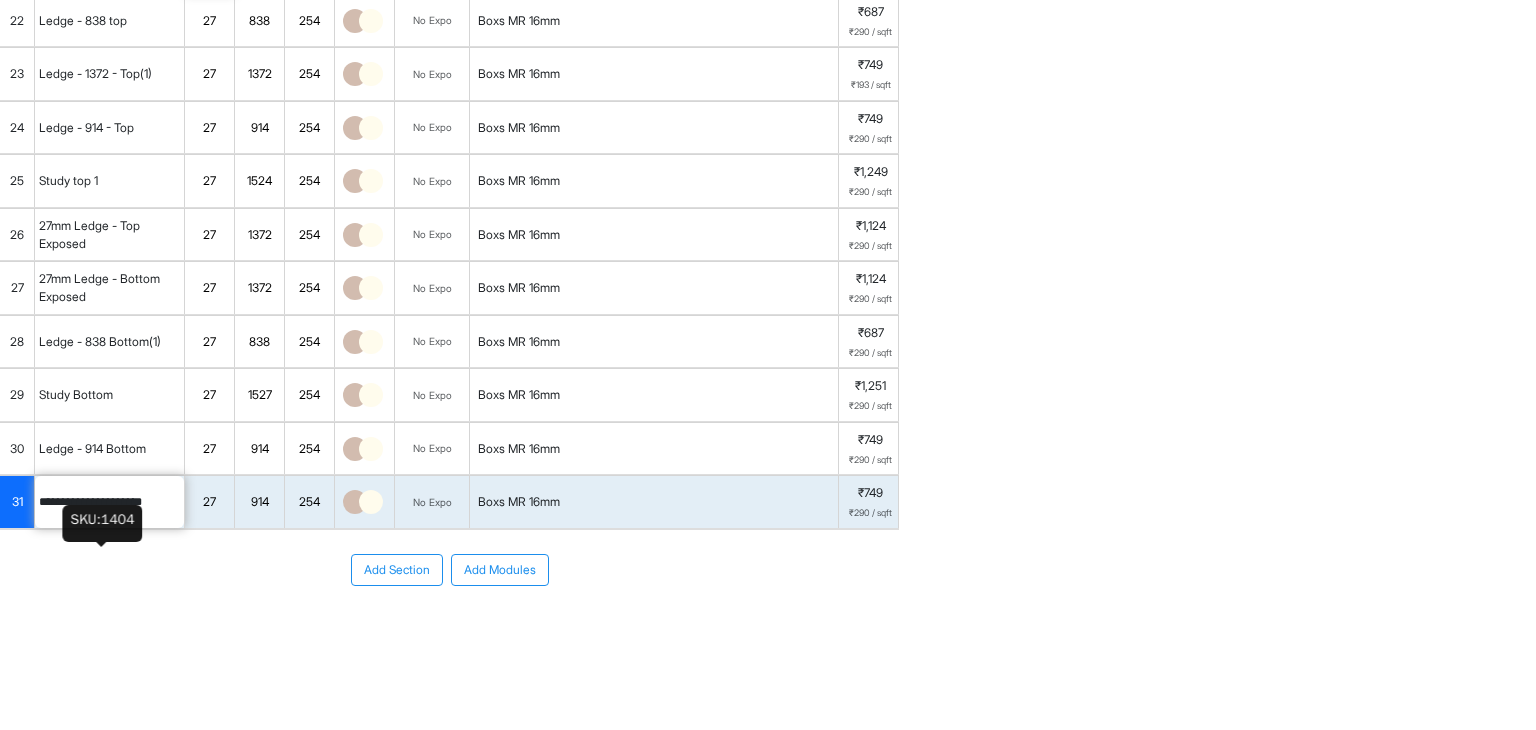 drag, startPoint x: 108, startPoint y: 556, endPoint x: 119, endPoint y: 611, distance: 56.089214 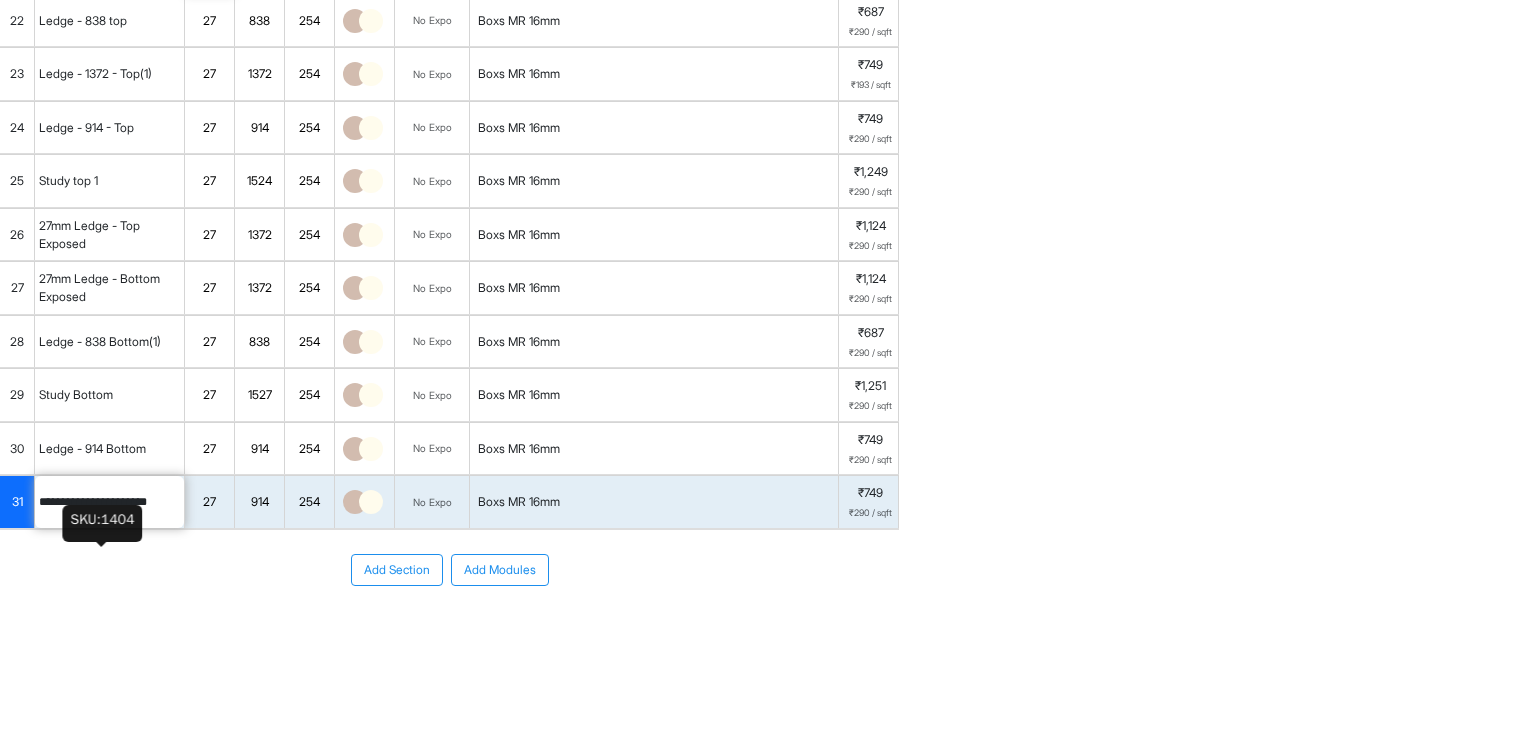 type on "**********" 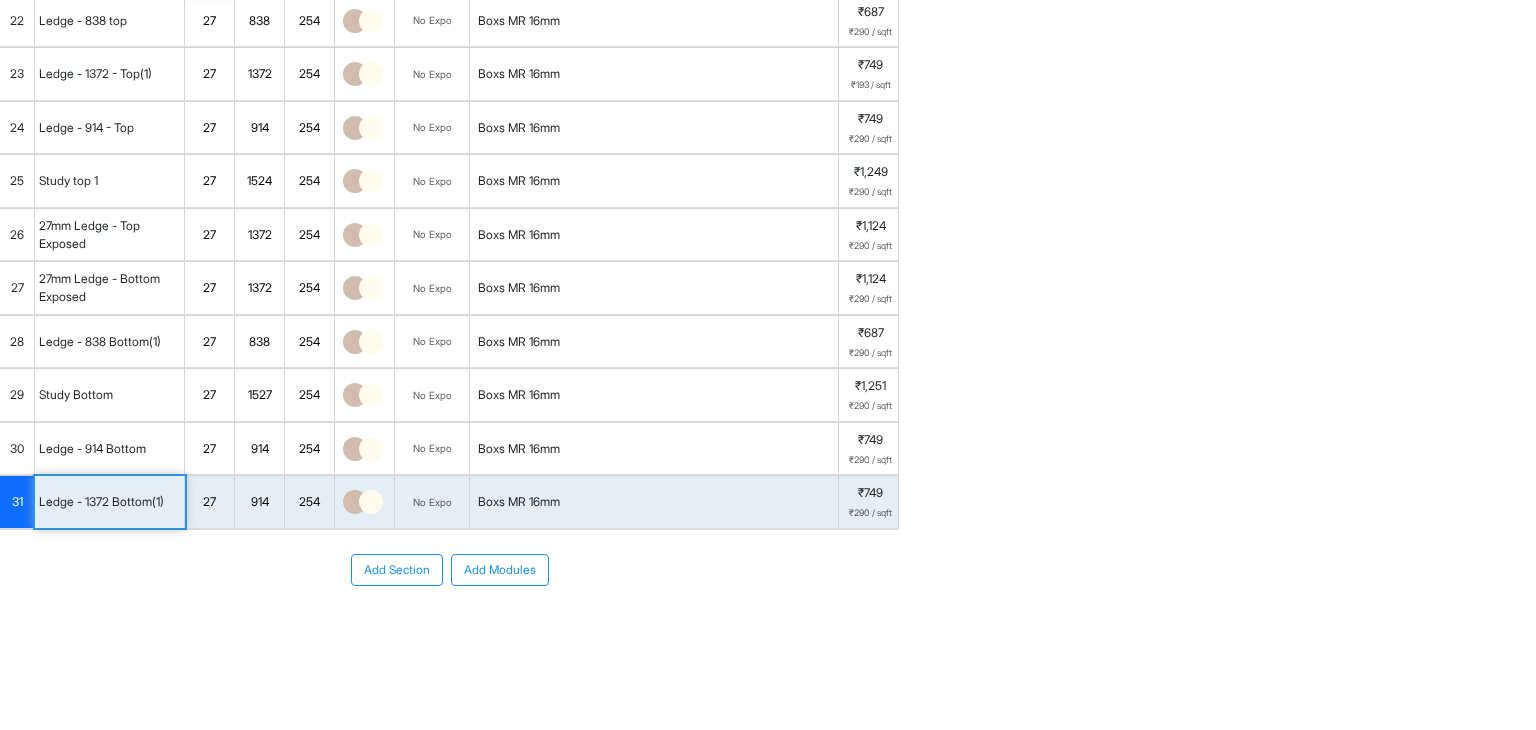 click on "914" at bounding box center [259, 502] 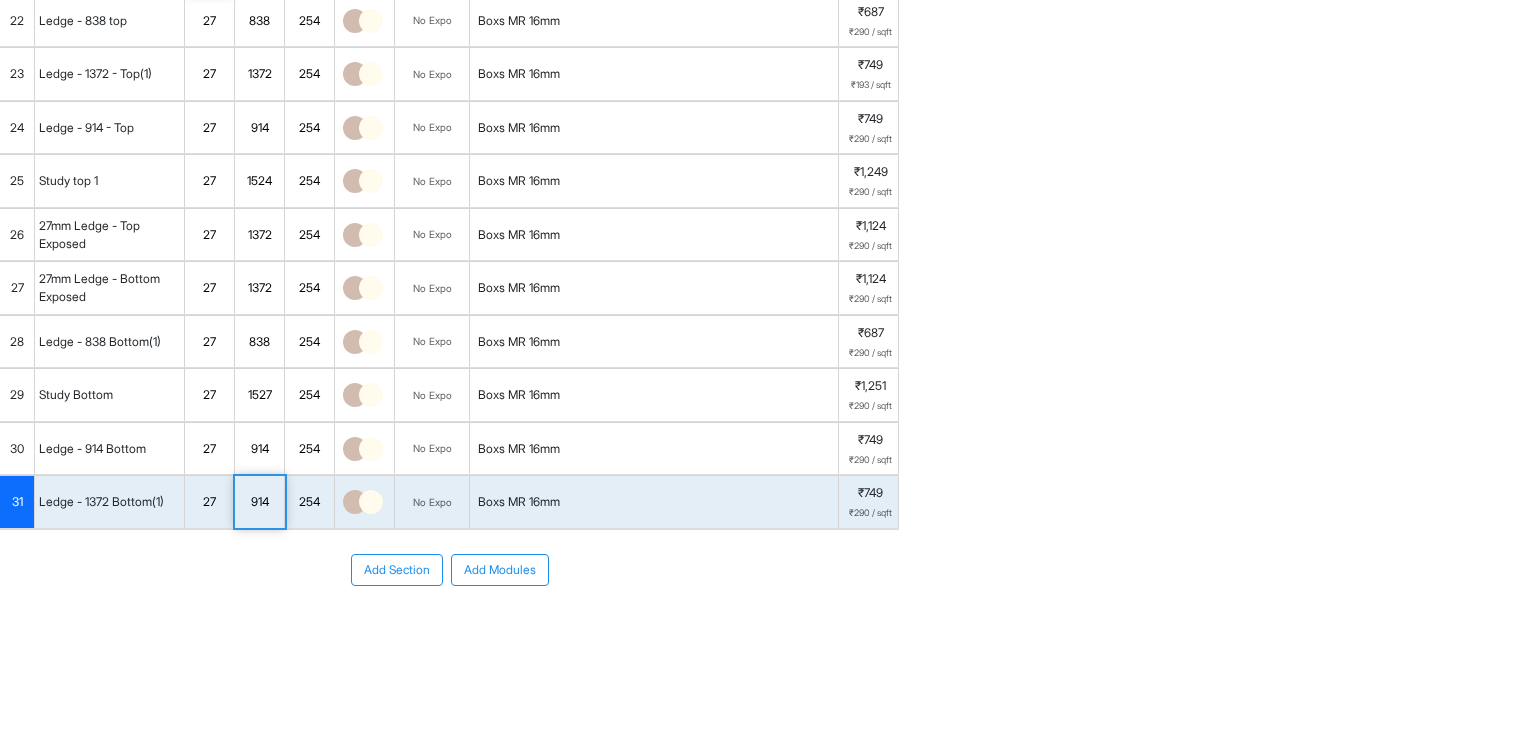 click on "914" at bounding box center [259, 502] 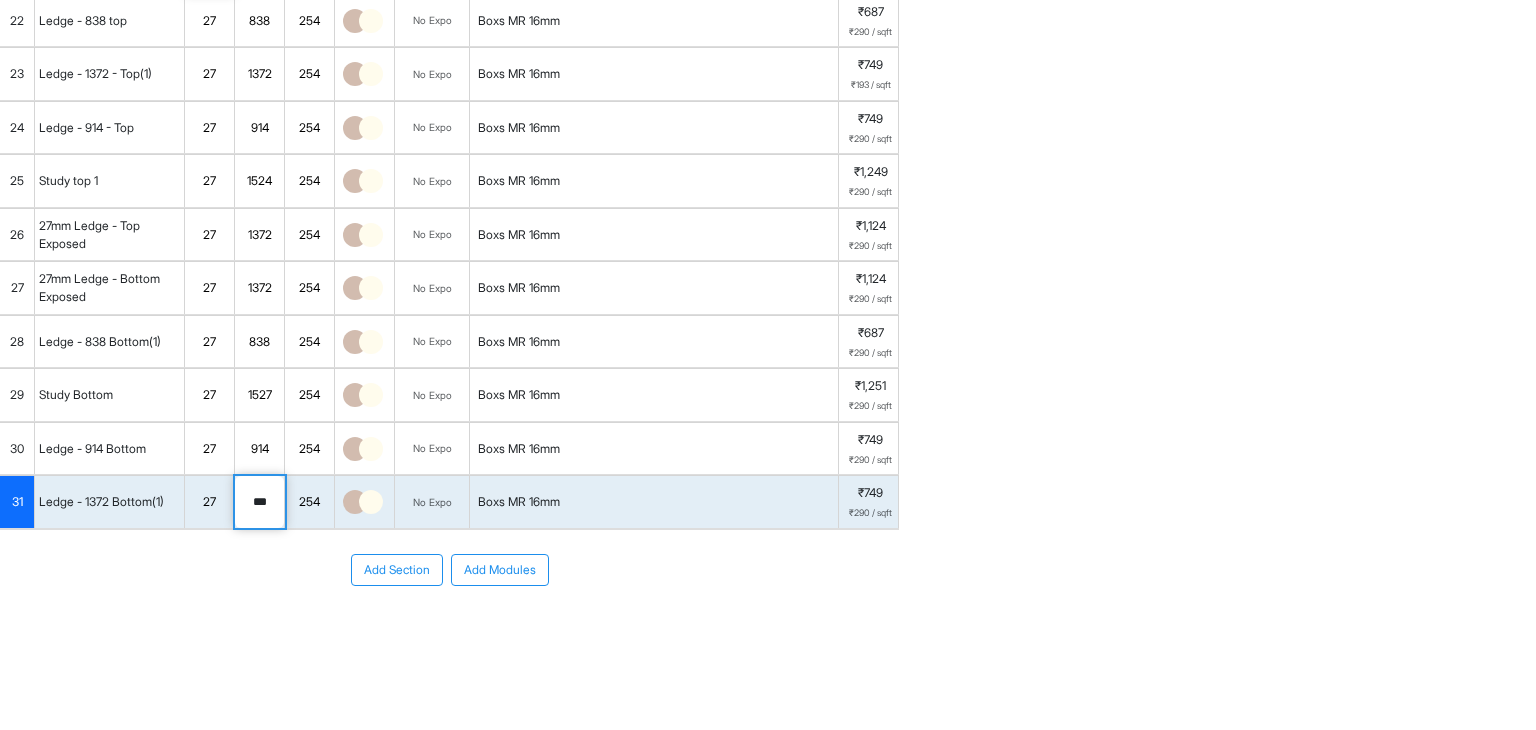 click on "***" at bounding box center [259, 502] 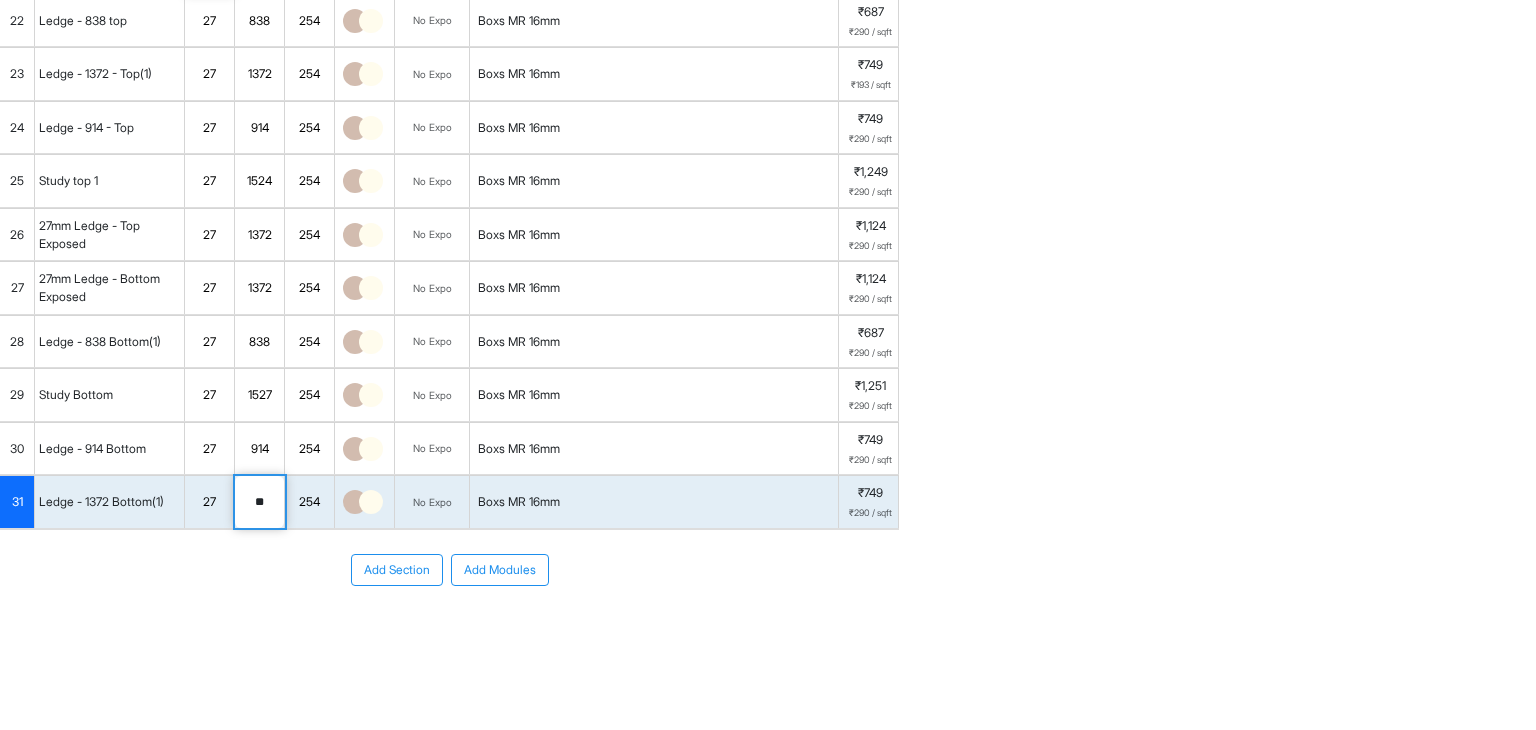type on "*" 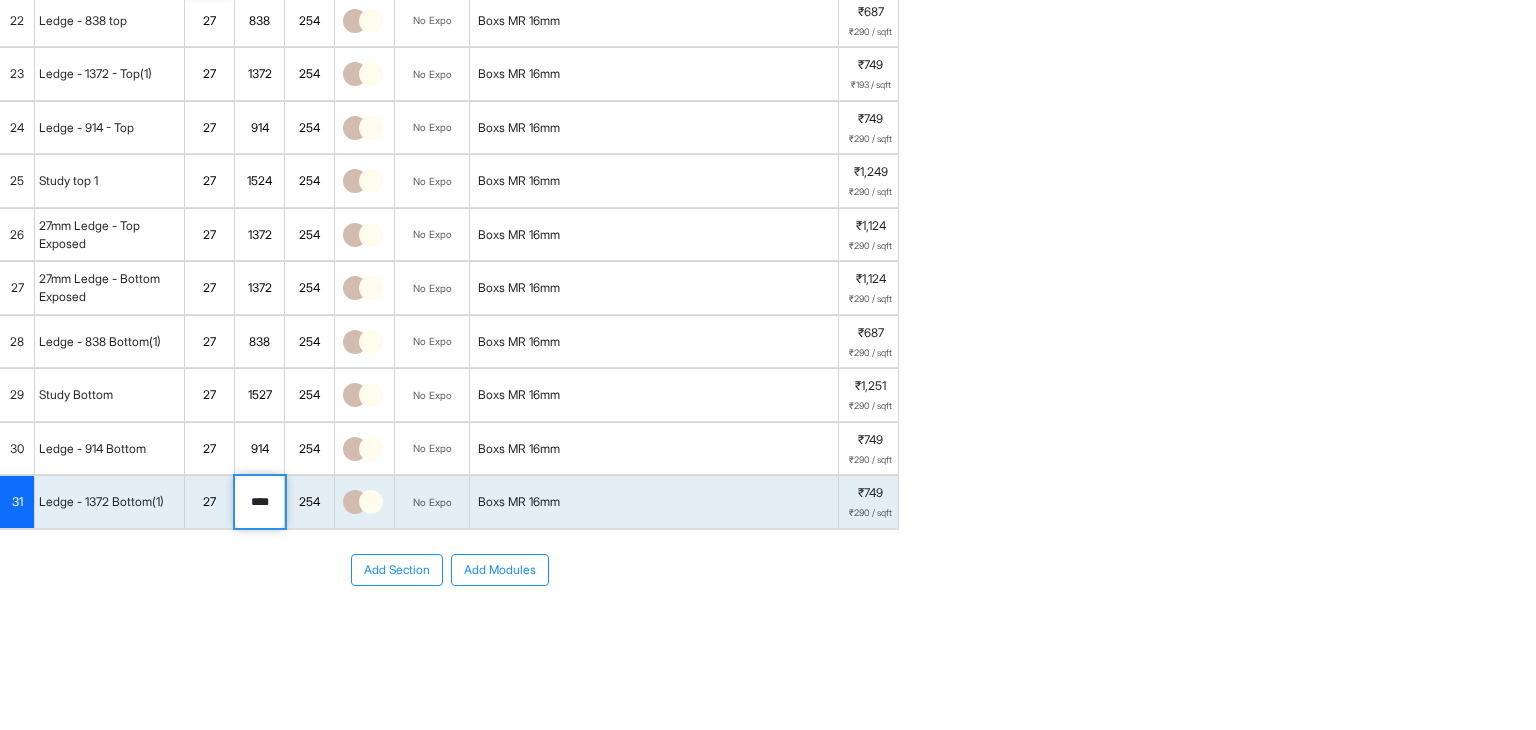 type on "****" 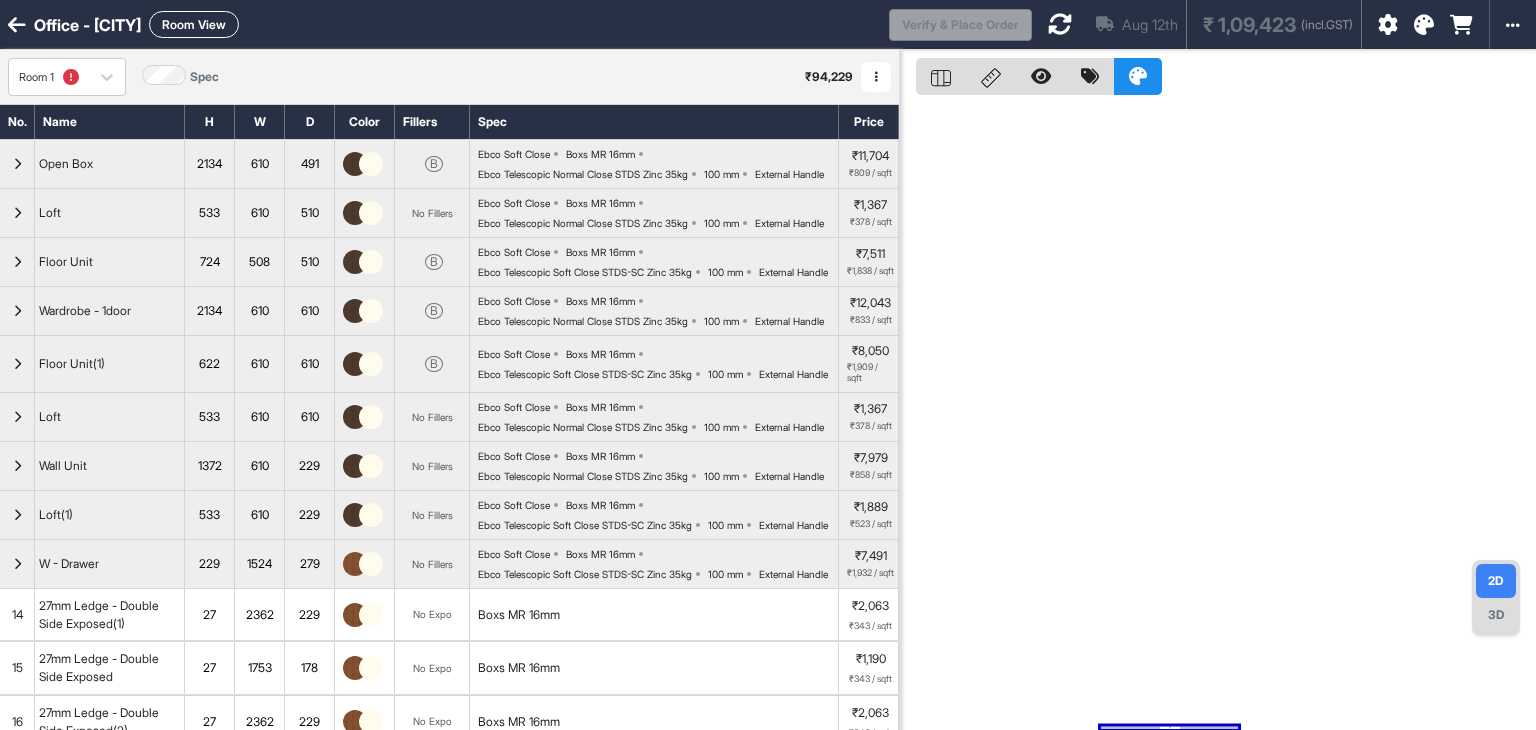 scroll, scrollTop: 0, scrollLeft: 0, axis: both 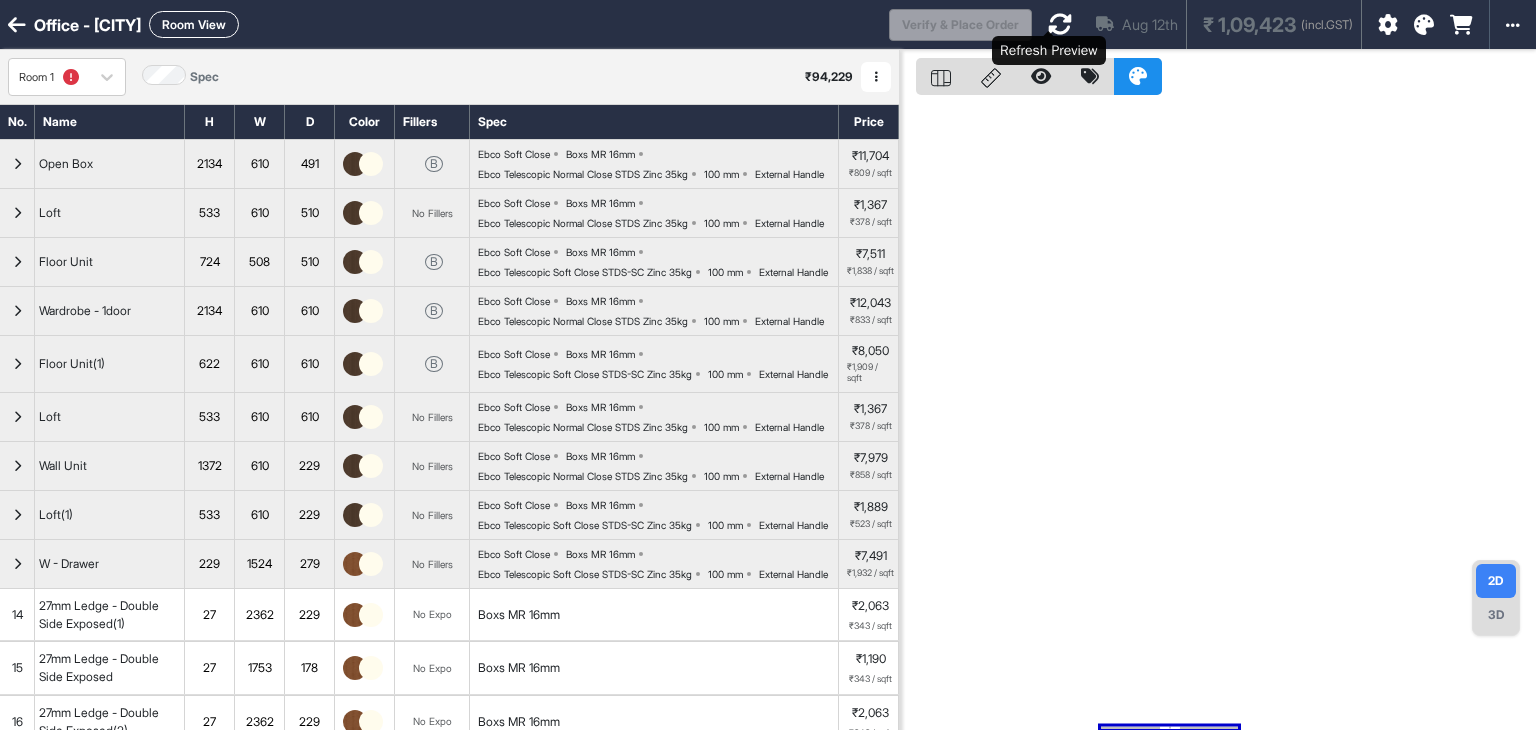 click at bounding box center [1060, 24] 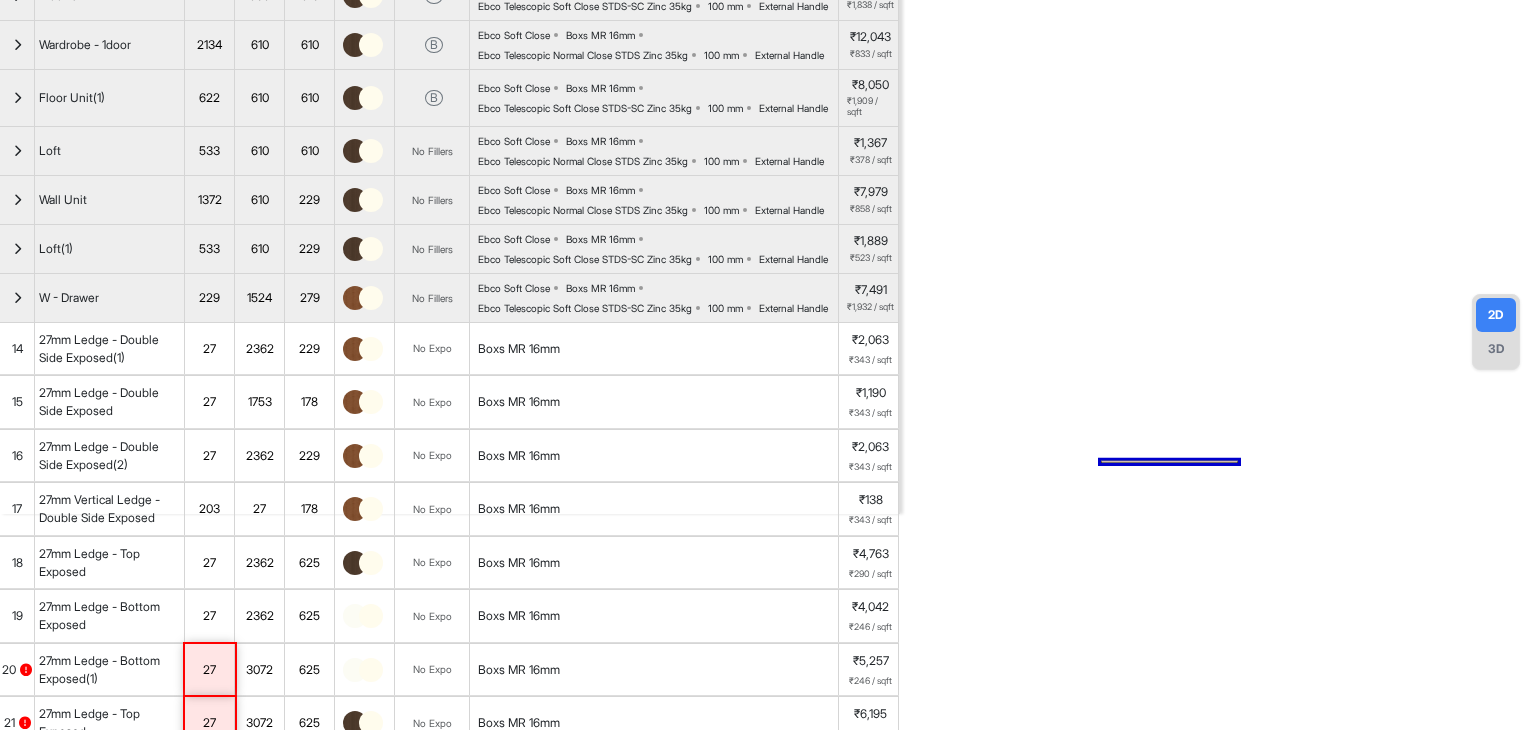 scroll, scrollTop: 300, scrollLeft: 0, axis: vertical 